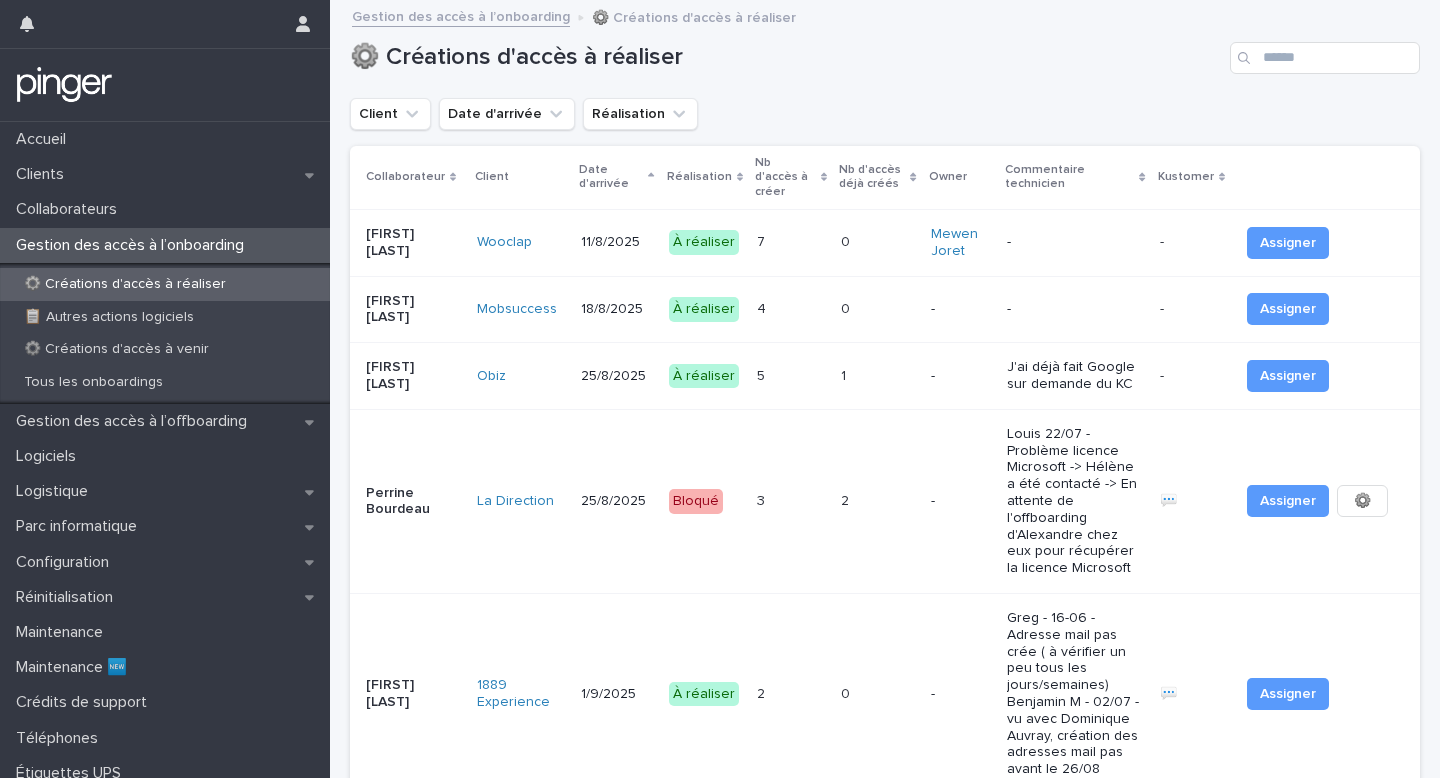 scroll, scrollTop: 0, scrollLeft: 0, axis: both 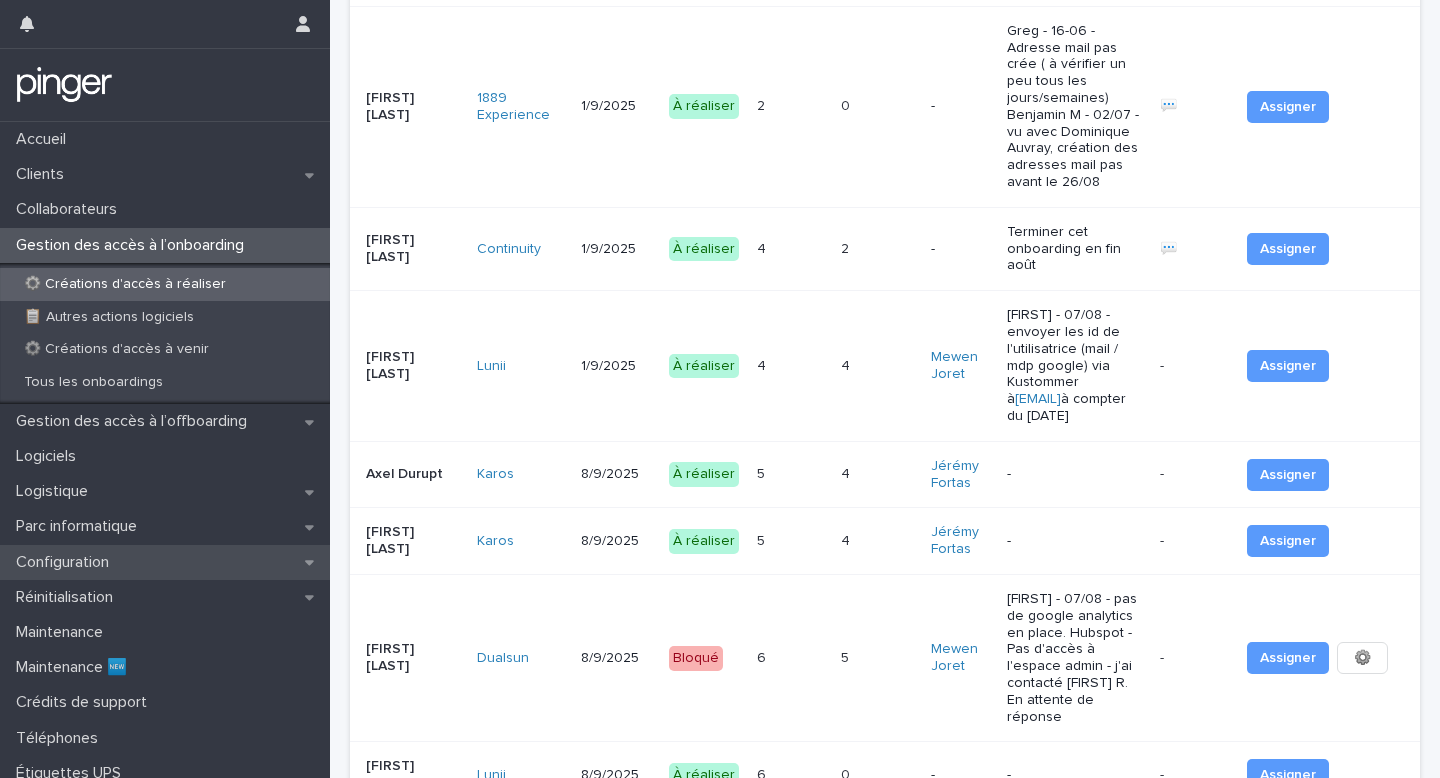 click on "Configuration" at bounding box center [165, 562] 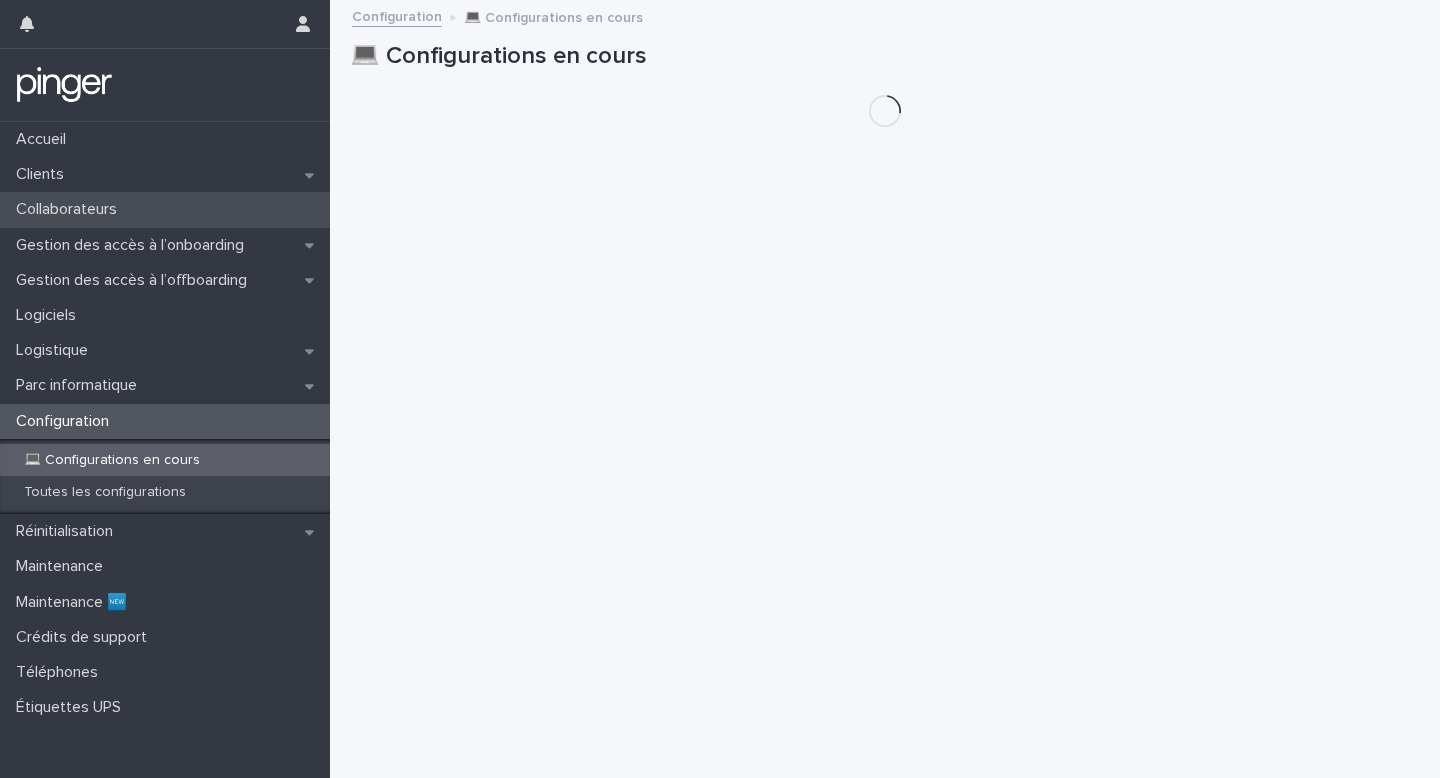 scroll, scrollTop: 0, scrollLeft: 0, axis: both 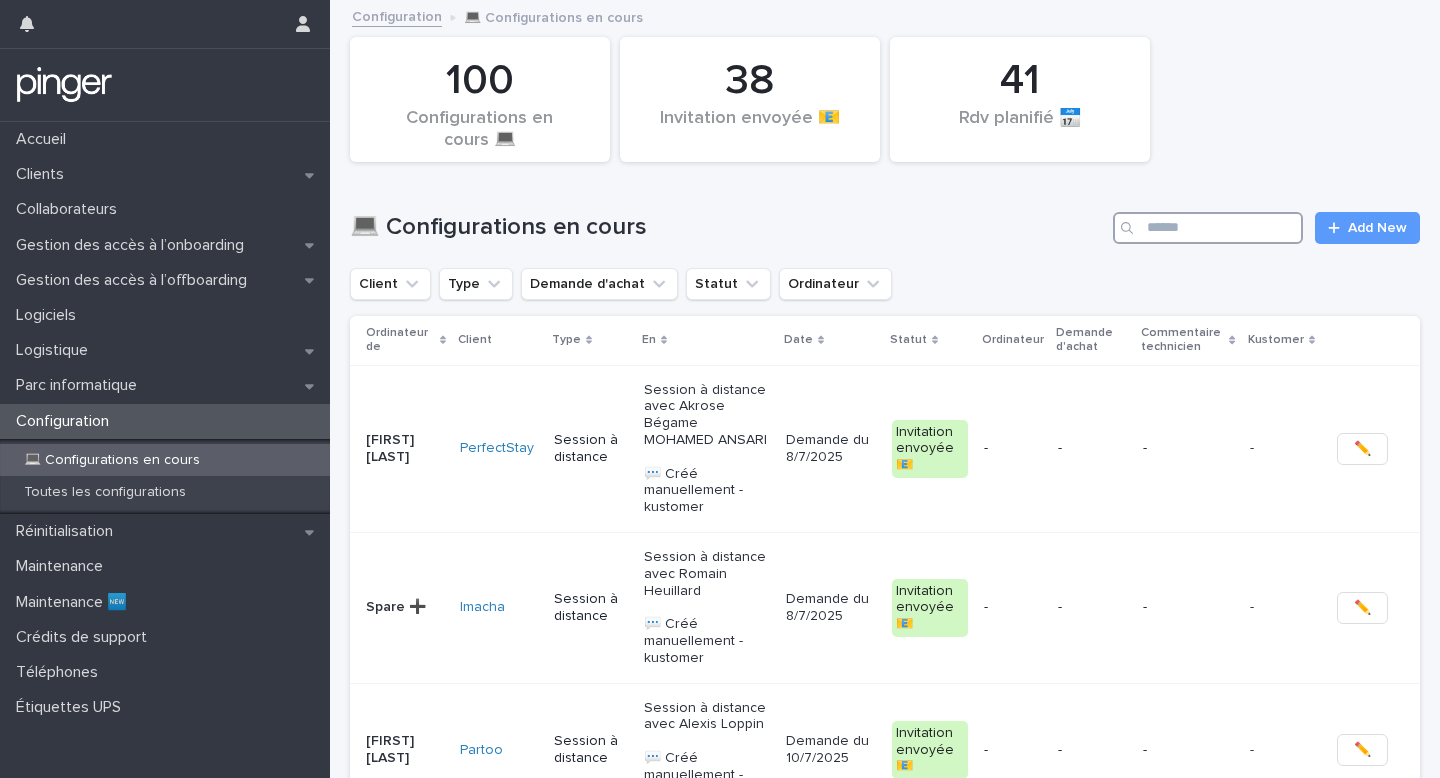 click at bounding box center (1208, 228) 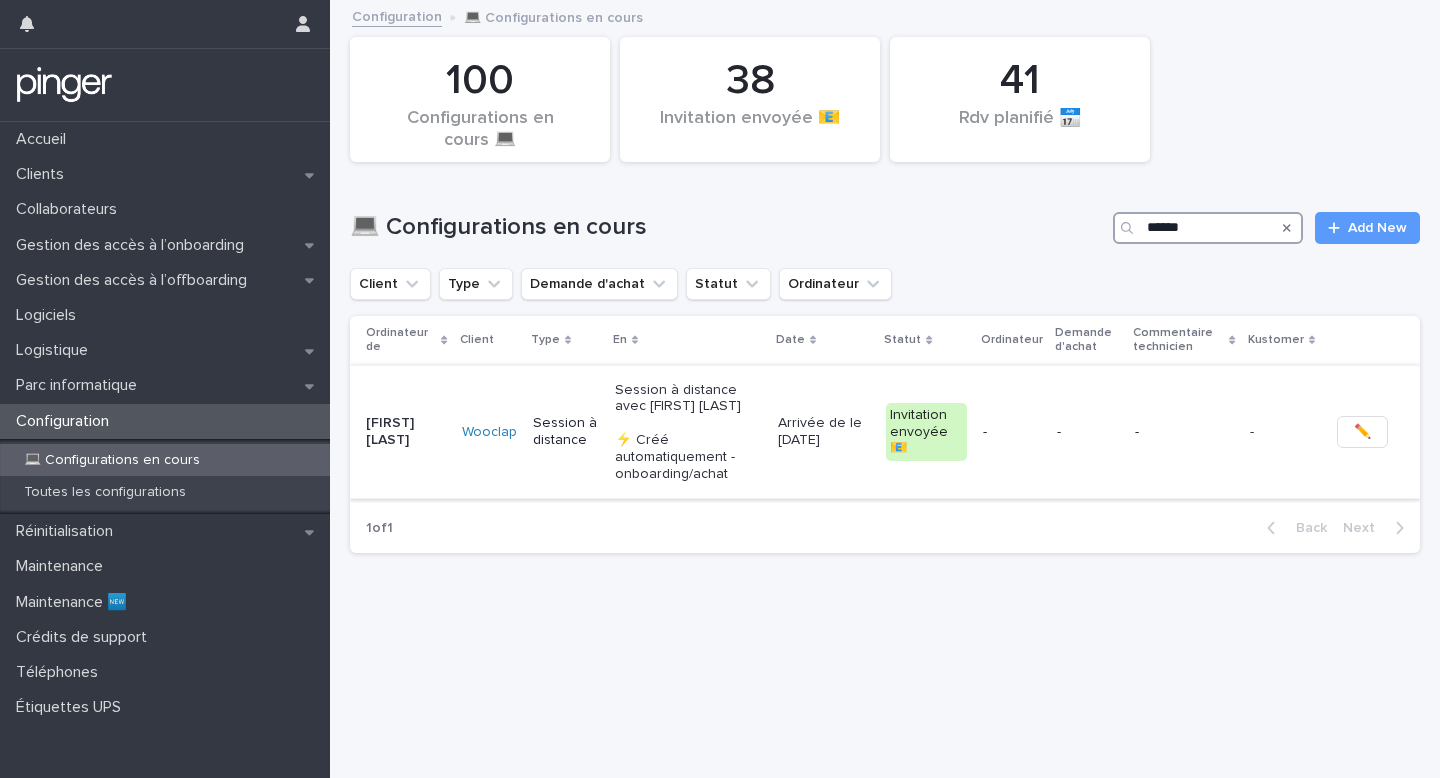 type on "******" 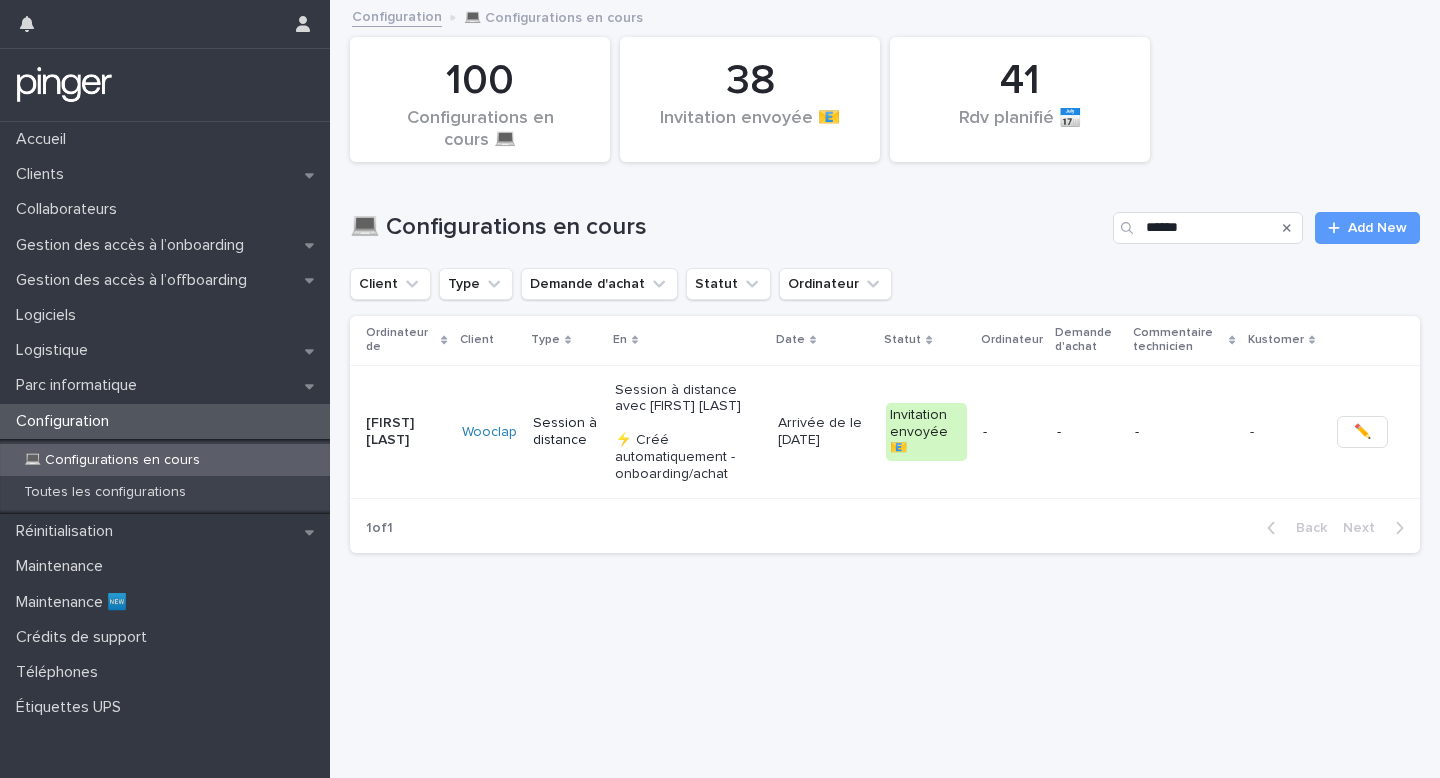 click on "-" at bounding box center [1087, 432] 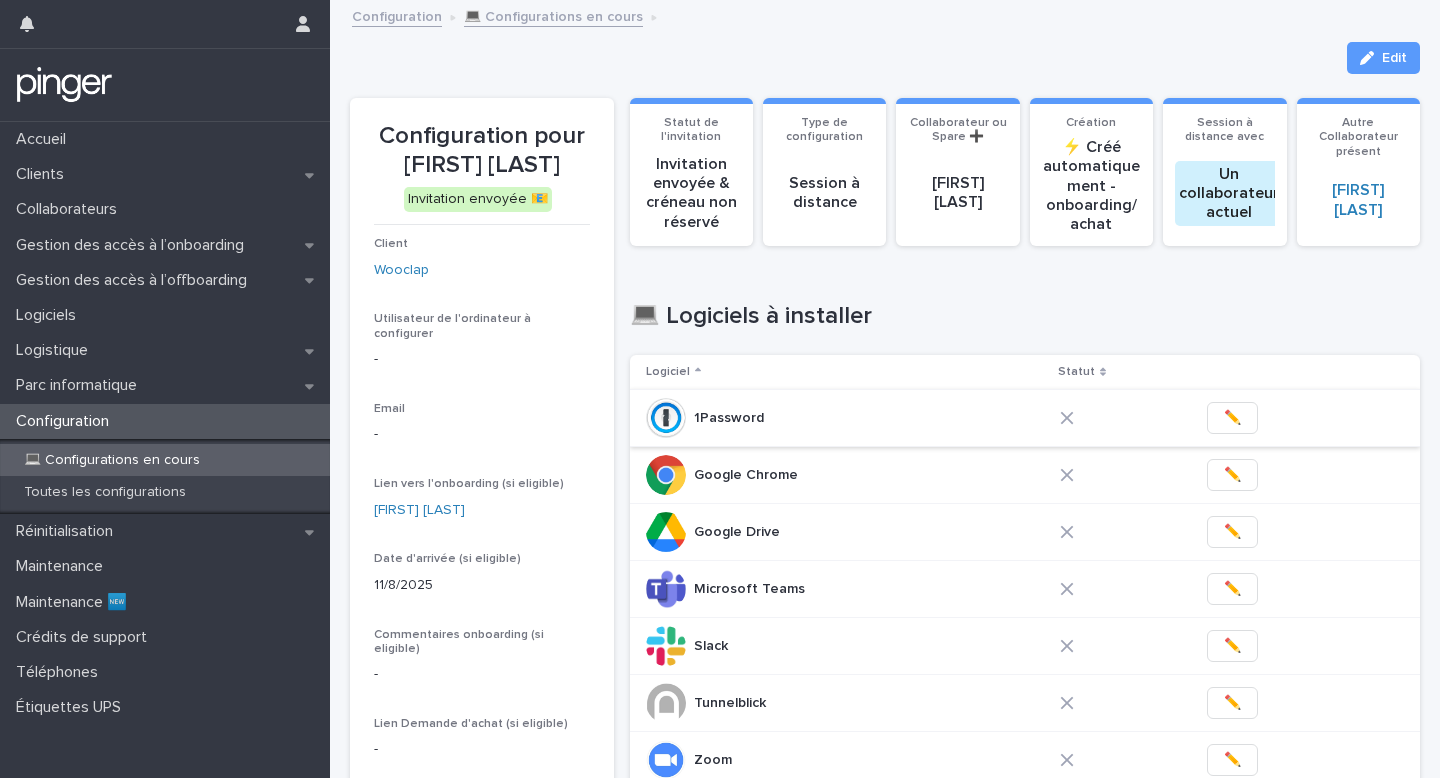 click on "Edit" at bounding box center (1383, 58) 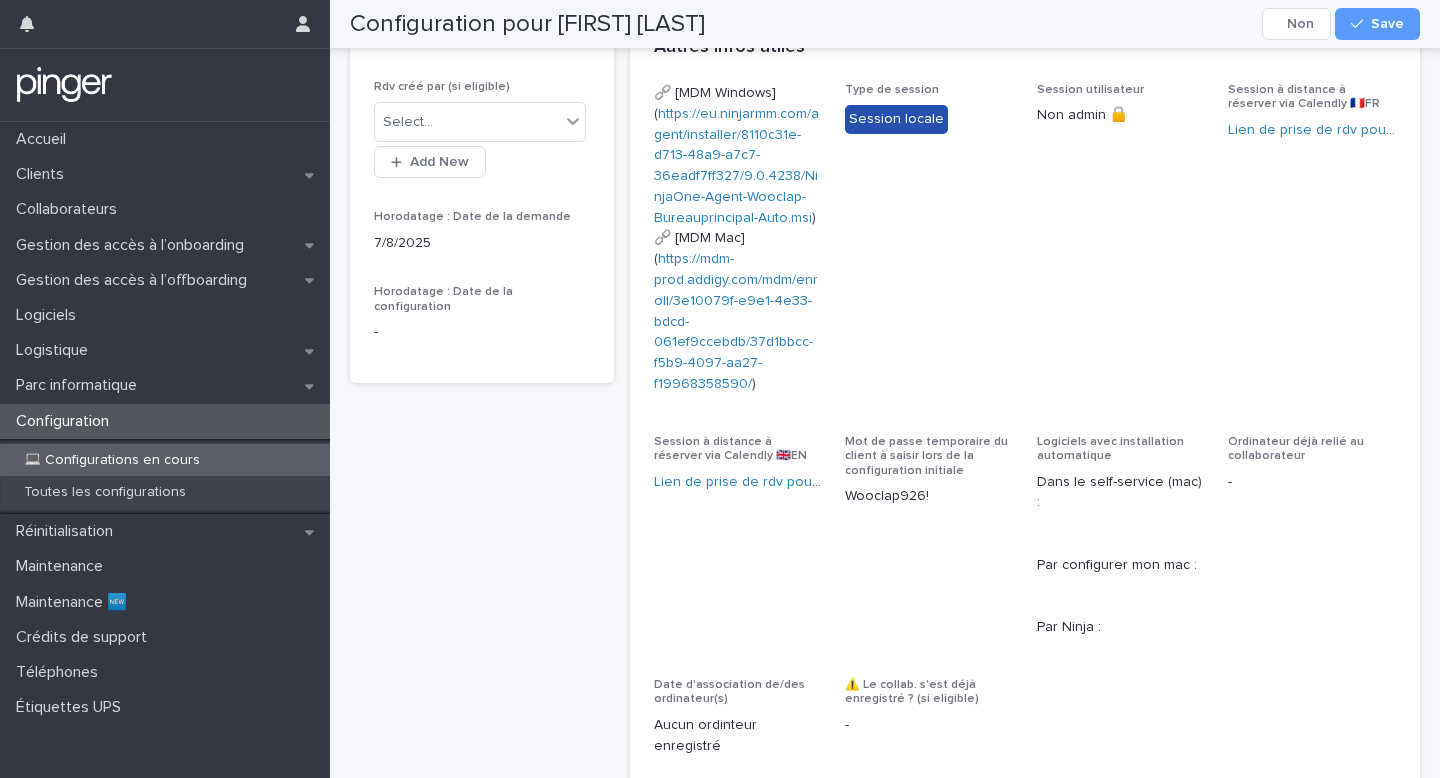 scroll, scrollTop: 1218, scrollLeft: 0, axis: vertical 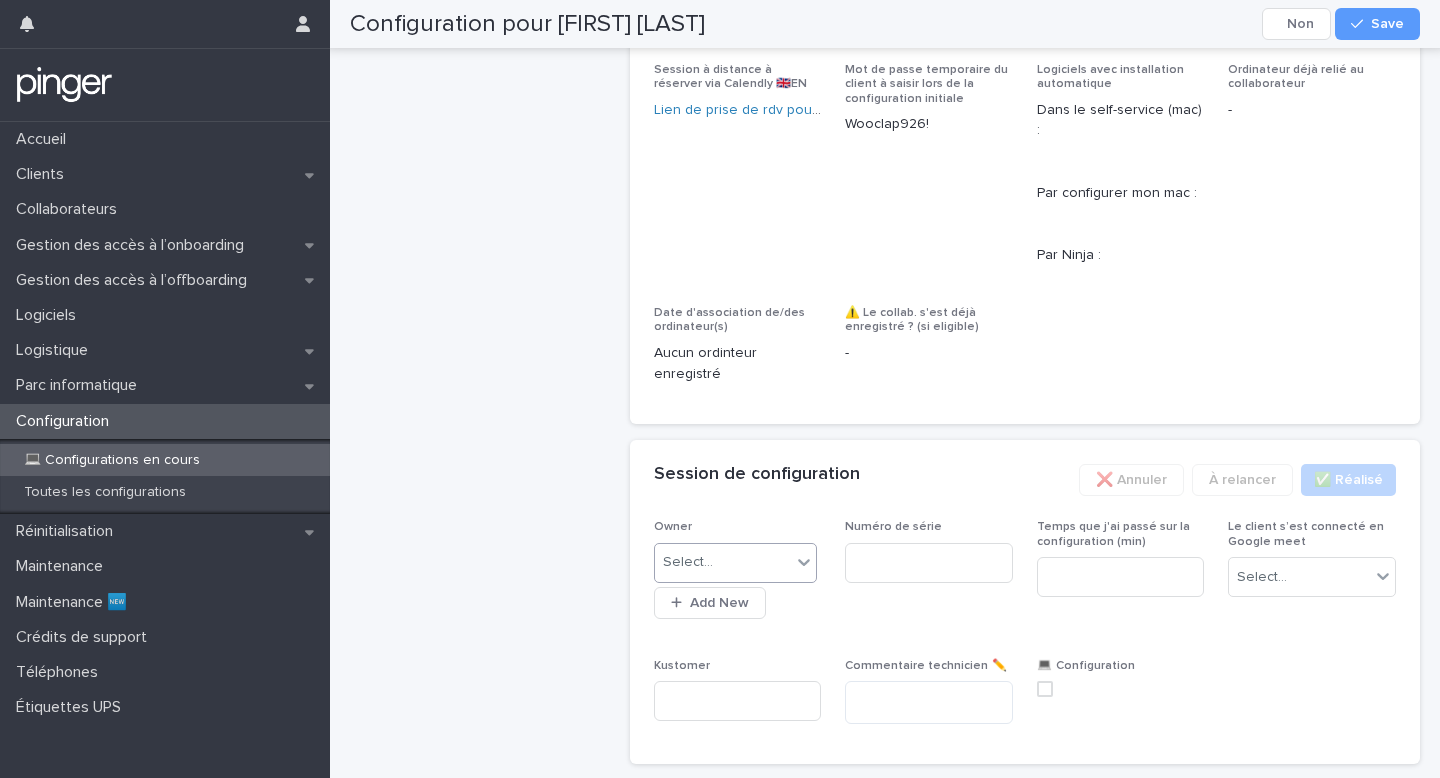 click on "Select..." at bounding box center [723, 562] 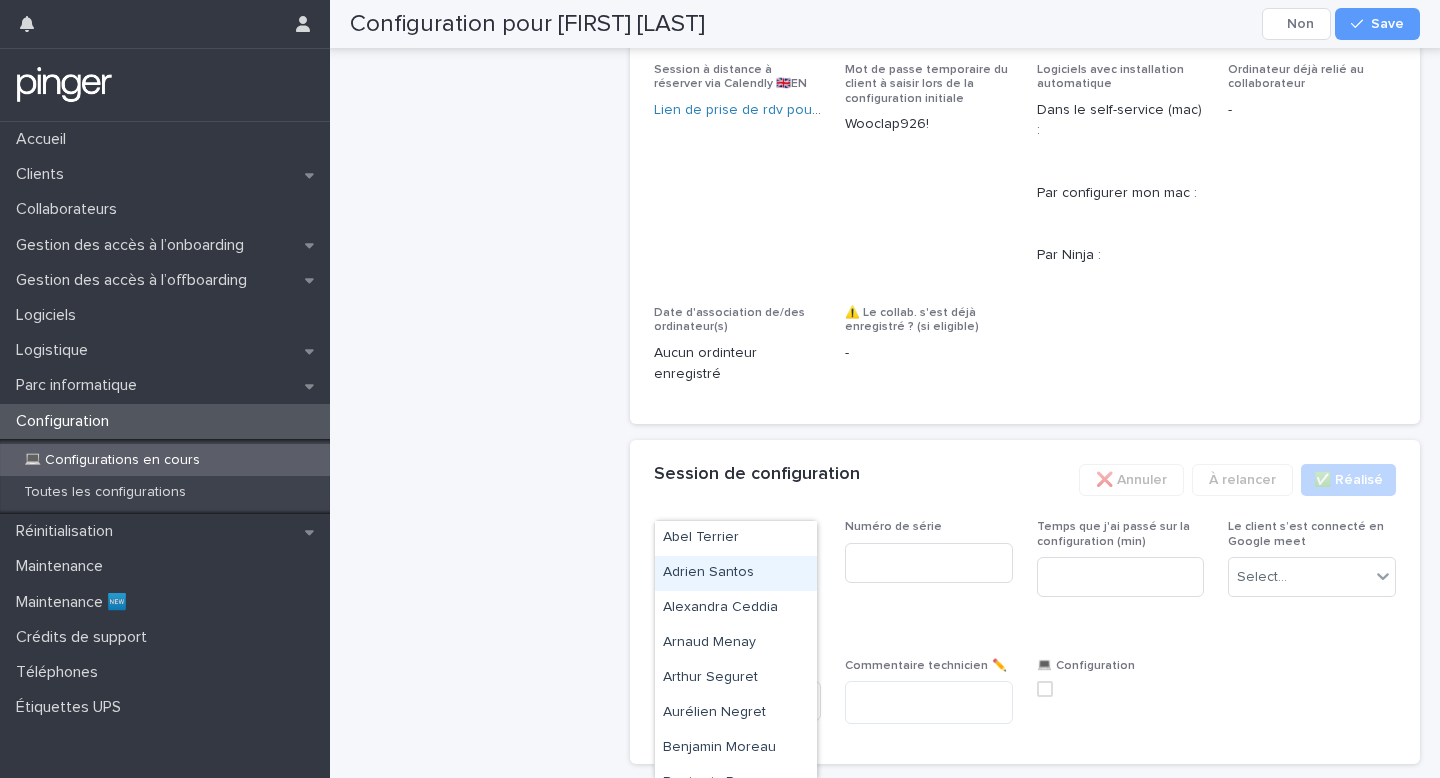 click on "Adrien Santos" at bounding box center [736, 573] 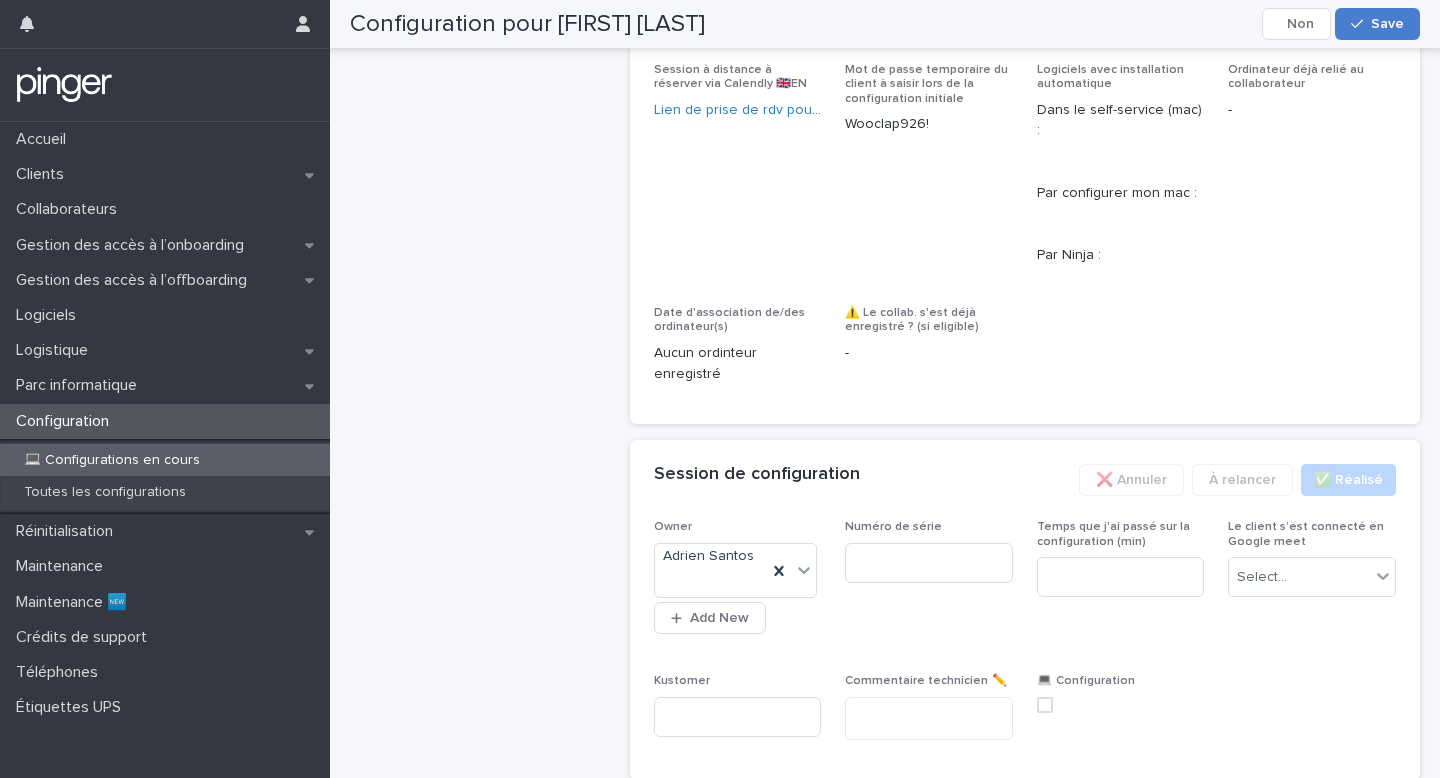 click on "Save" at bounding box center [1377, 24] 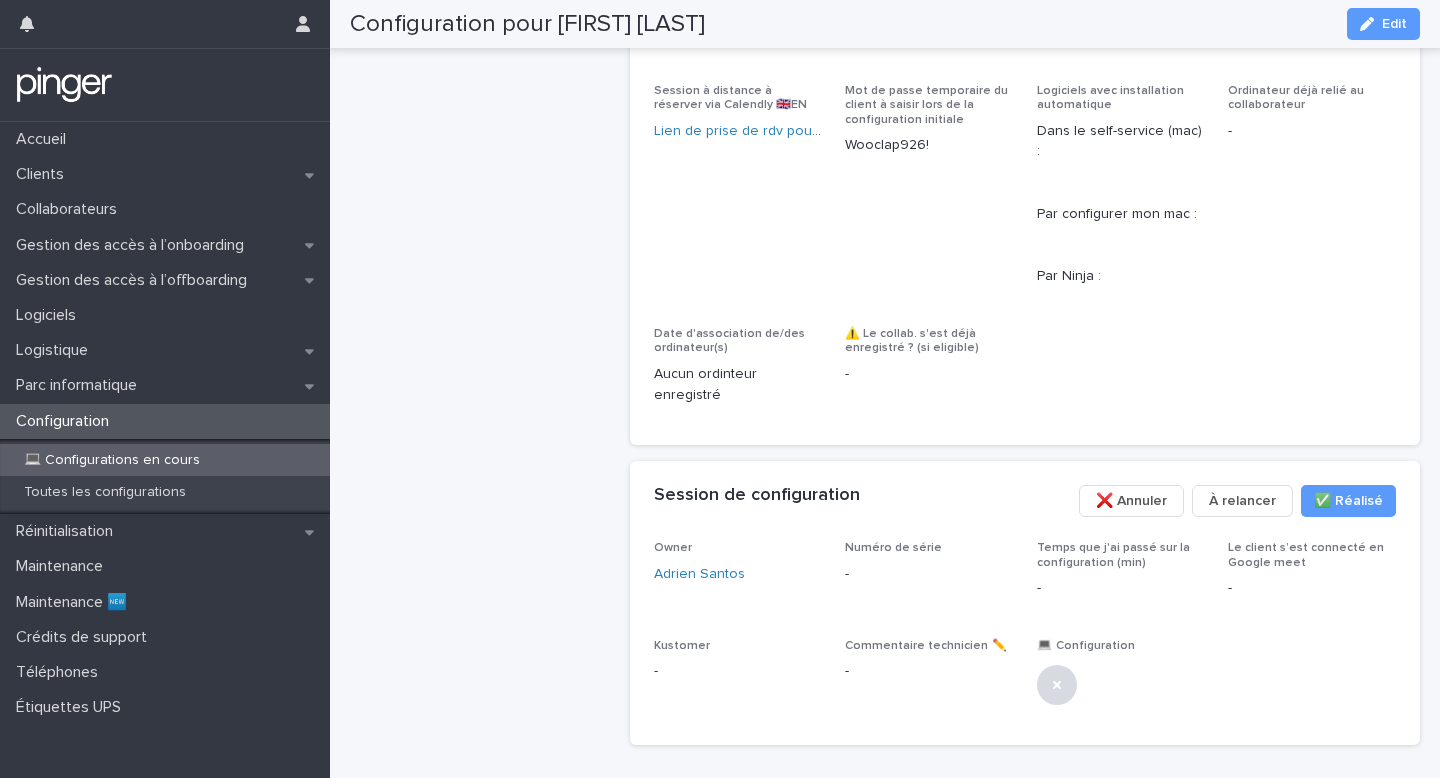 scroll, scrollTop: 1195, scrollLeft: 0, axis: vertical 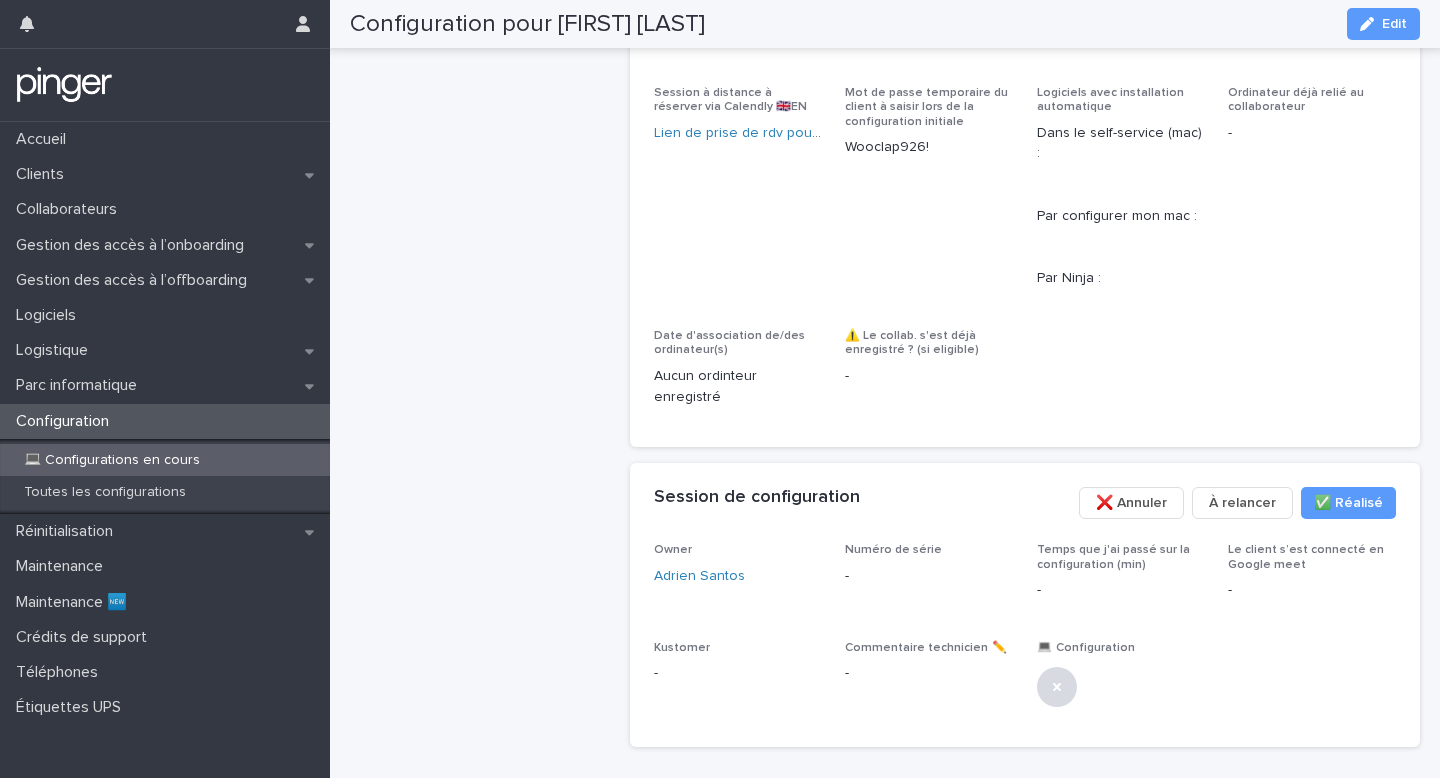 click on "Mot de passe temporaire du client à saisir lors de la configuration initiale Wooclap926!" at bounding box center [929, 130] 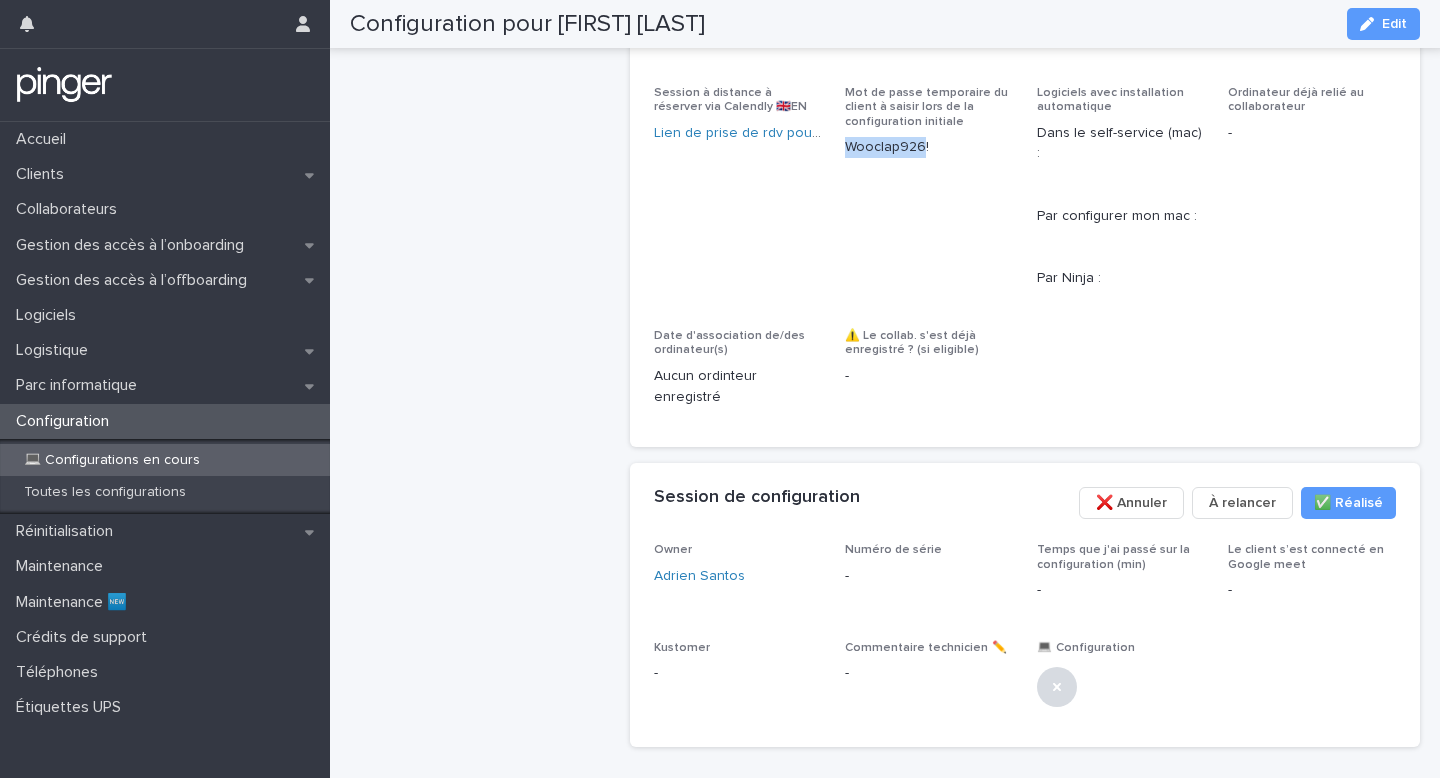 click on "Wooclap926!" at bounding box center (929, 147) 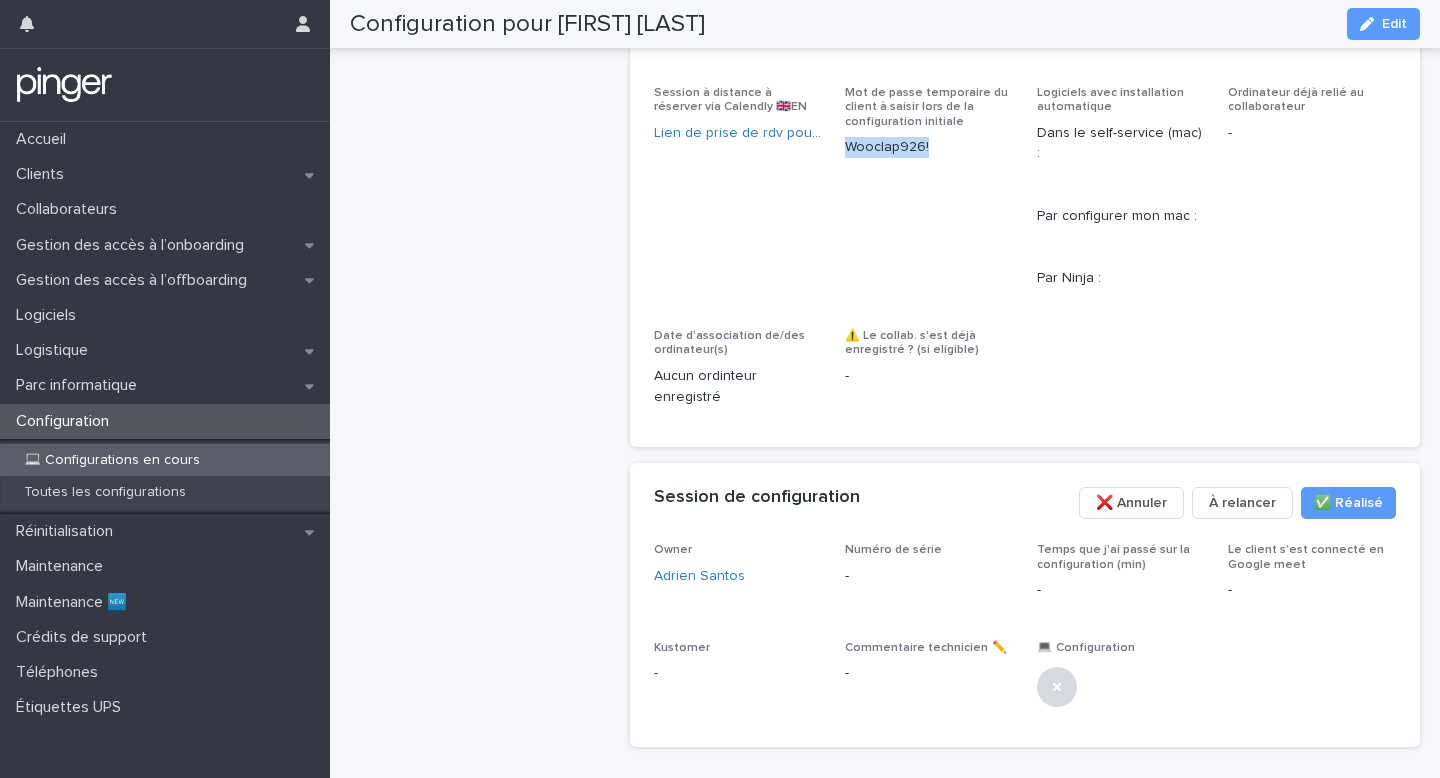 click on "Wooclap926!" at bounding box center (929, 147) 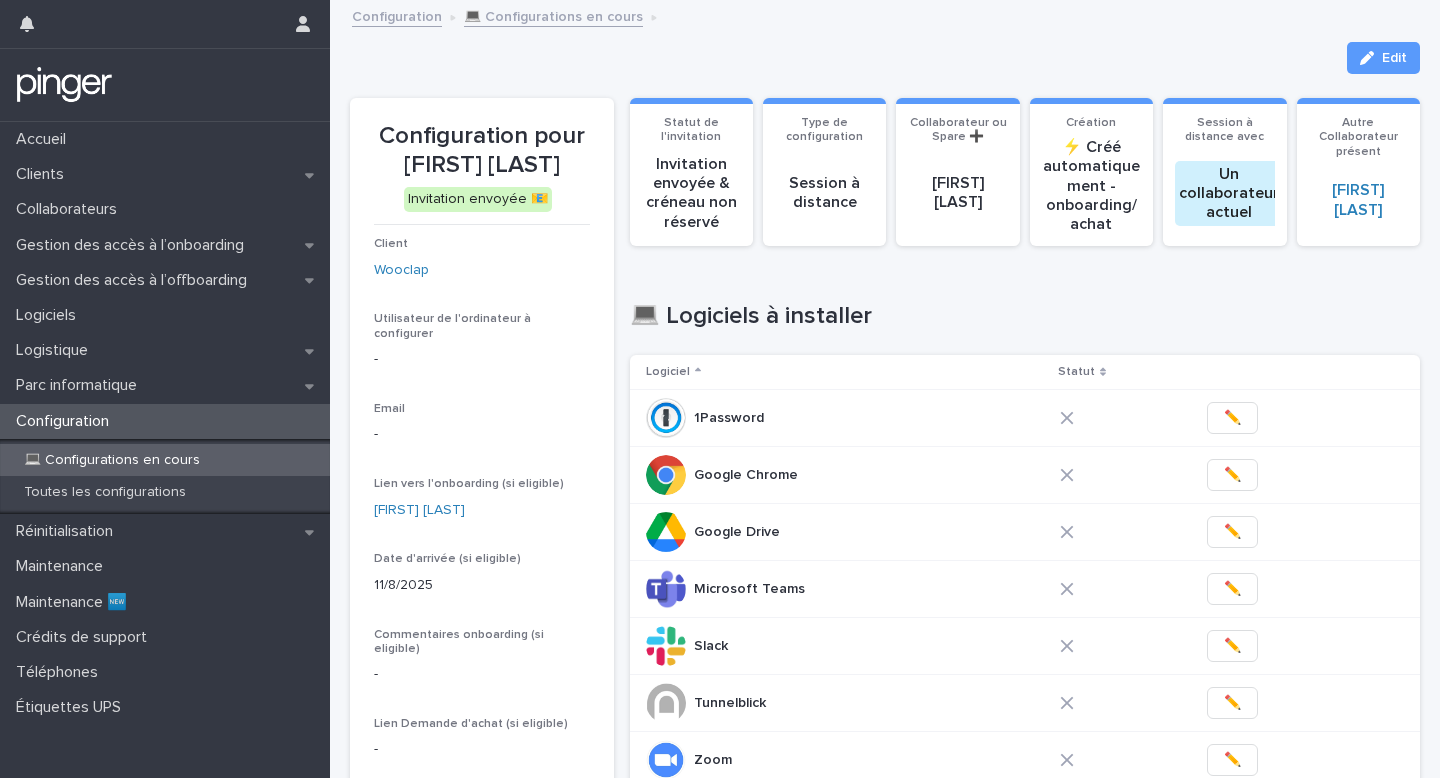 scroll, scrollTop: 19, scrollLeft: 0, axis: vertical 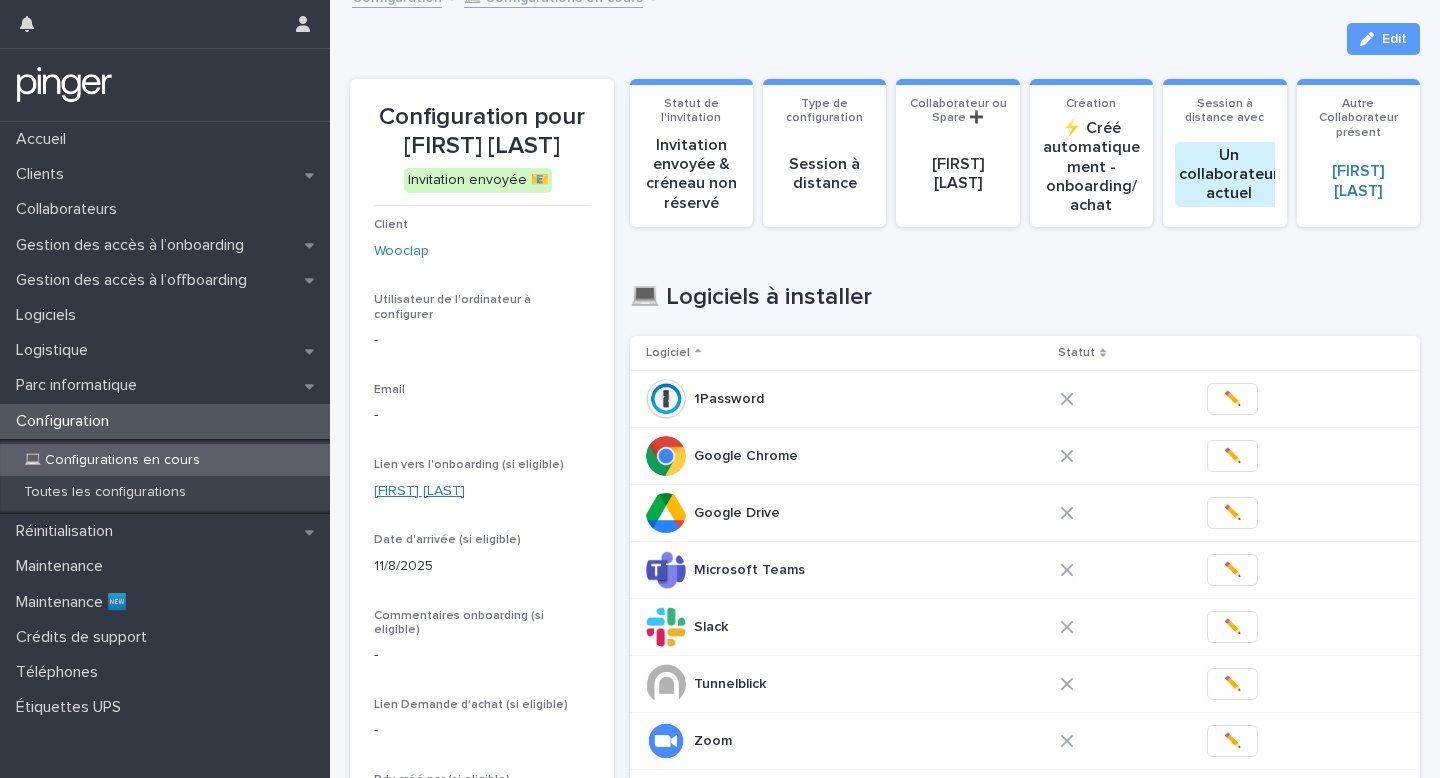 click on "[FIRST] [LAST]" at bounding box center (419, 491) 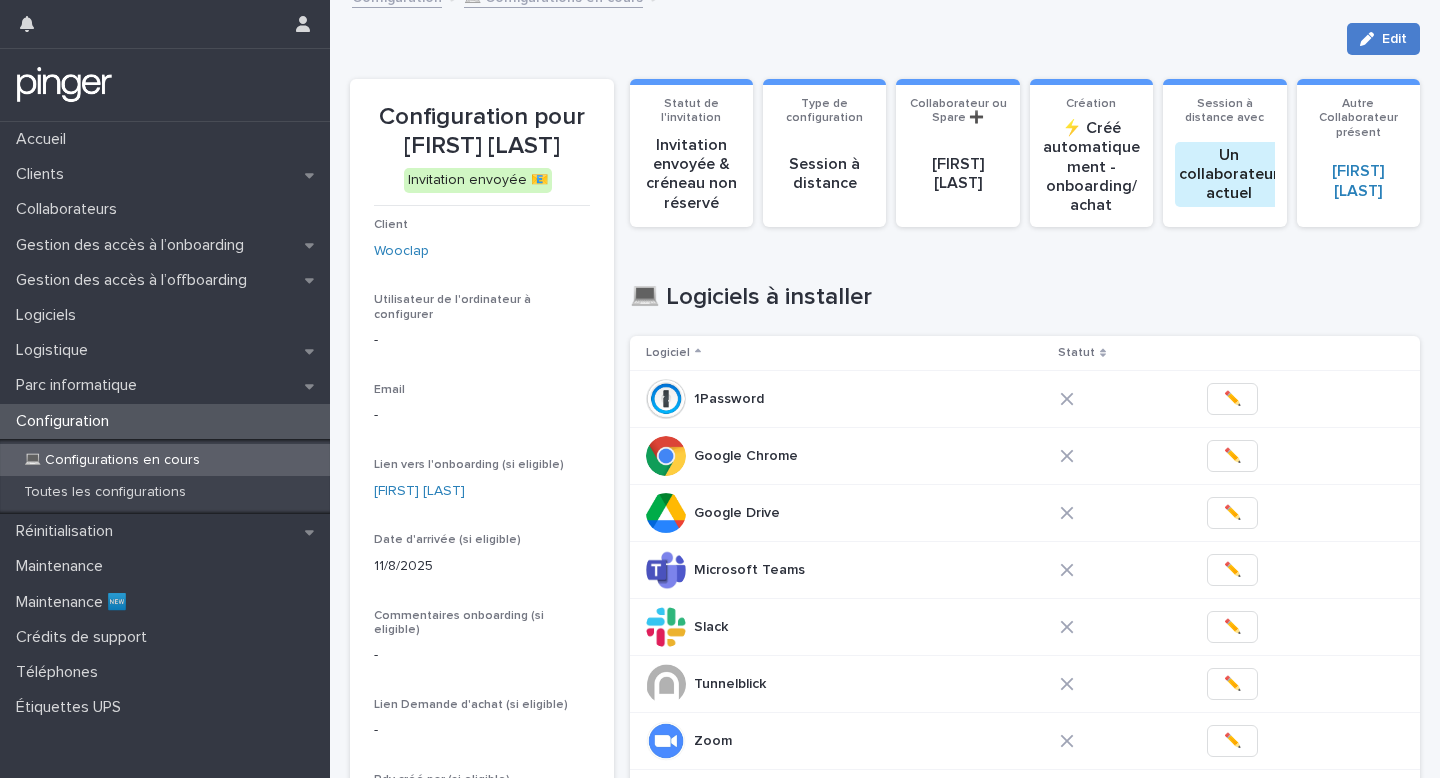 click 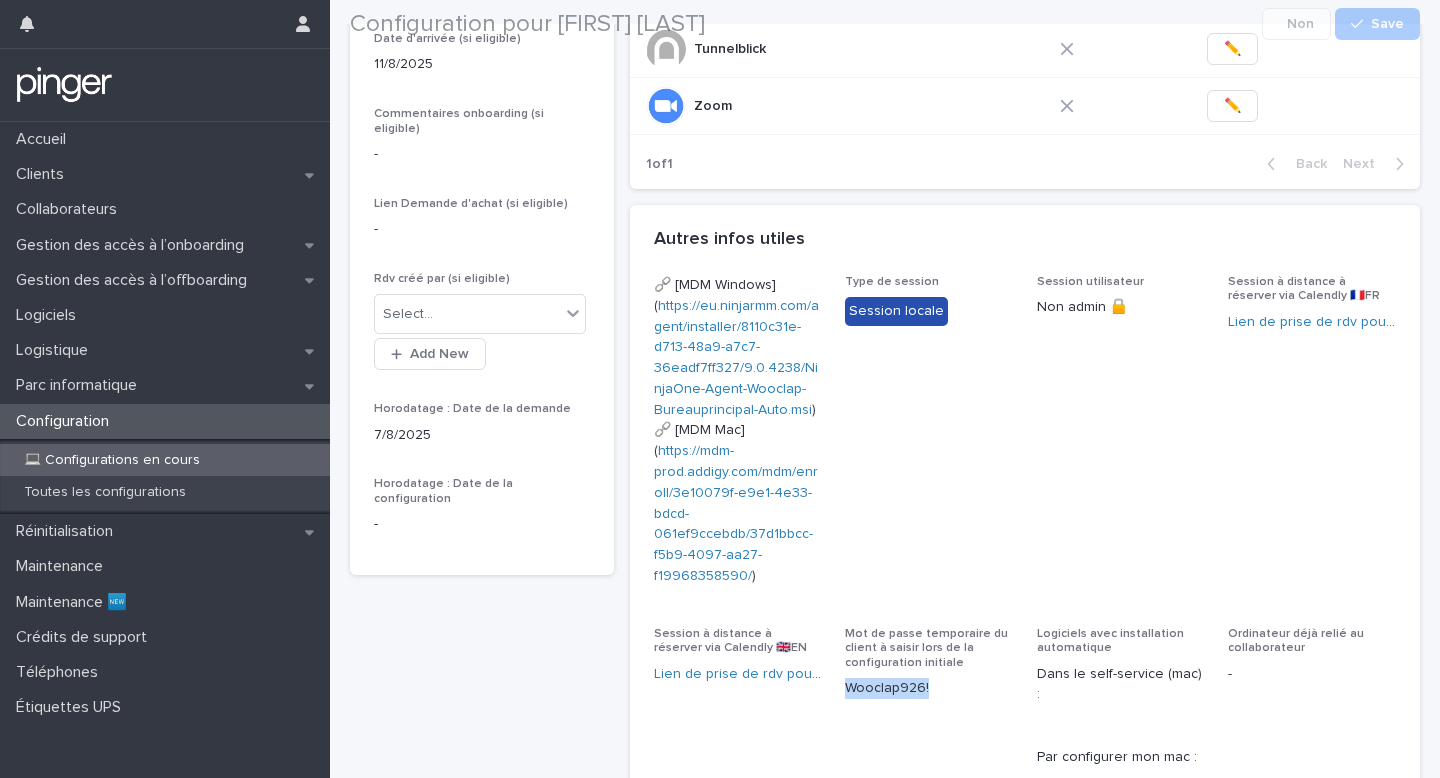 scroll, scrollTop: 1226, scrollLeft: 0, axis: vertical 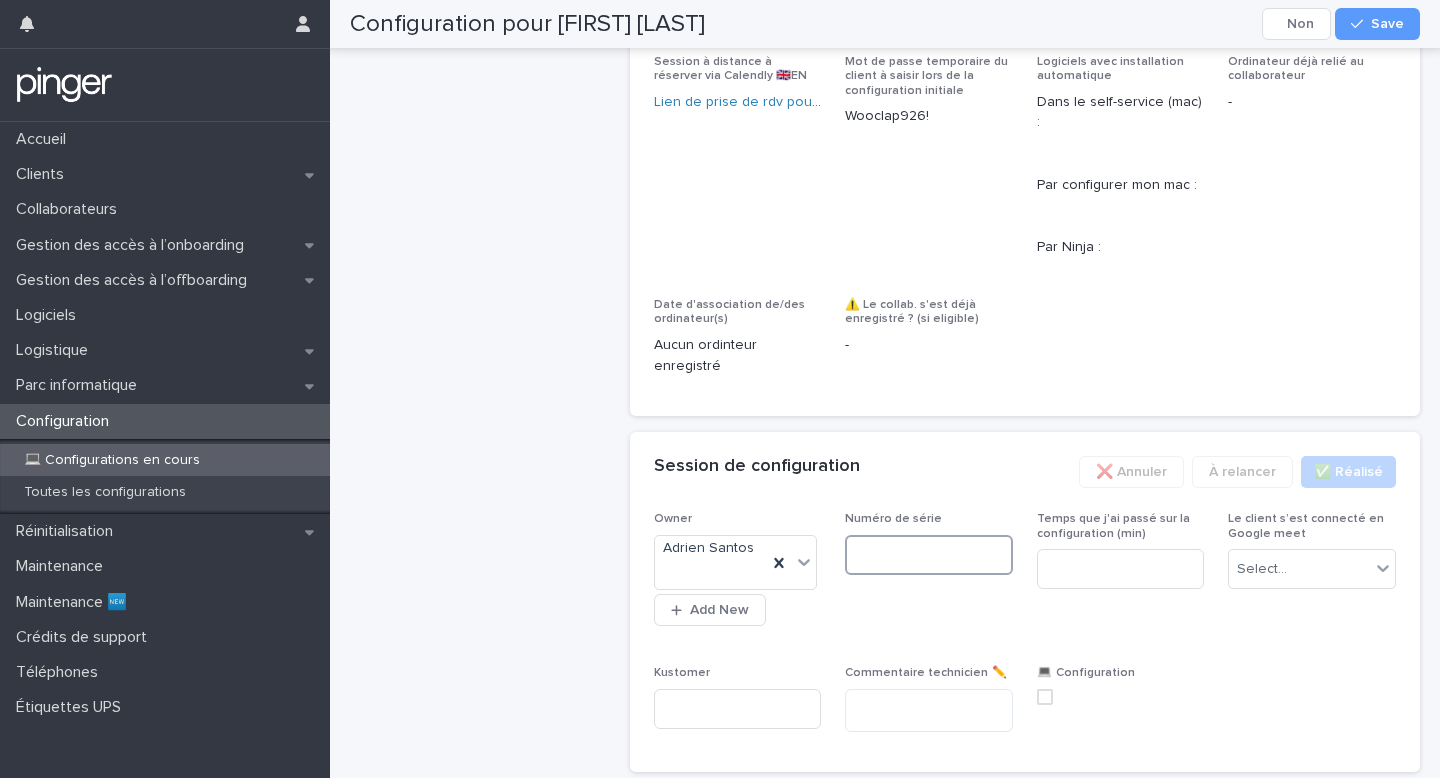 click at bounding box center (929, 555) 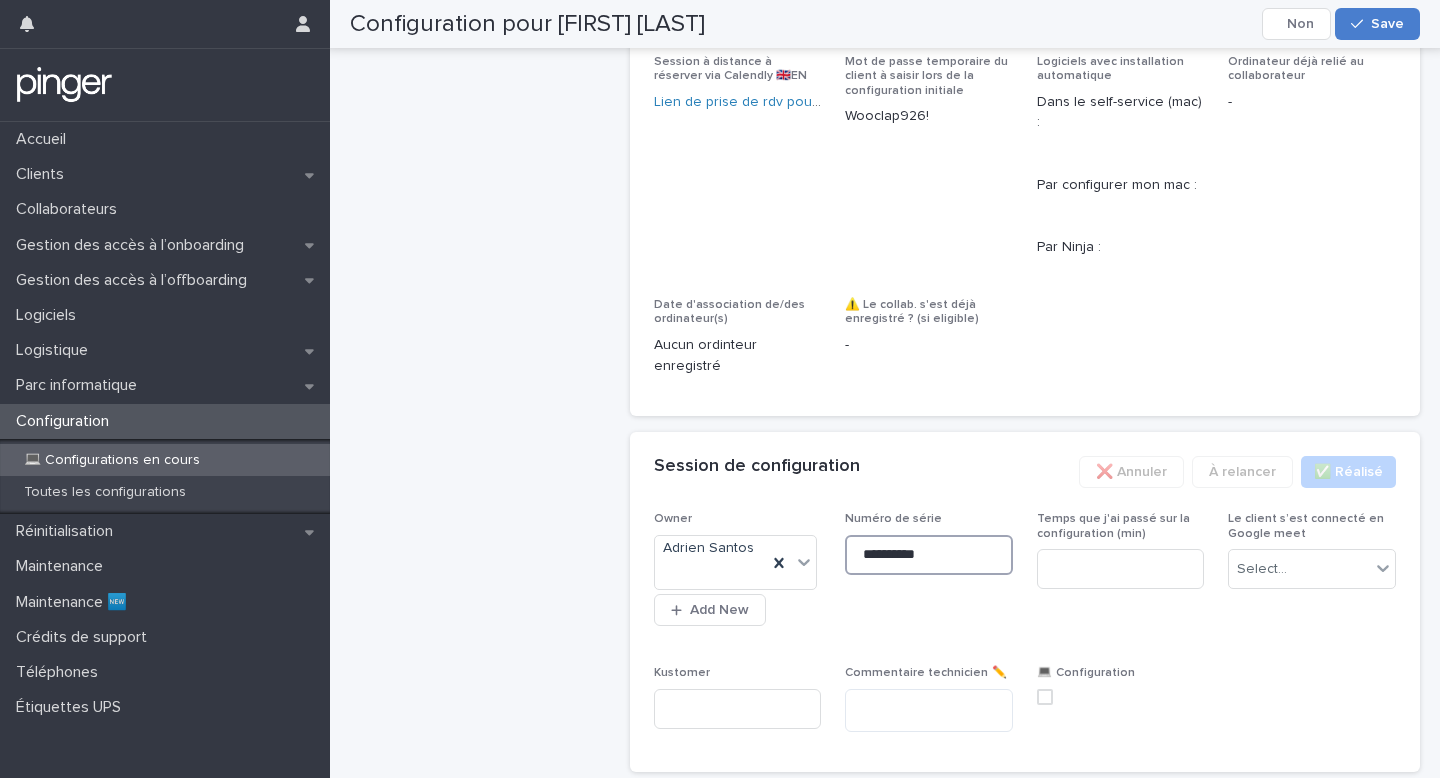 type on "**********" 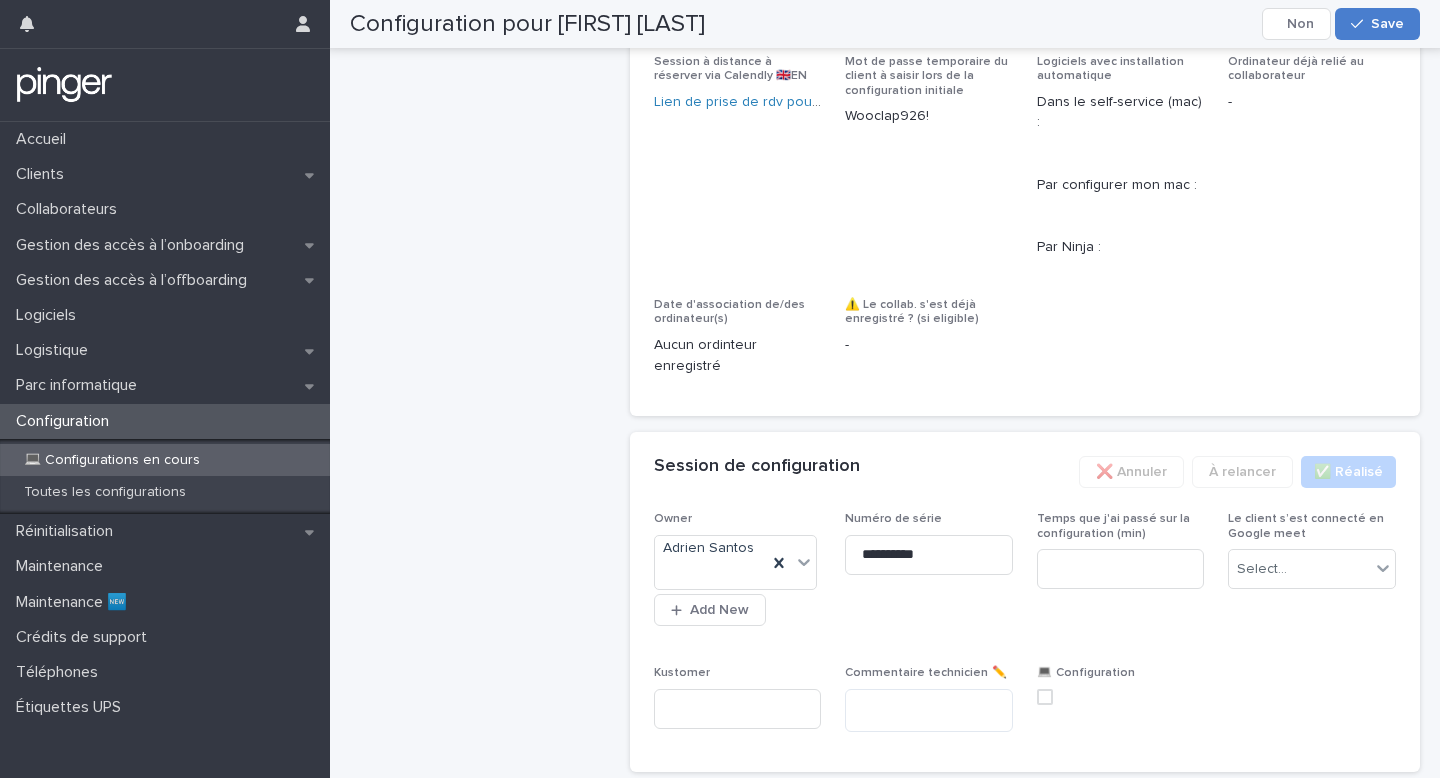 click on "Save" at bounding box center [1377, 24] 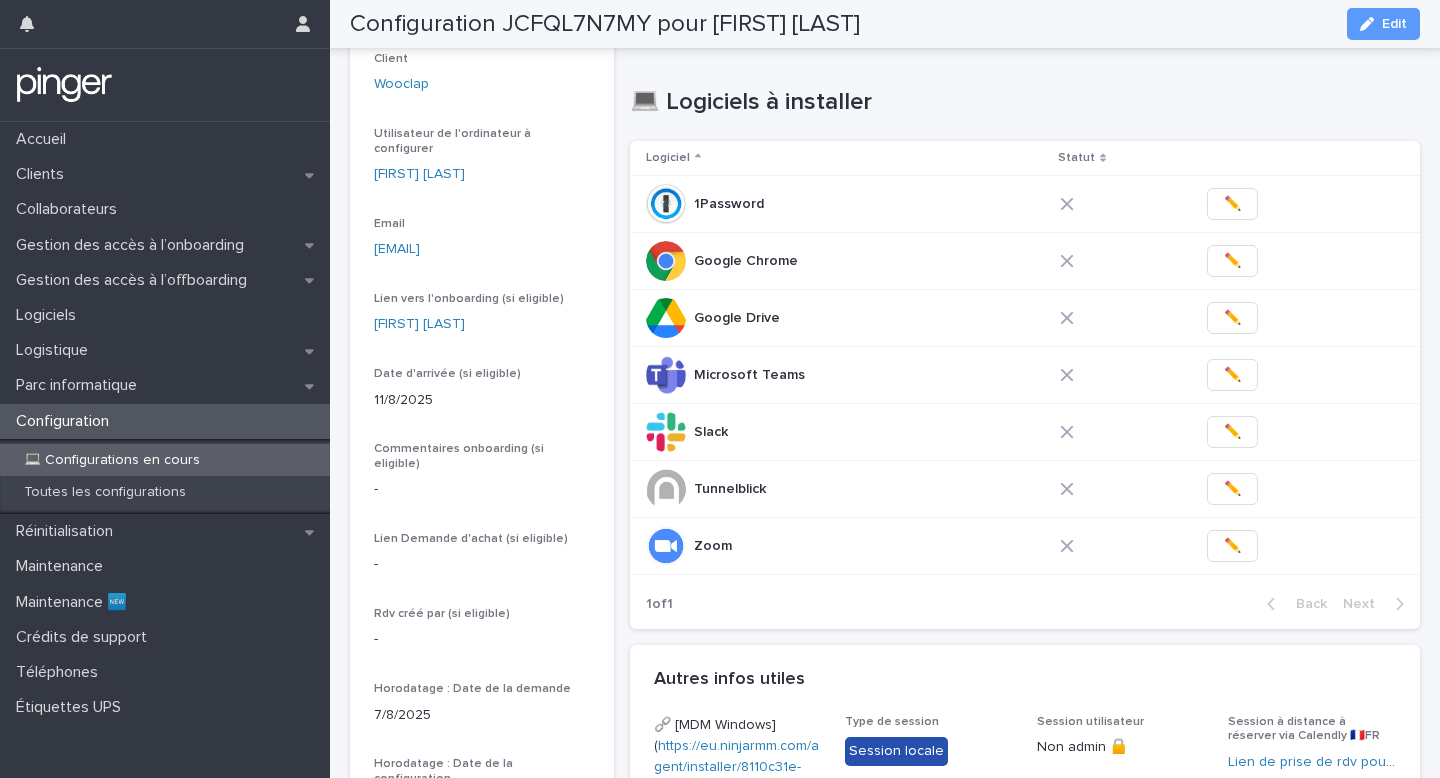 scroll, scrollTop: 210, scrollLeft: 0, axis: vertical 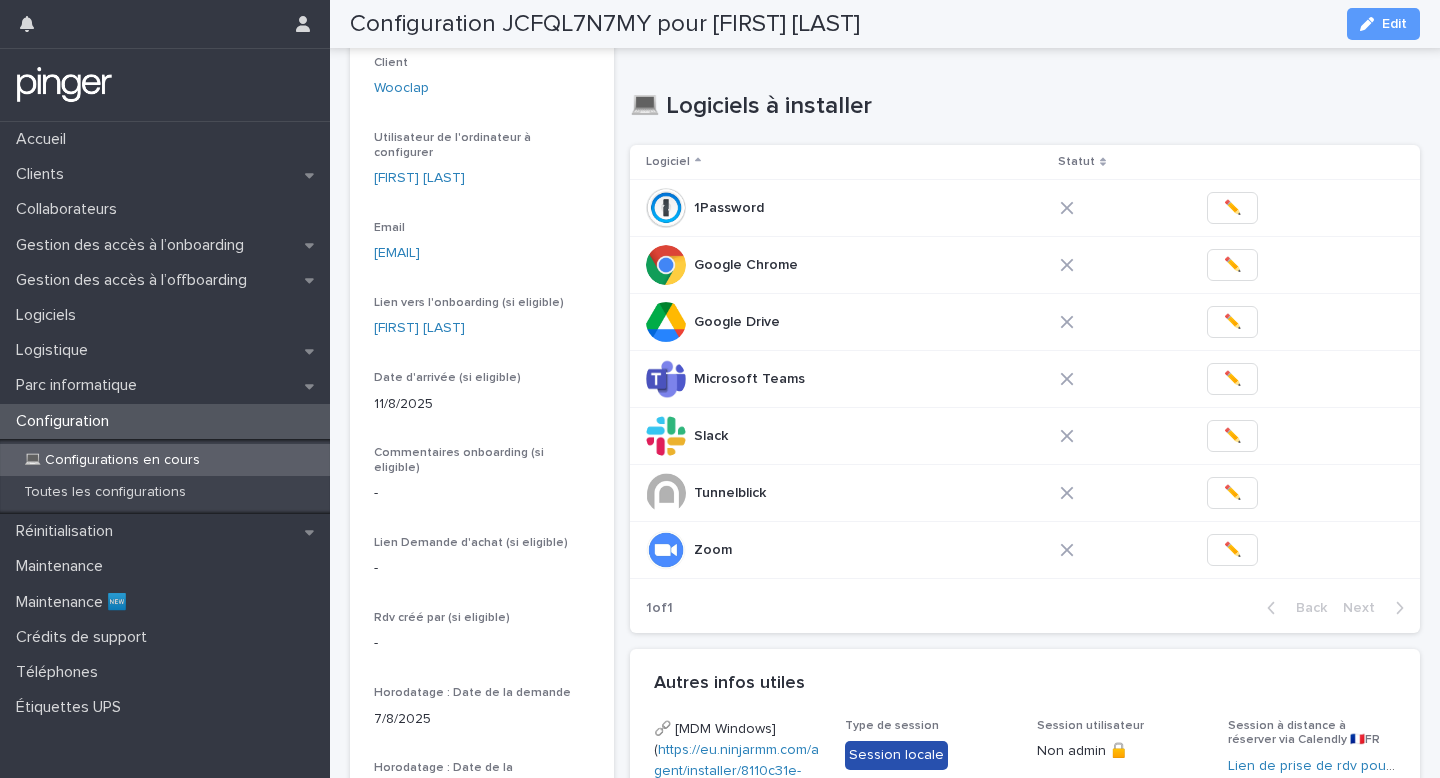 click on "✏️" at bounding box center (1305, 265) 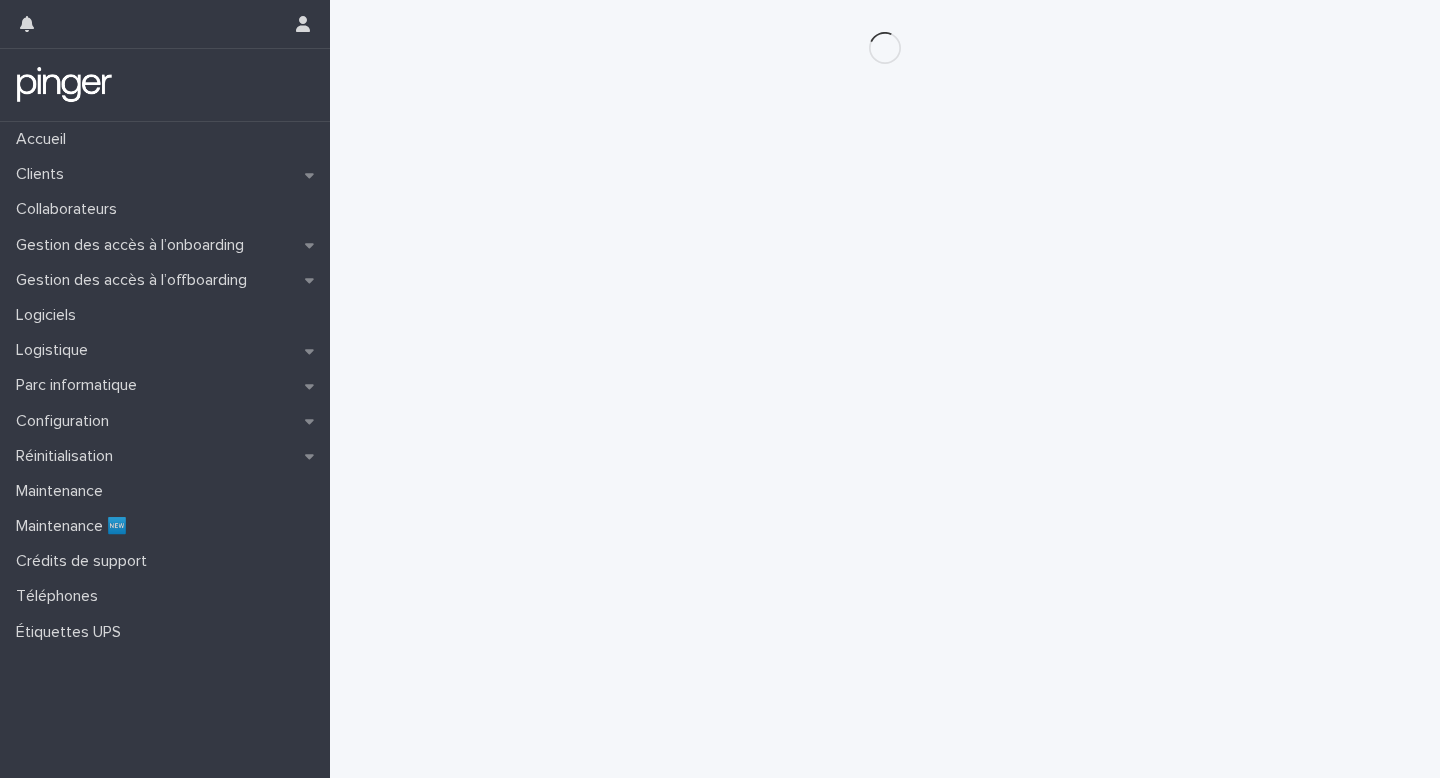 scroll, scrollTop: 0, scrollLeft: 0, axis: both 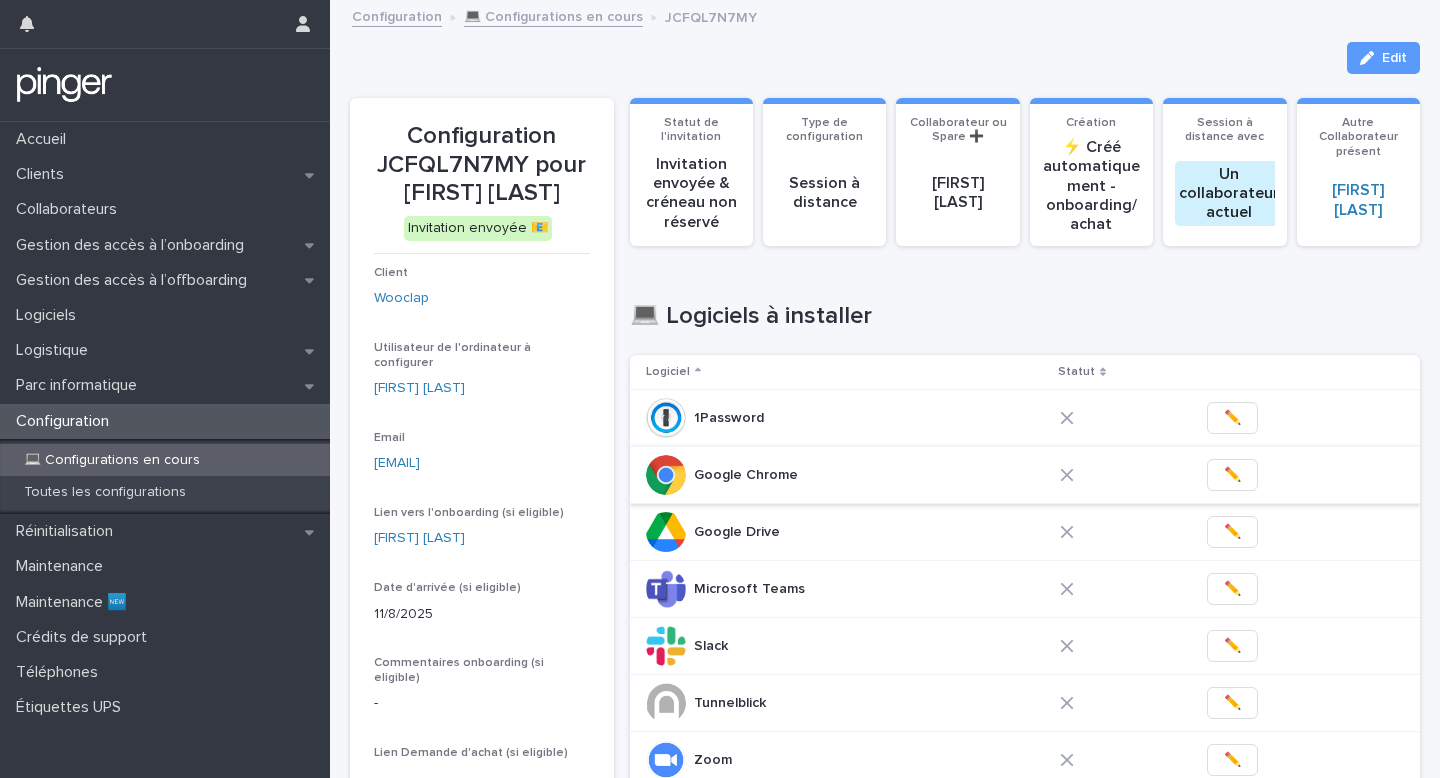 click on "✏️" at bounding box center [1232, 475] 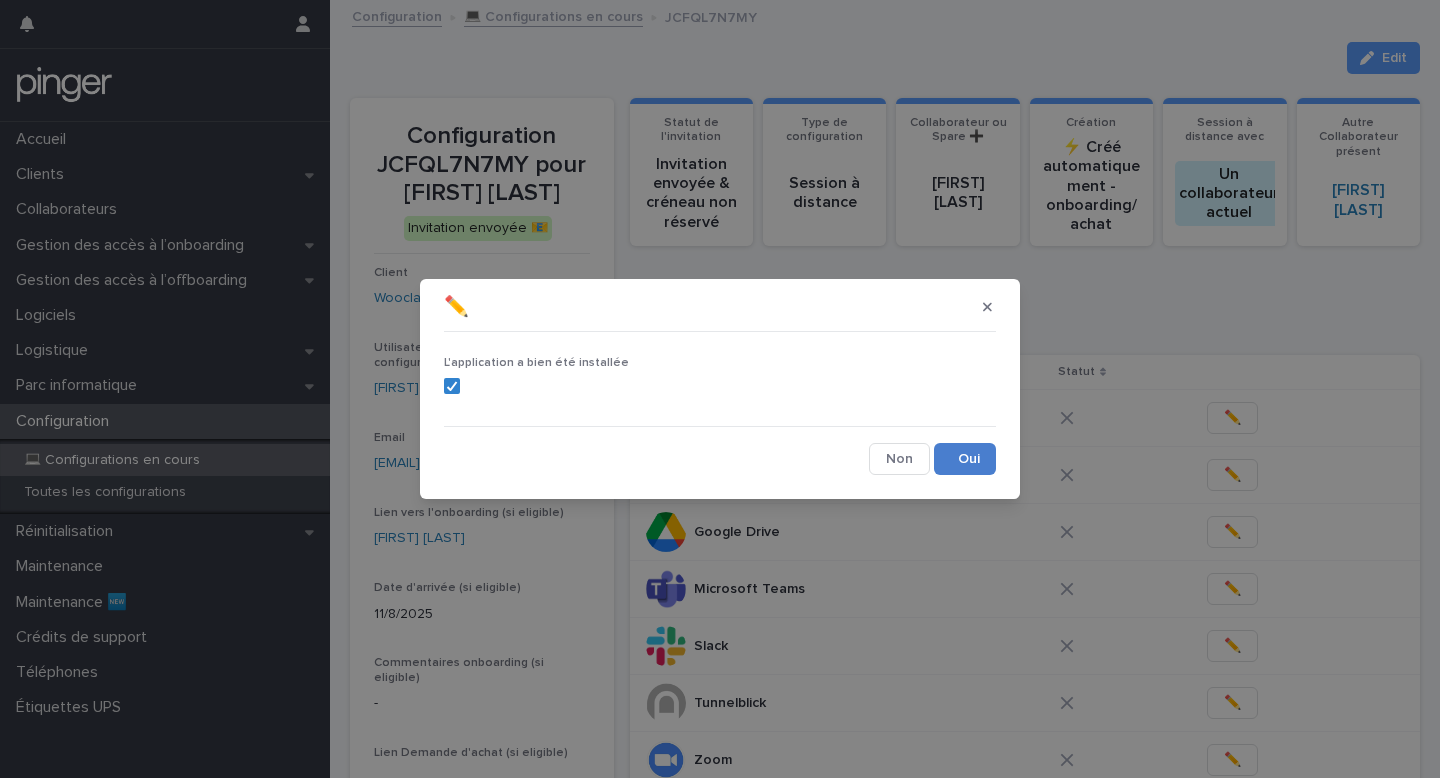 click on "Save" at bounding box center [965, 459] 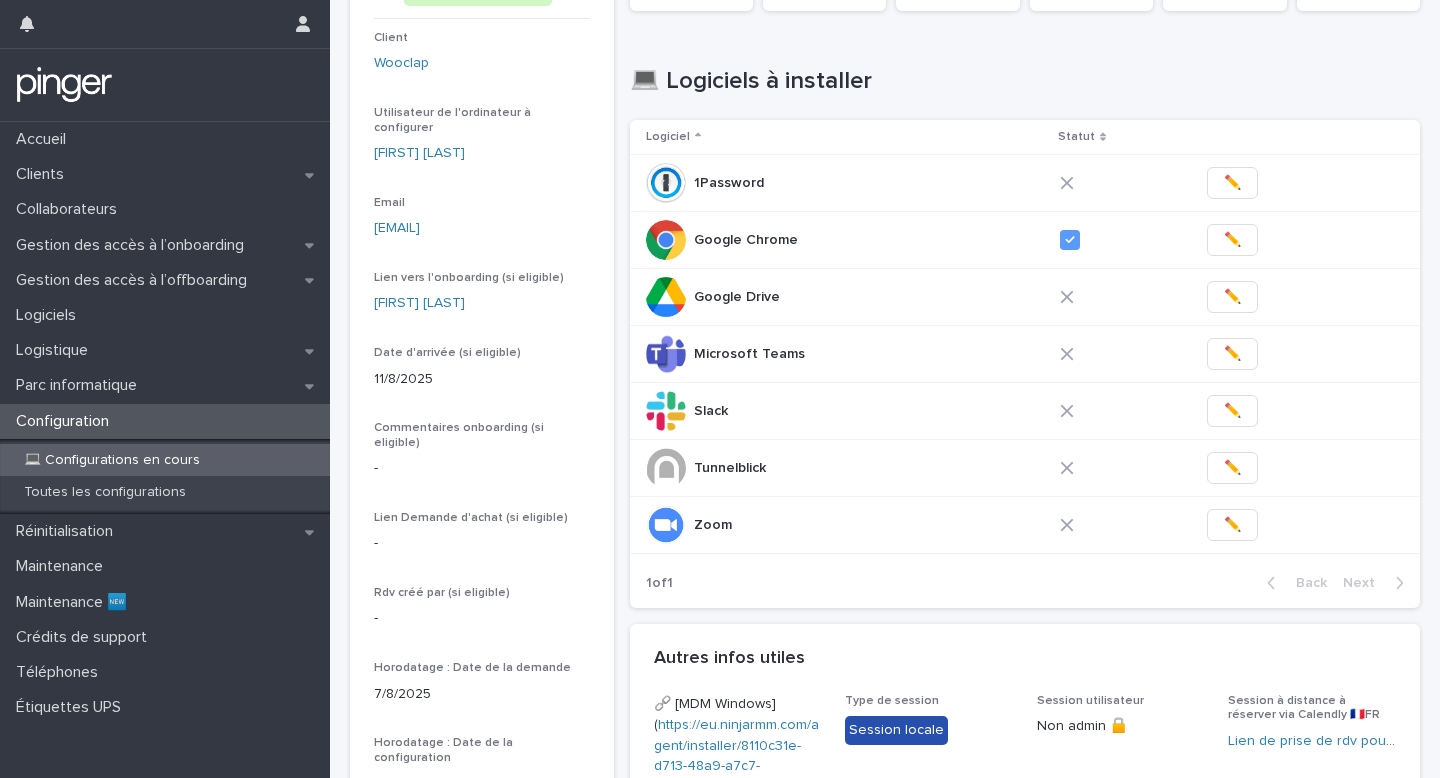 scroll, scrollTop: 329, scrollLeft: 0, axis: vertical 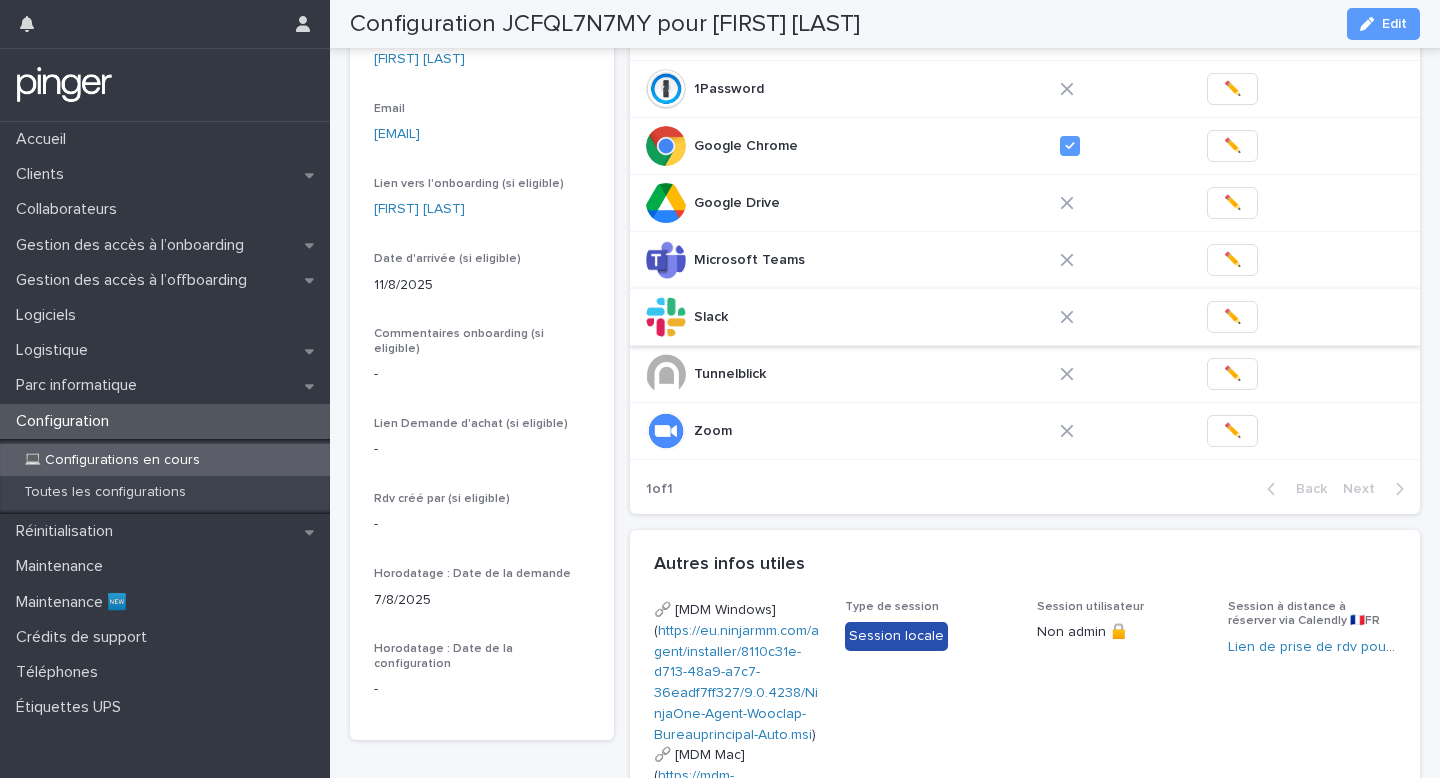 click on "✏️" at bounding box center [1232, 317] 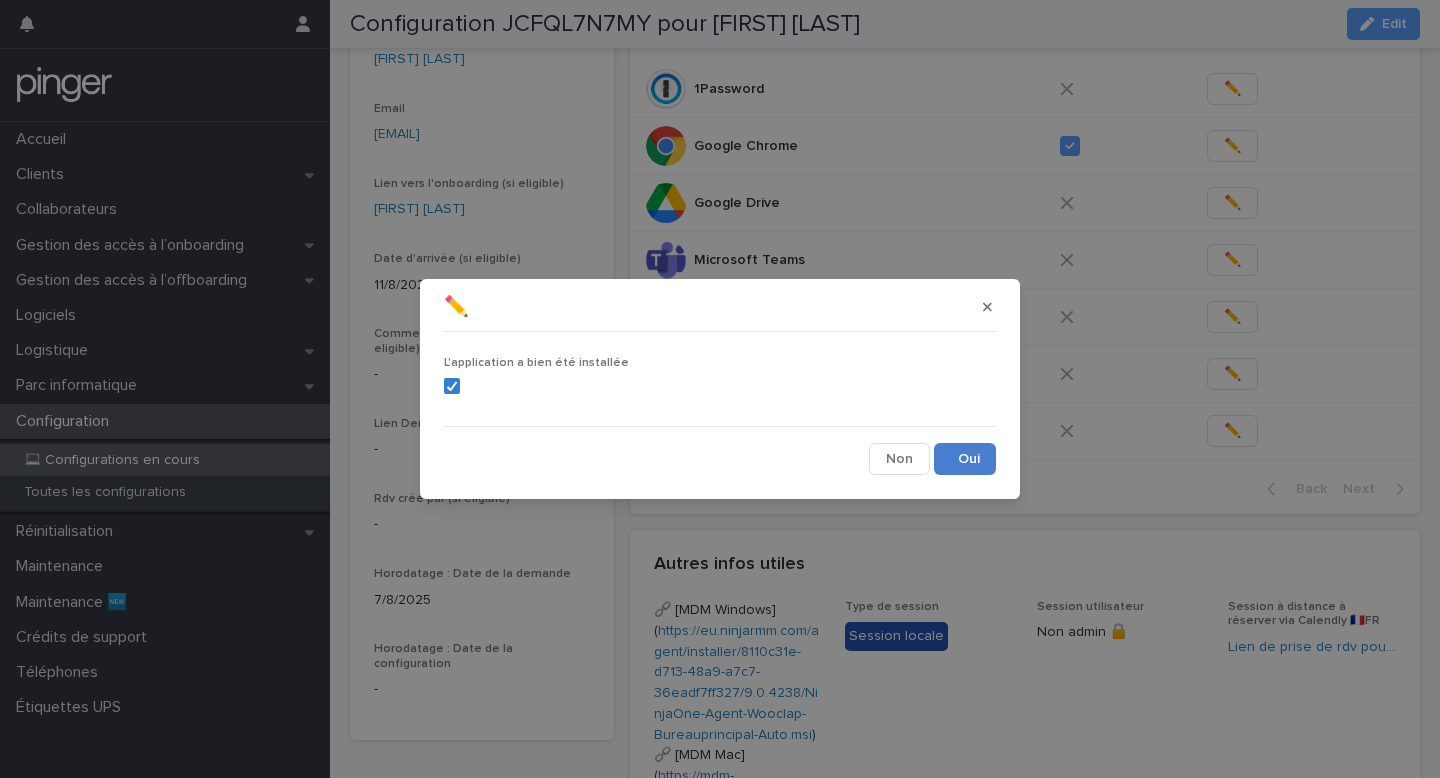 click on "Save" at bounding box center [965, 459] 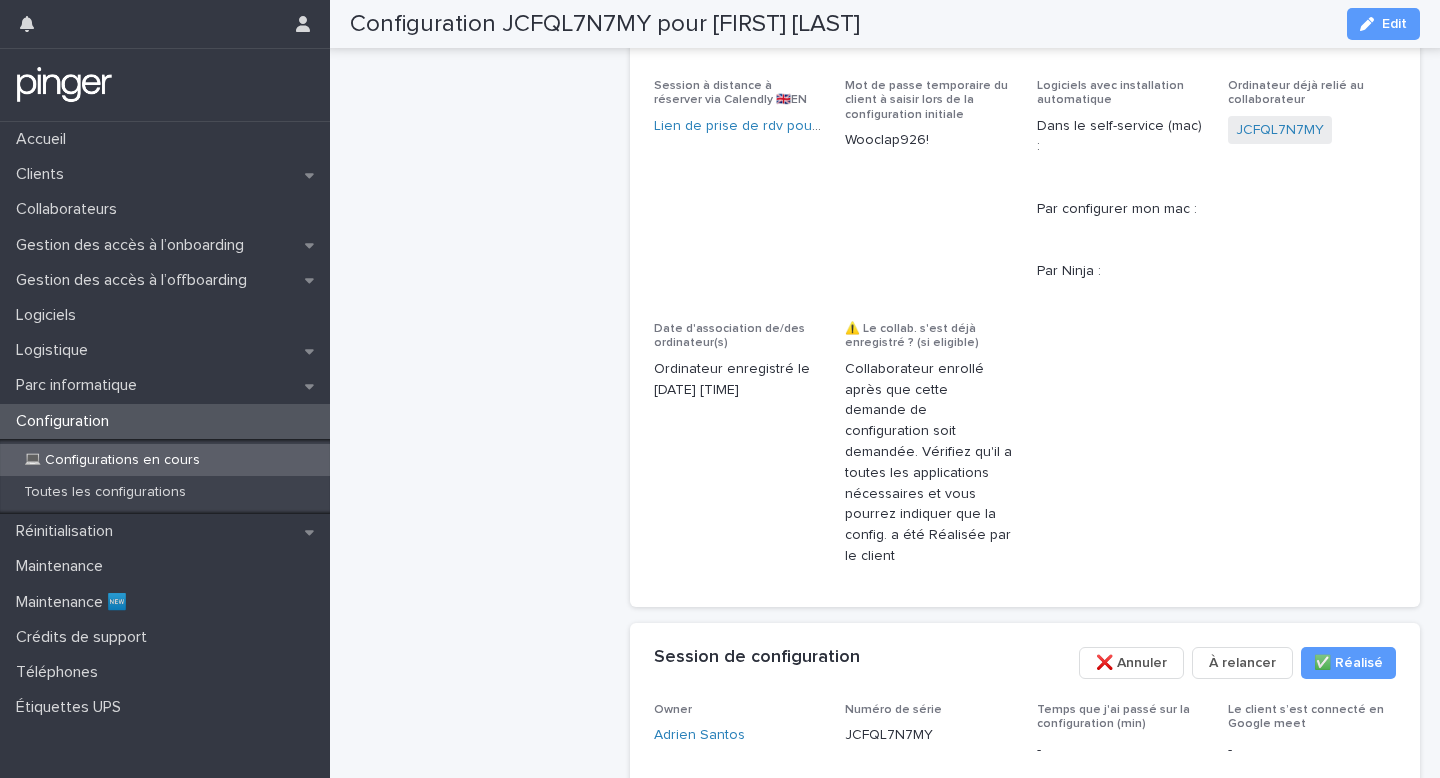 scroll, scrollTop: 941, scrollLeft: 0, axis: vertical 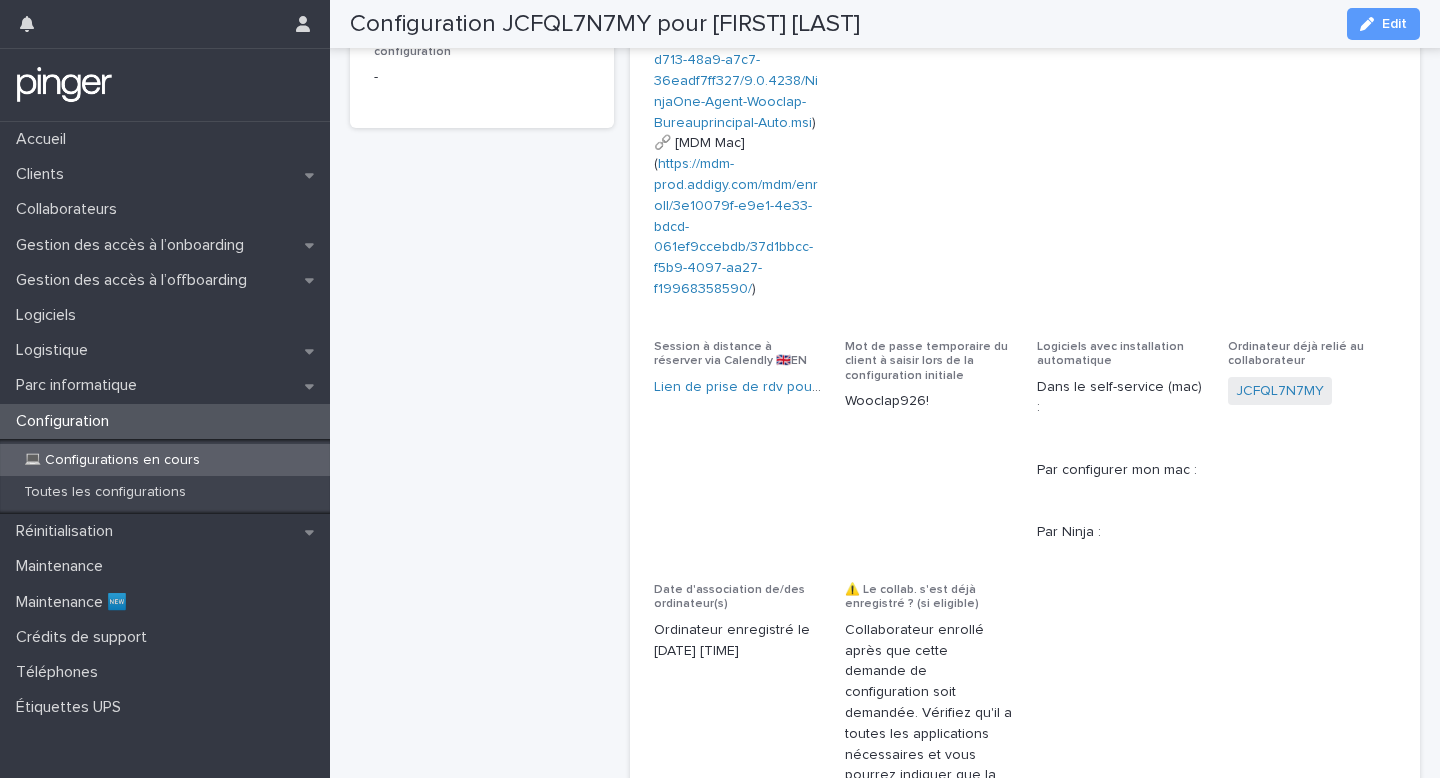 click on "Wooclap926!" at bounding box center [929, 401] 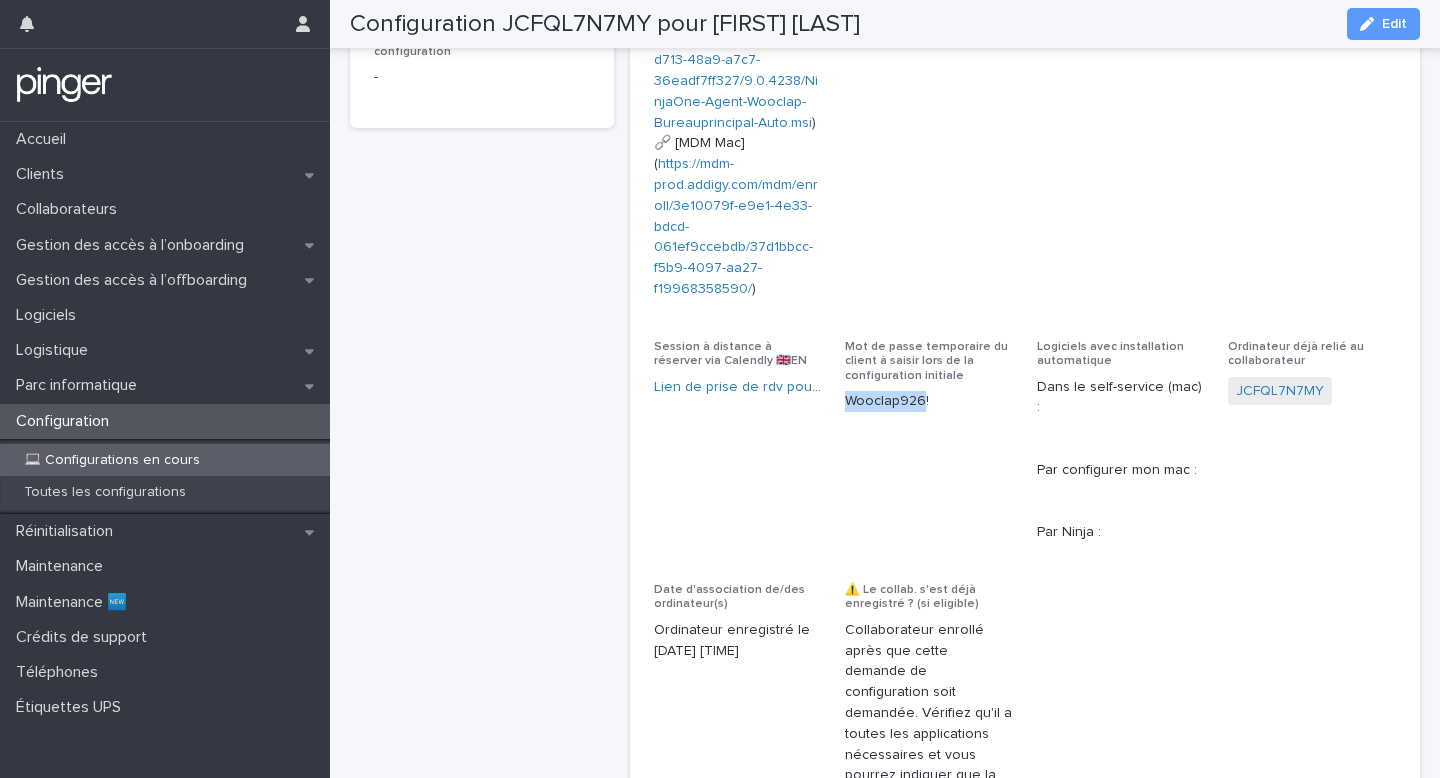 click on "Wooclap926!" at bounding box center (929, 401) 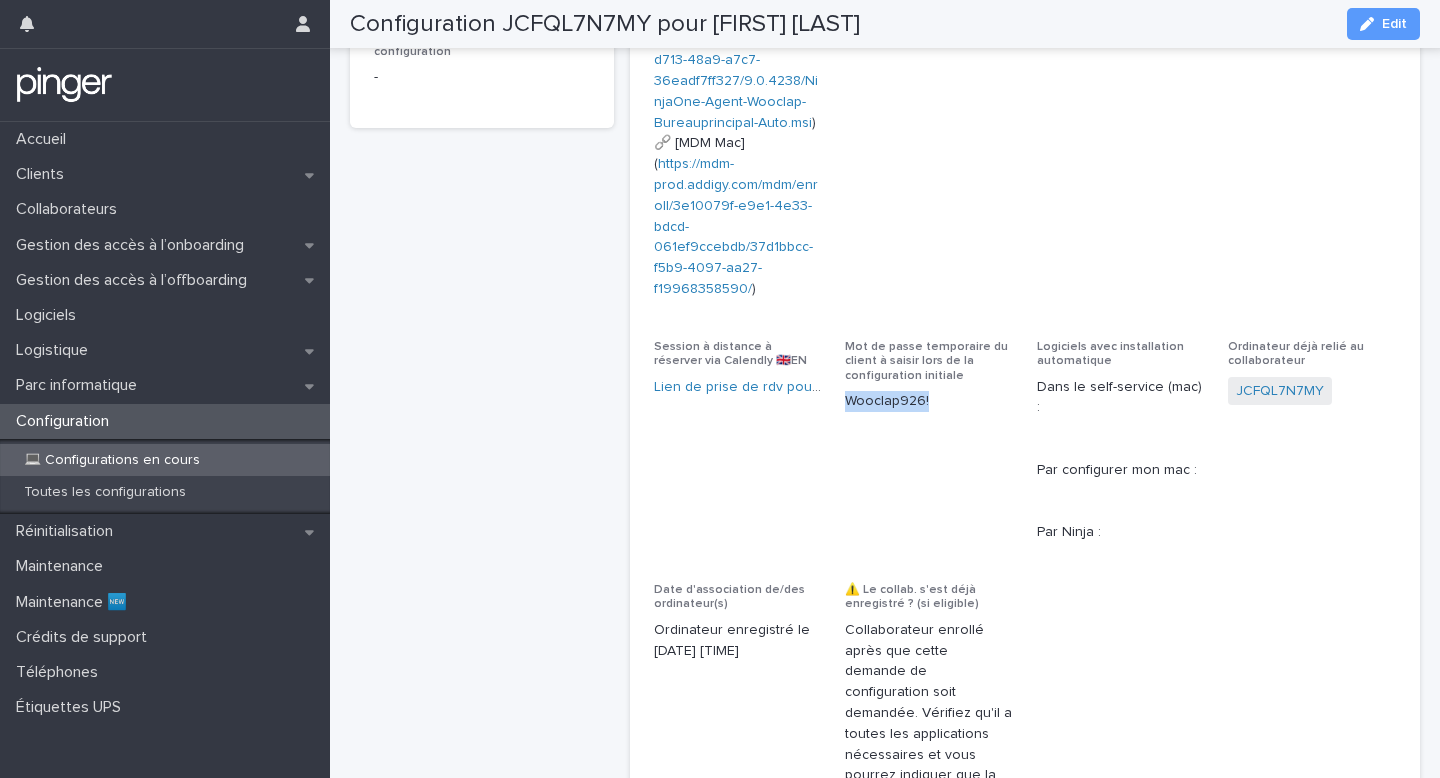 click on "Wooclap926!" at bounding box center [929, 401] 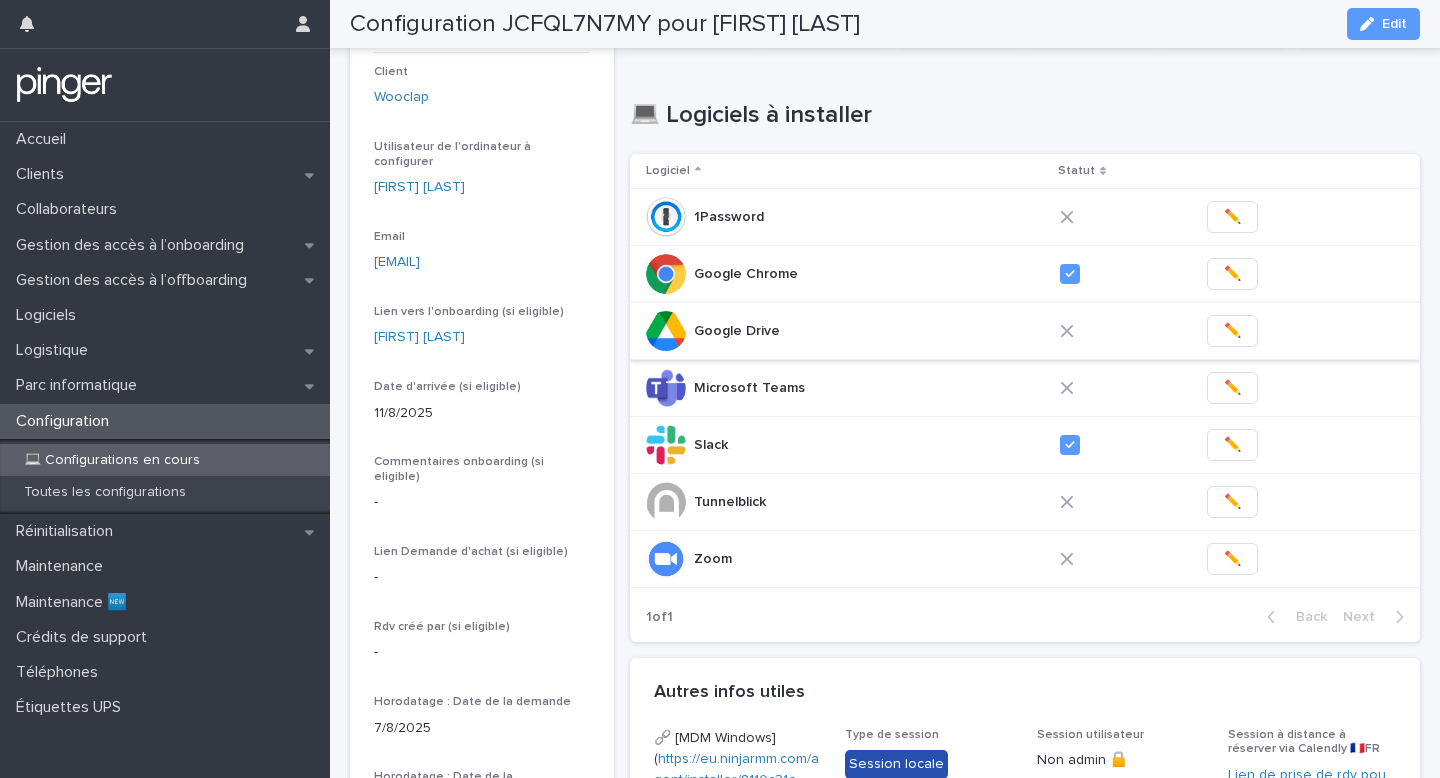 click on "✏️" at bounding box center [1232, 331] 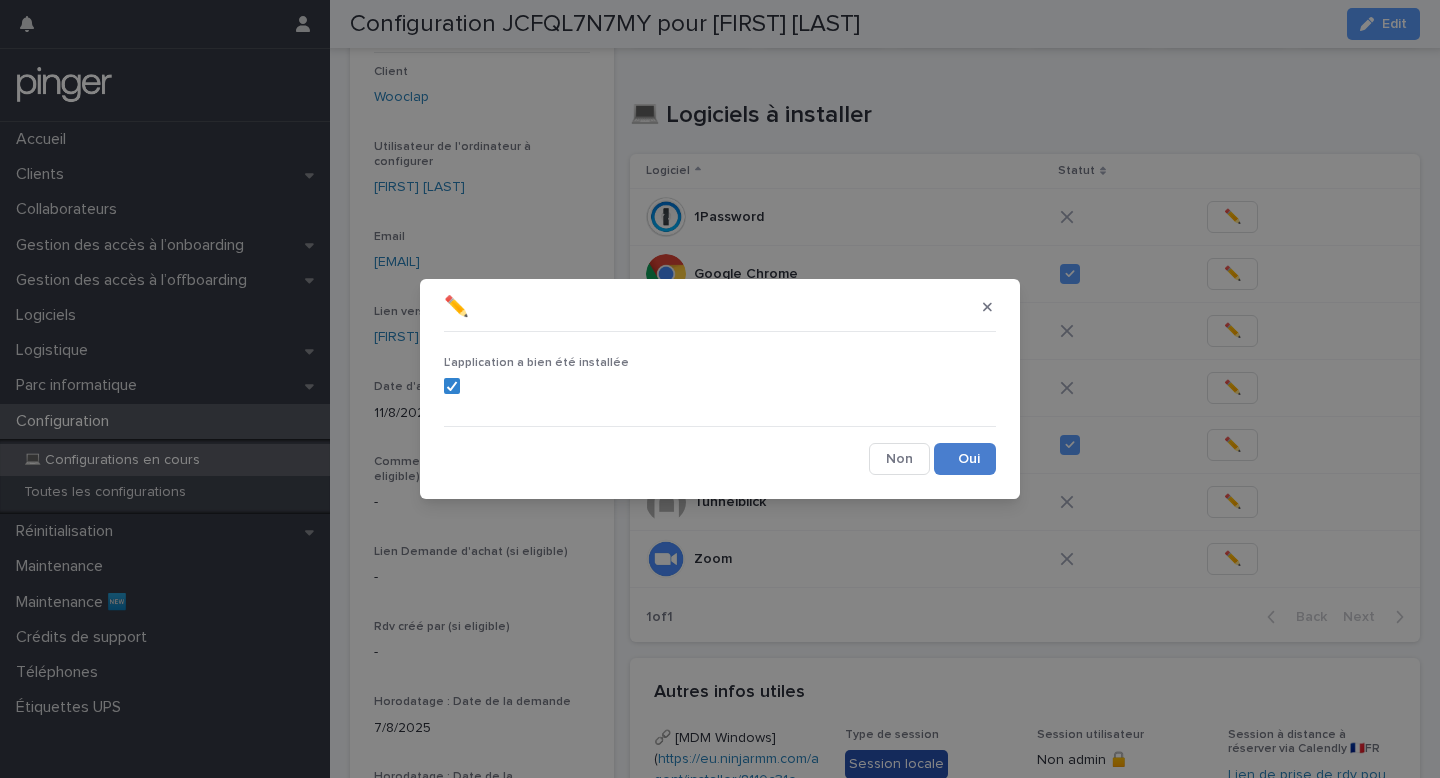 click on "Save" at bounding box center [965, 459] 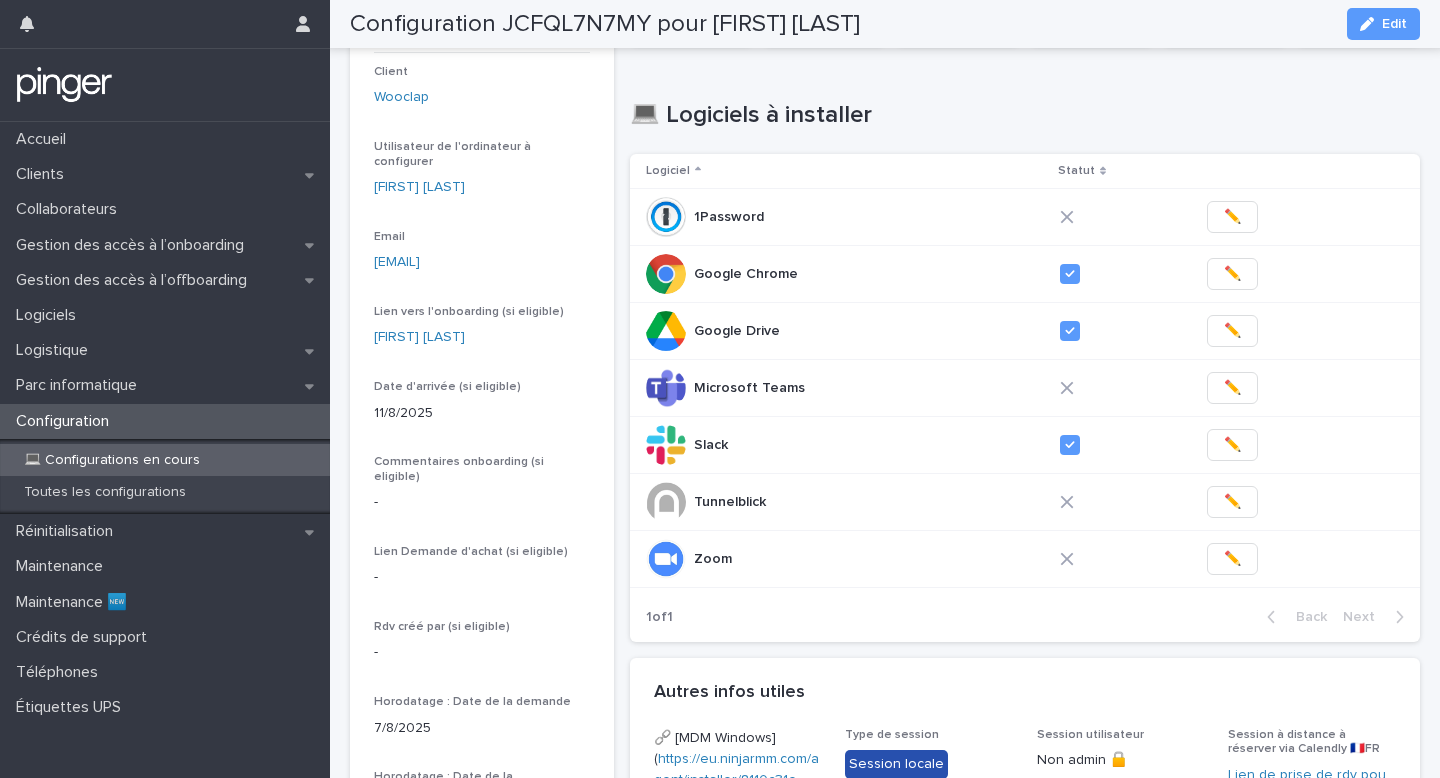type 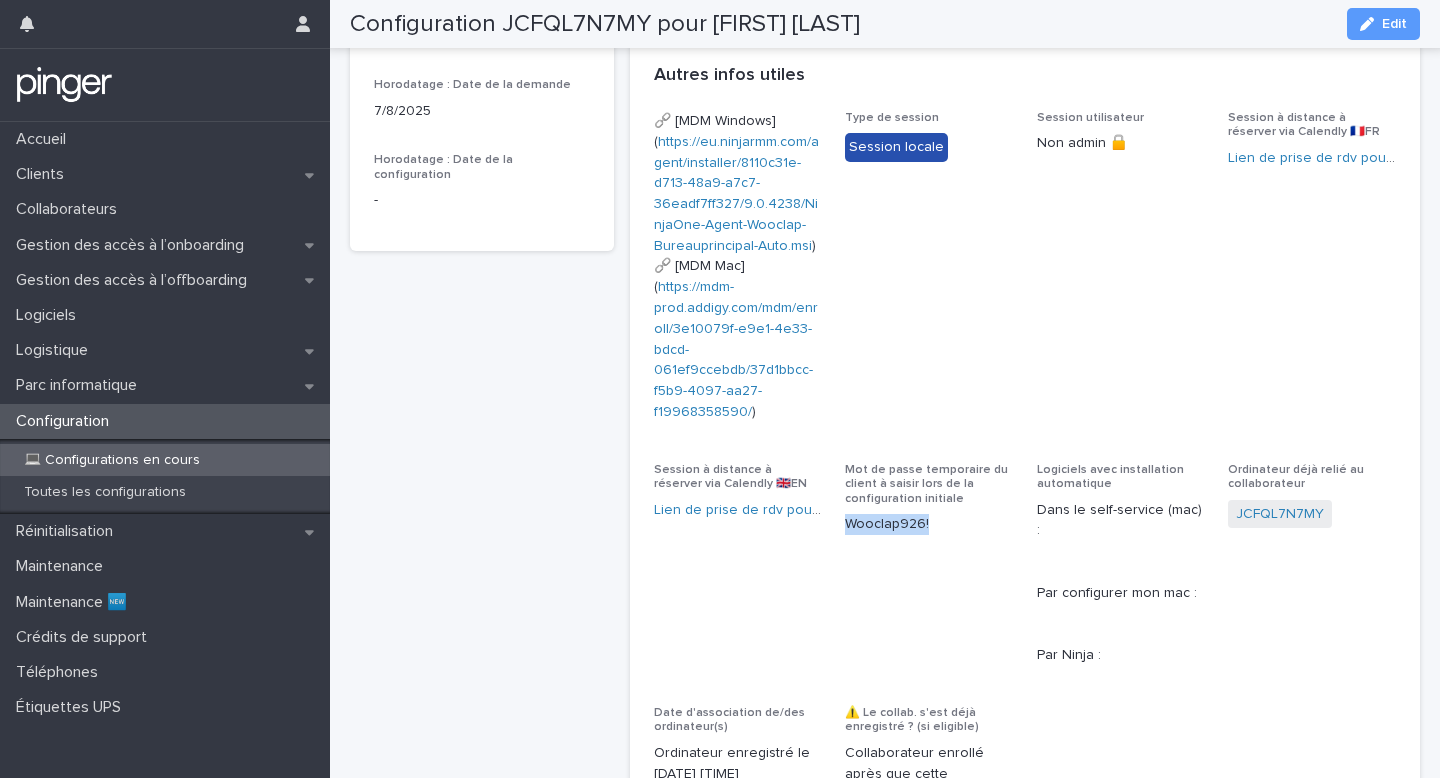 scroll, scrollTop: 816, scrollLeft: 0, axis: vertical 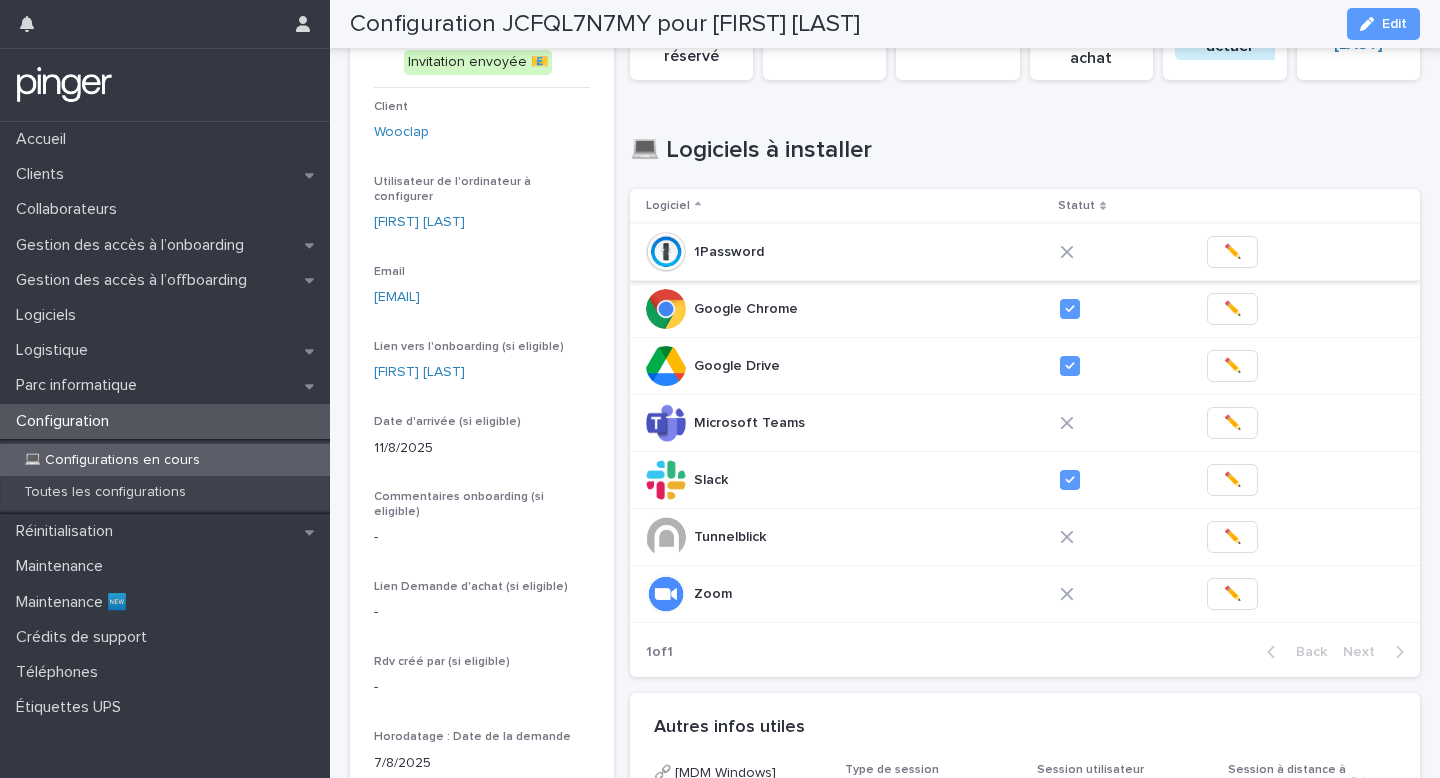 click on "✏️" at bounding box center [1232, 252] 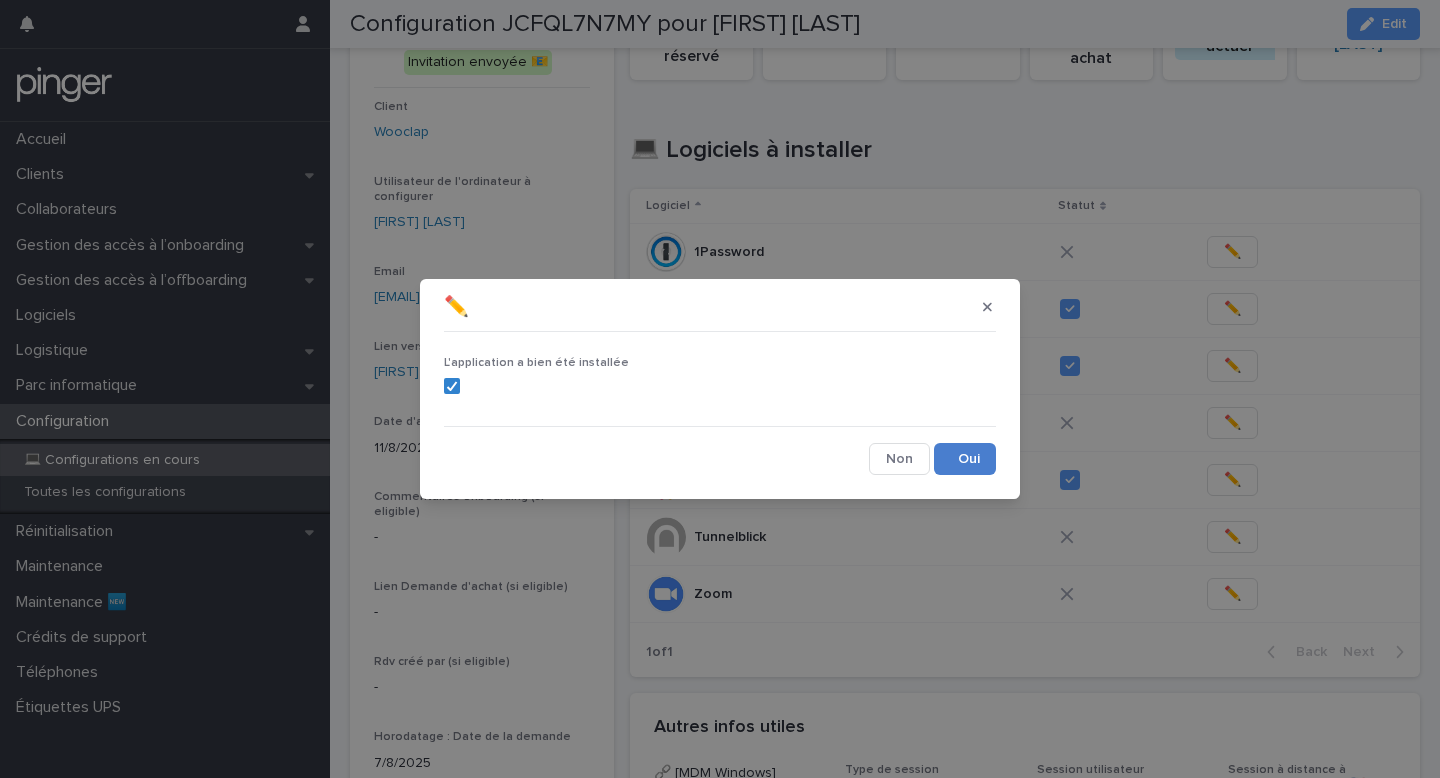click on "Save" at bounding box center [965, 459] 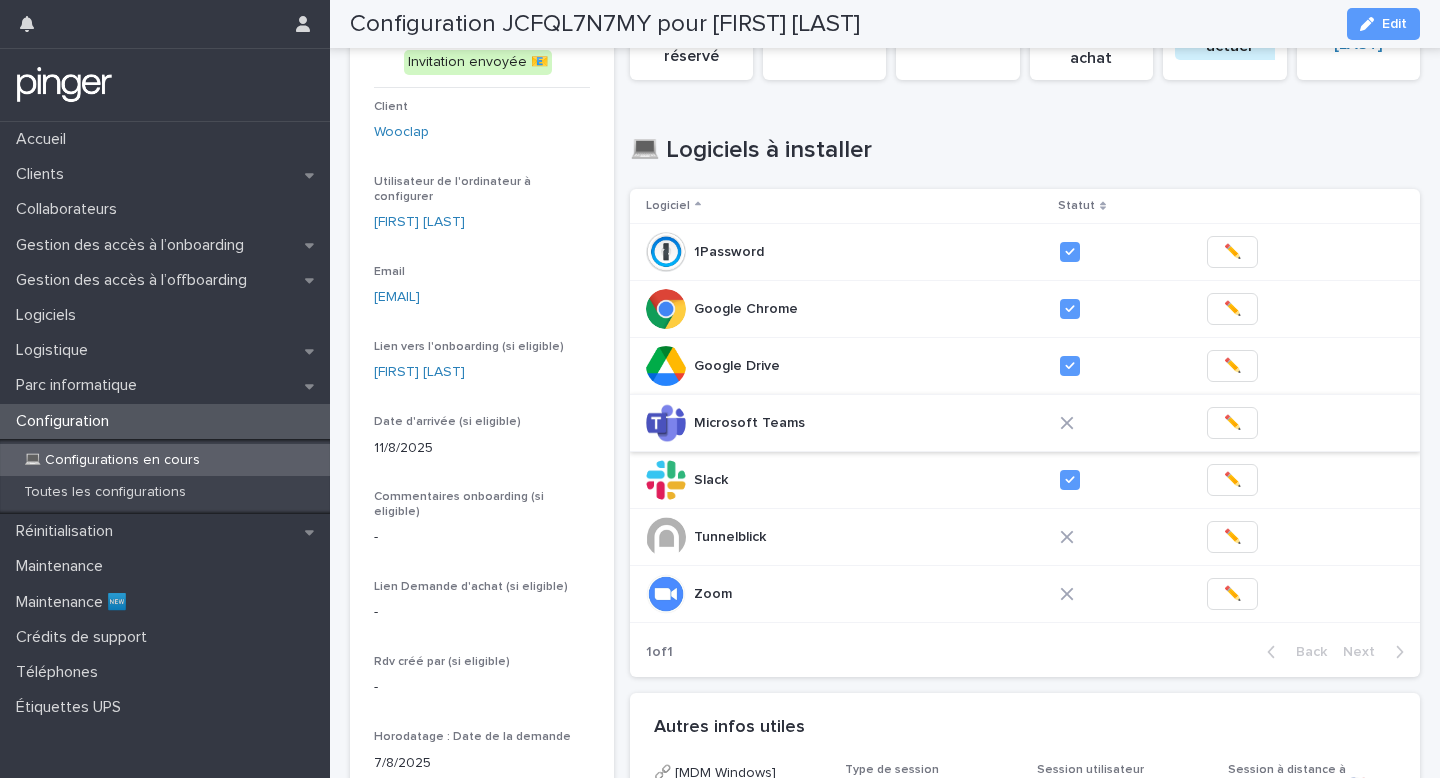 click on "✏️" at bounding box center (1232, 423) 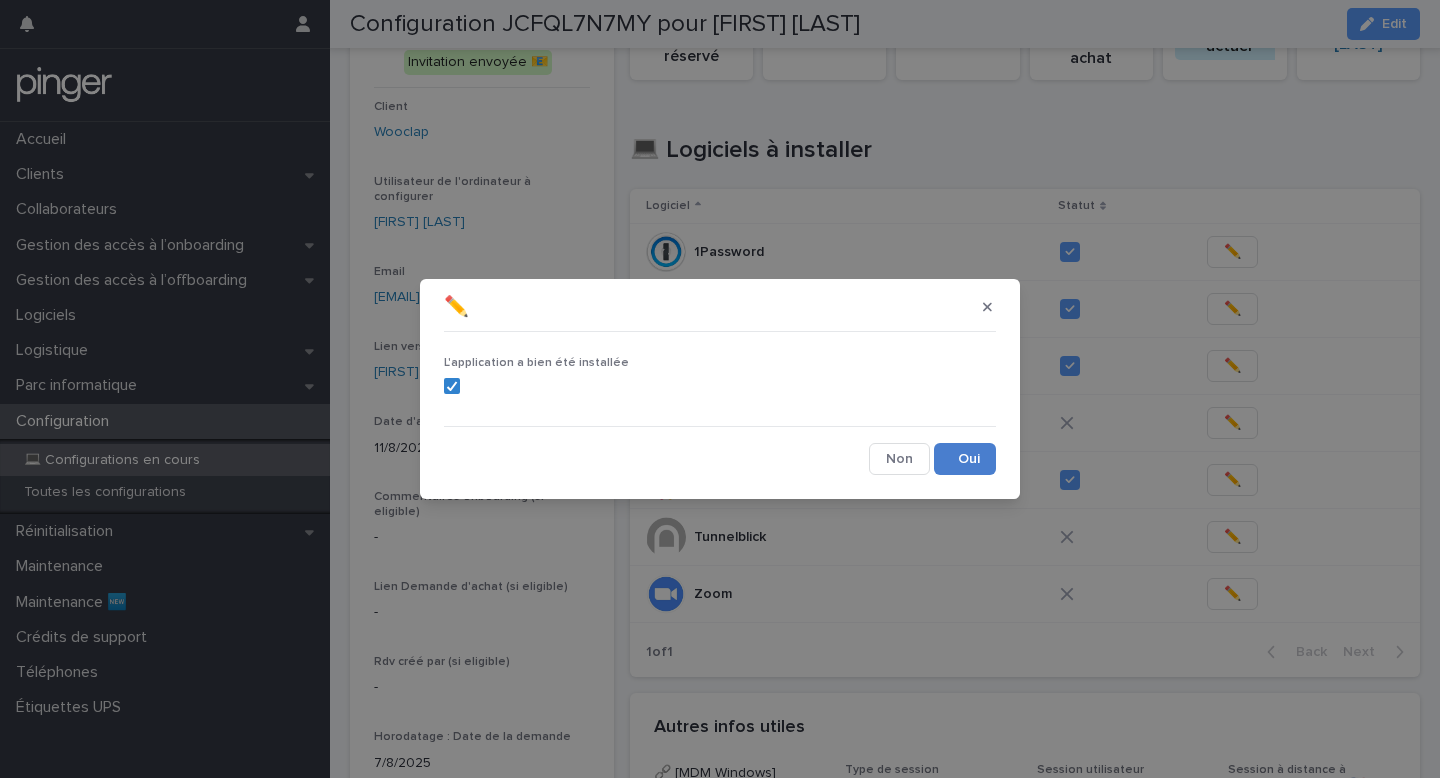 click on "Save" at bounding box center [965, 459] 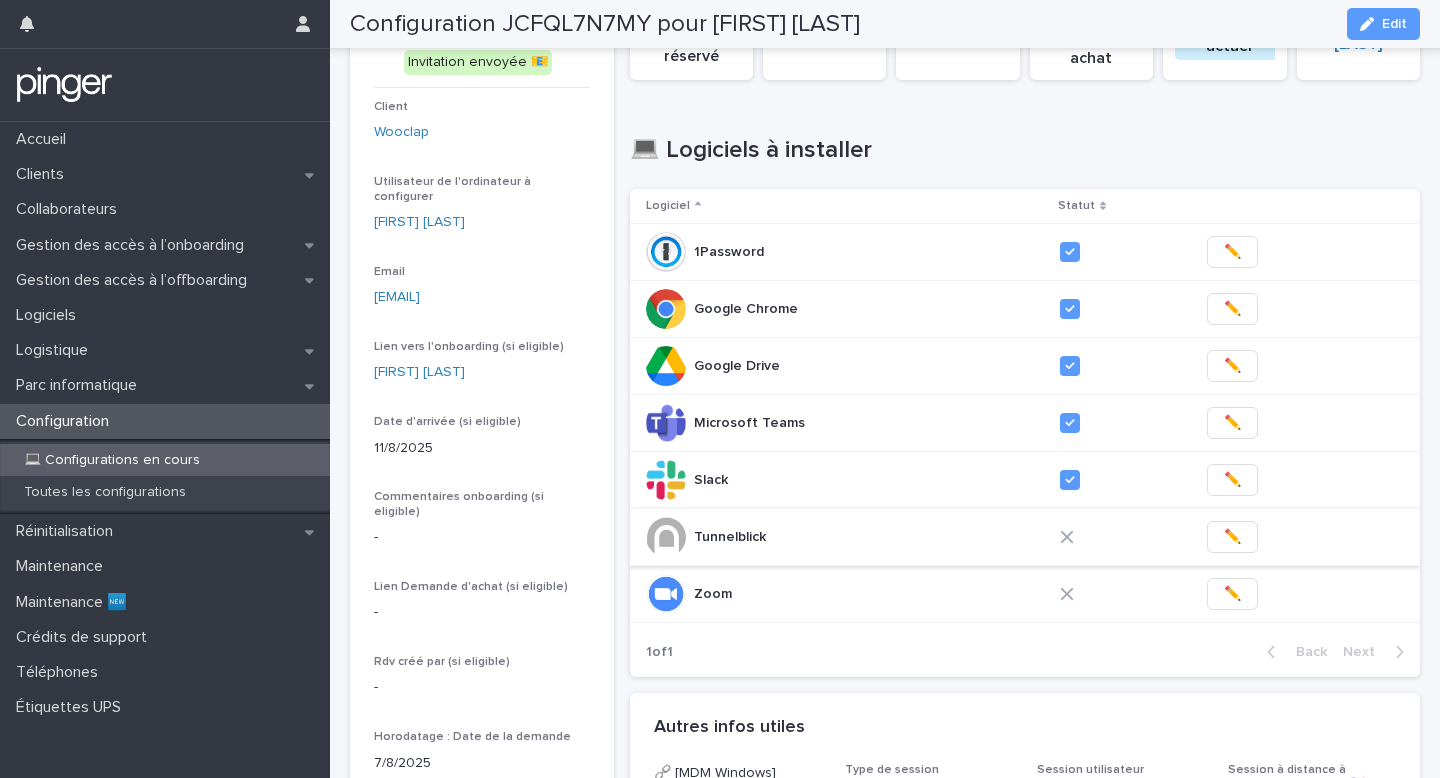 click on "✏️" at bounding box center [1232, 537] 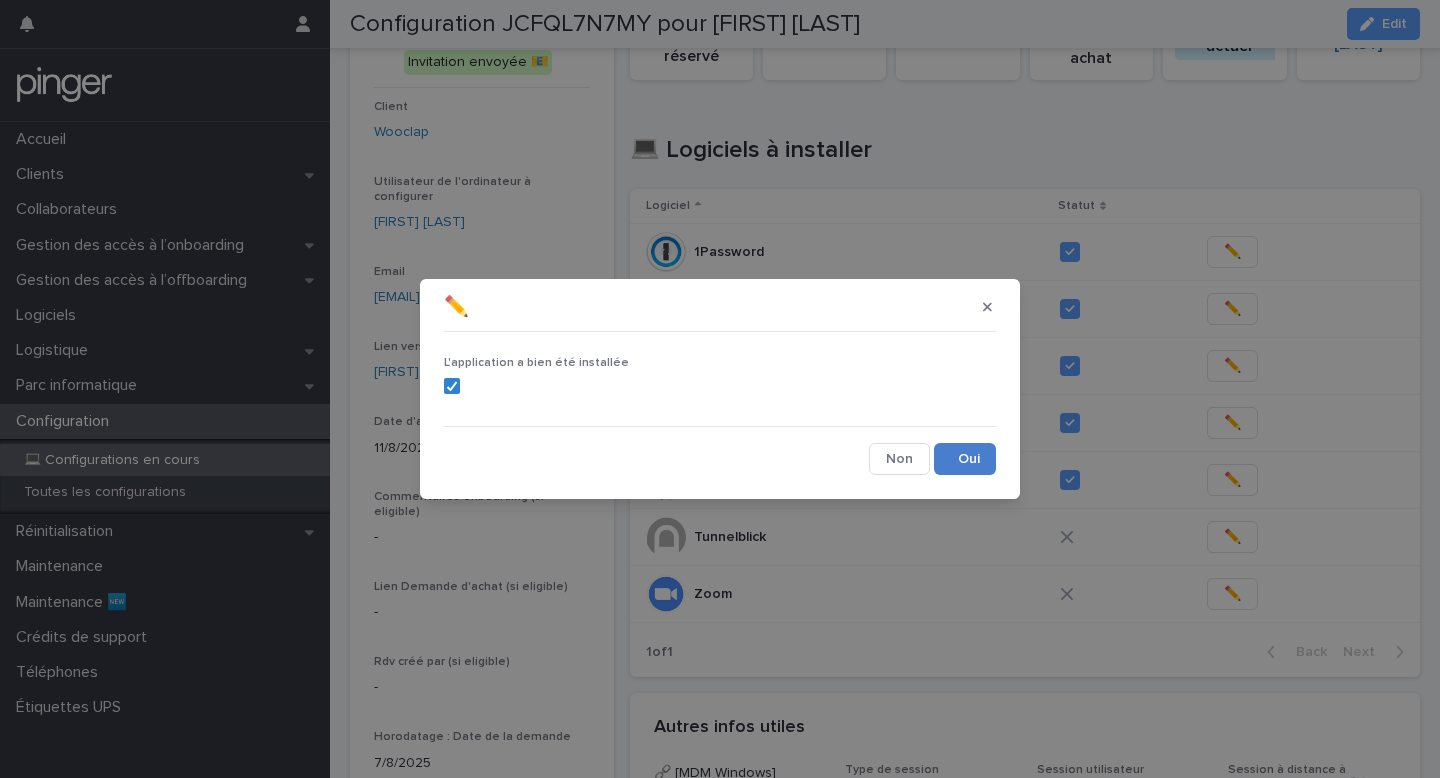 click on "Save" at bounding box center (965, 459) 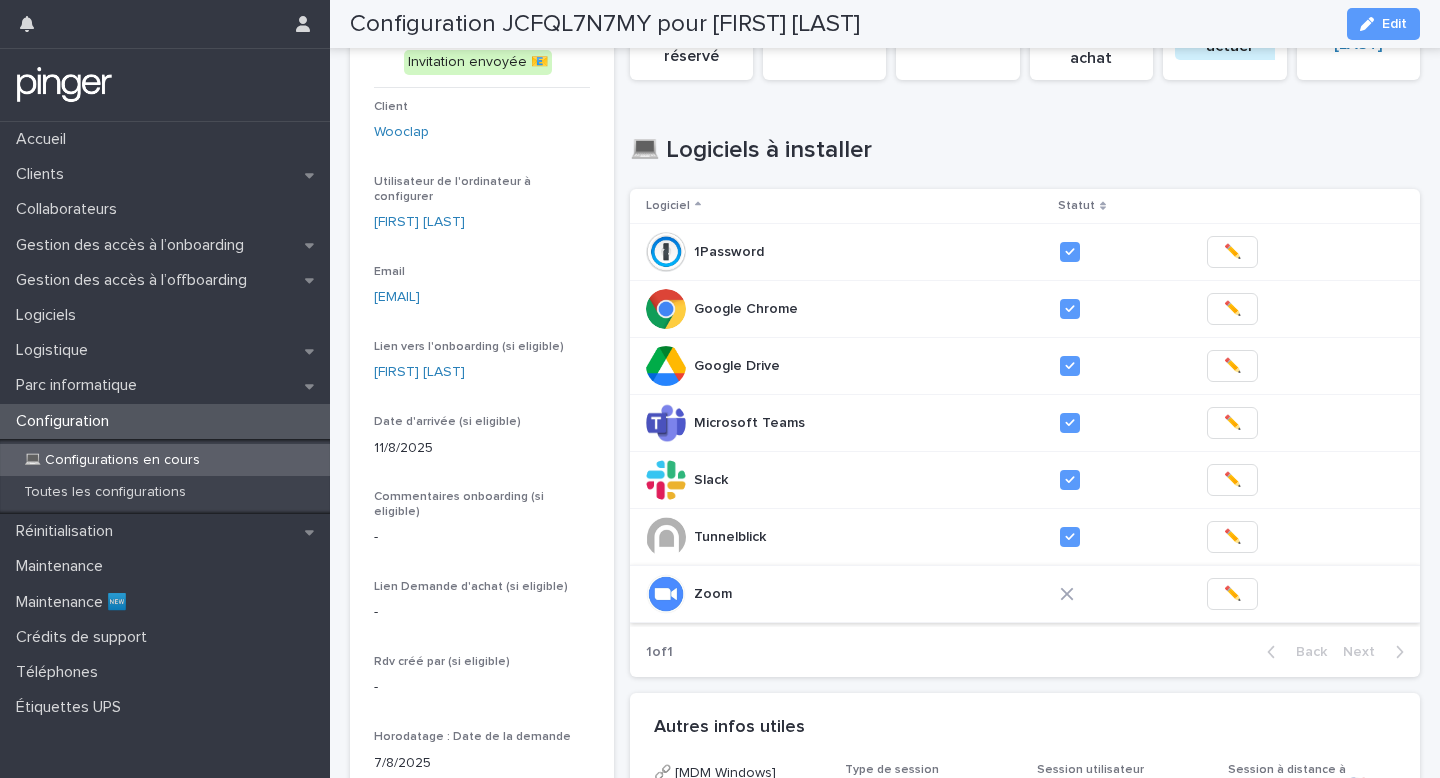 click on "✏️" at bounding box center (1232, 594) 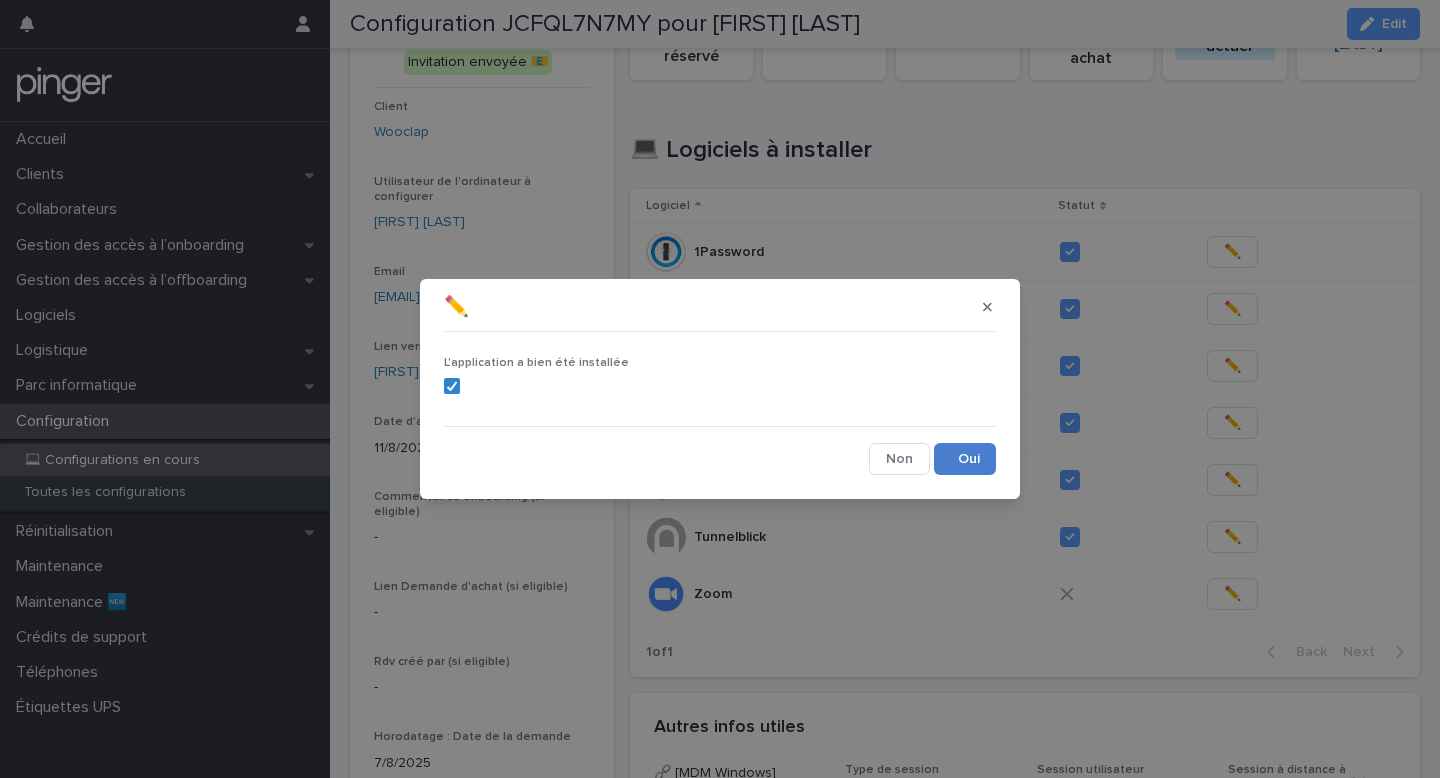 click on "Save" at bounding box center (965, 459) 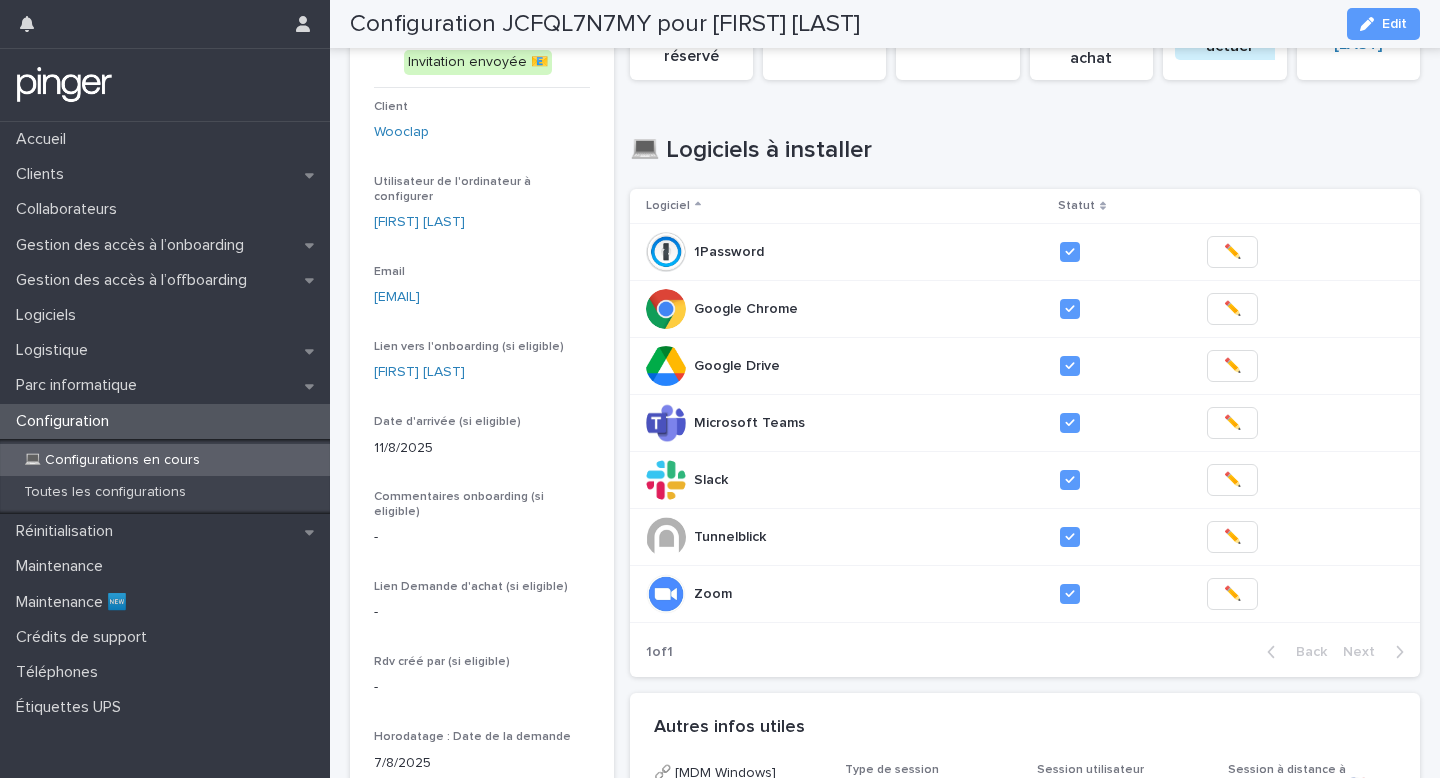 scroll, scrollTop: 959, scrollLeft: 0, axis: vertical 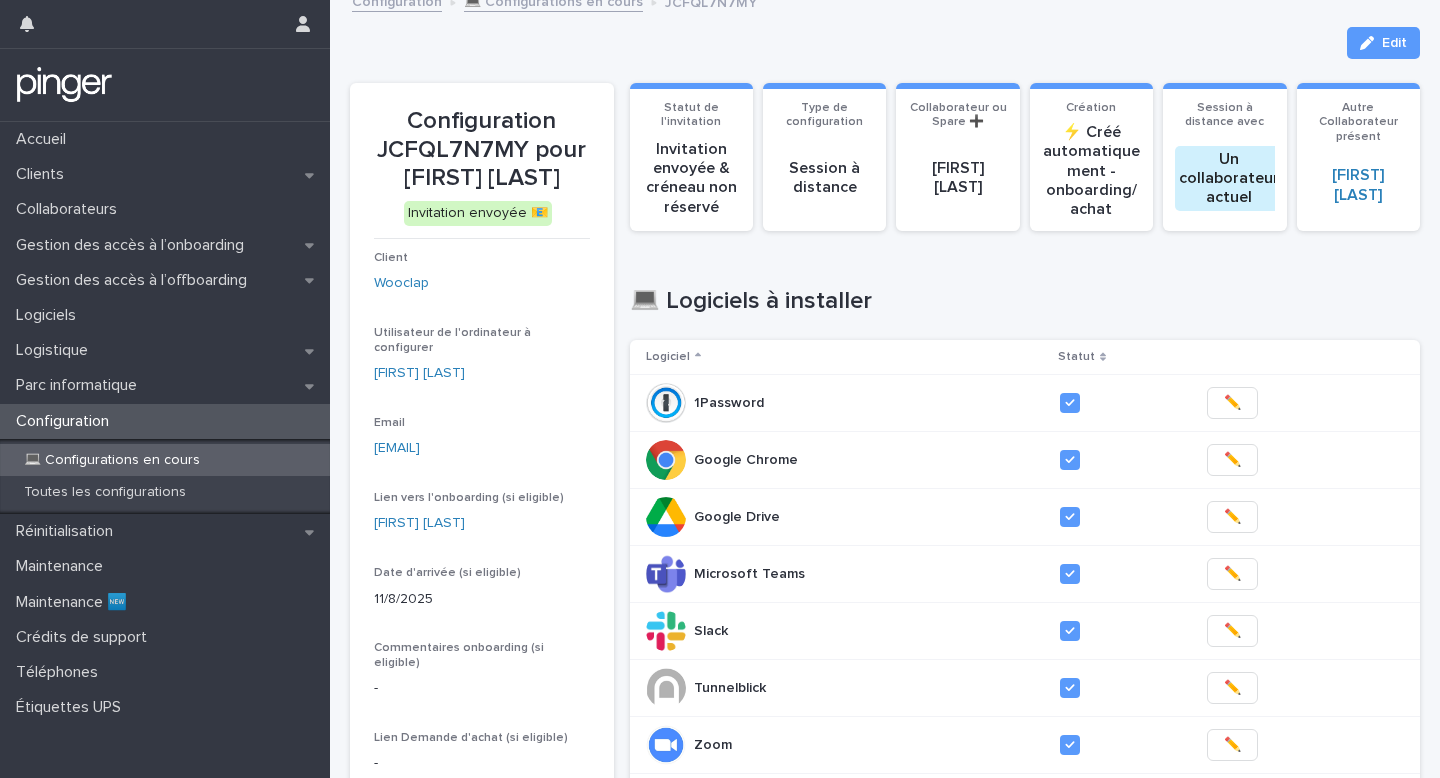 type 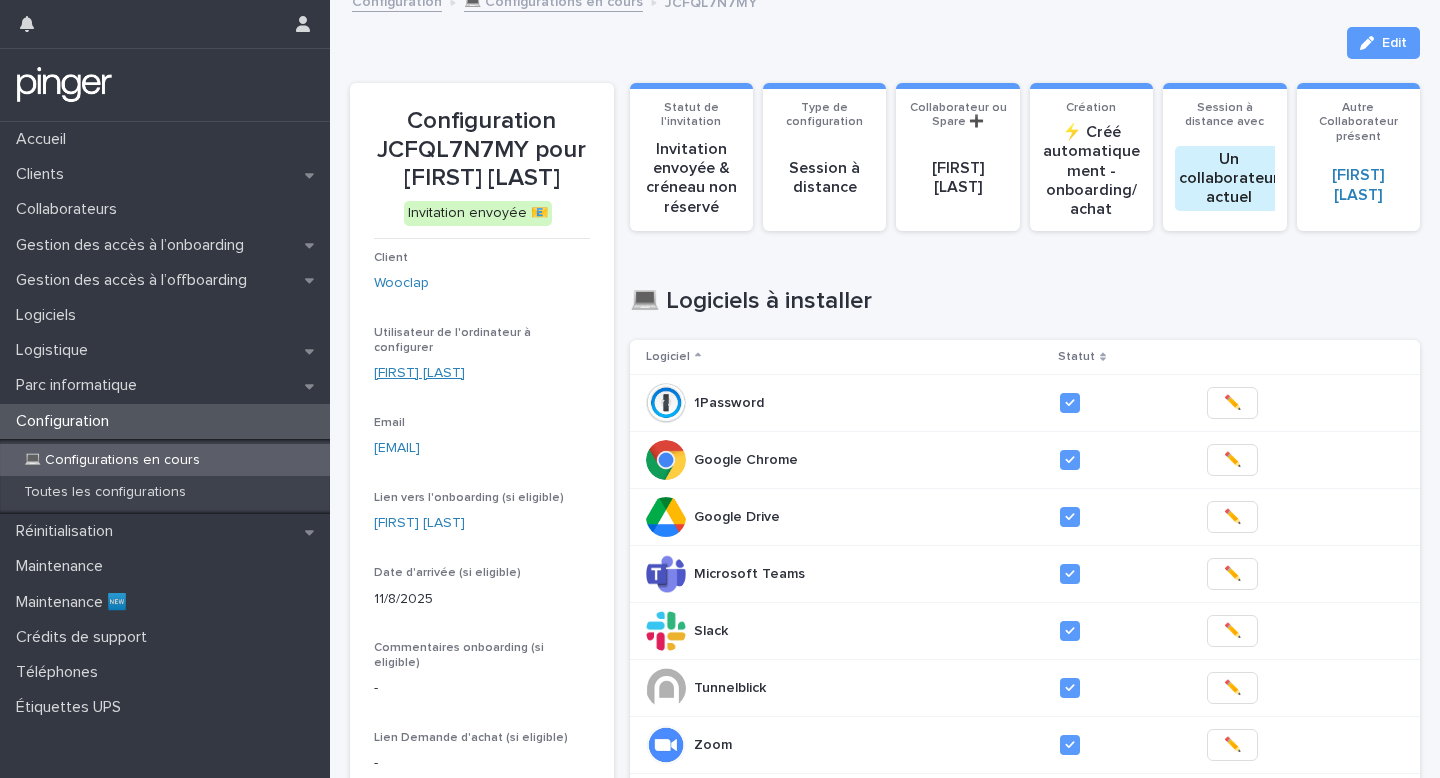 click on "[FIRST] [LAST]" at bounding box center (419, 373) 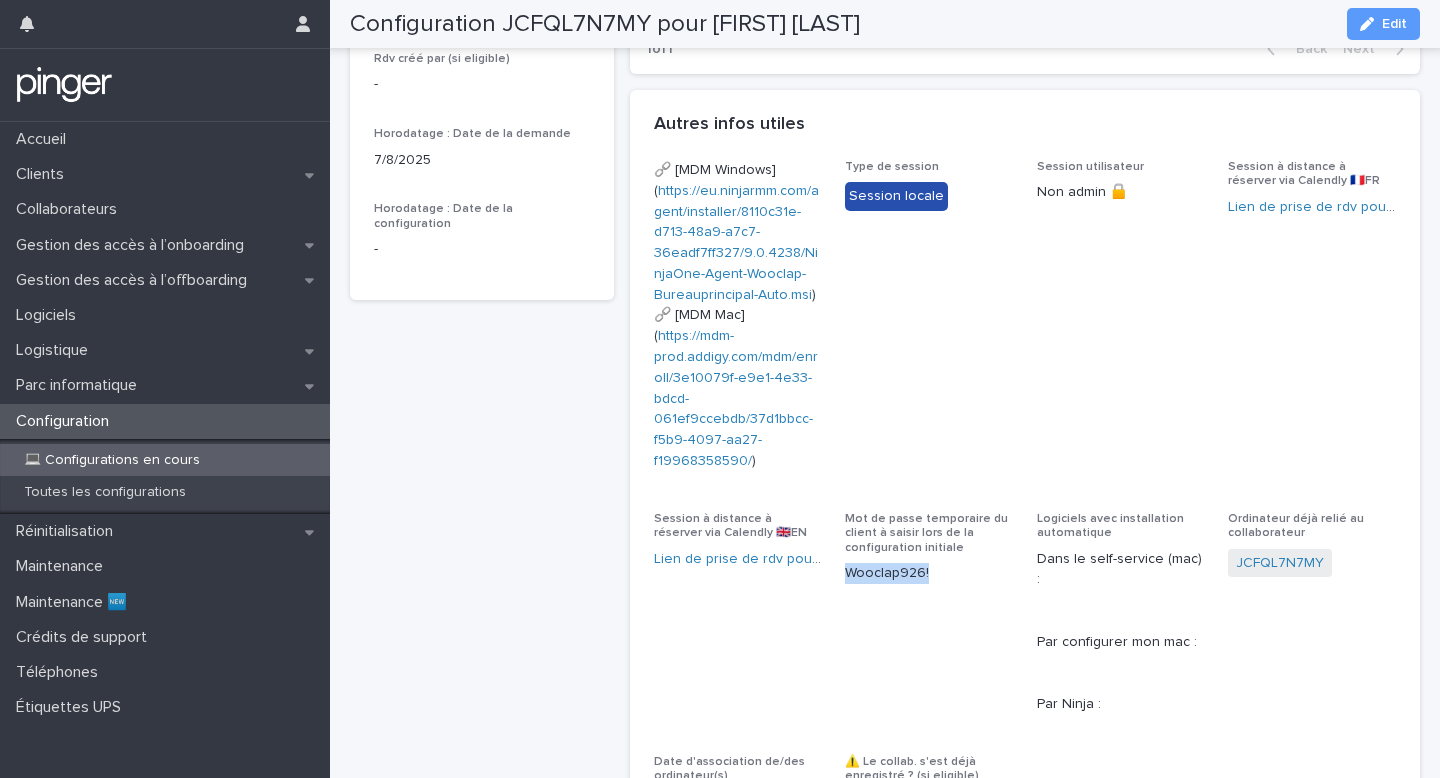 scroll, scrollTop: 1384, scrollLeft: 0, axis: vertical 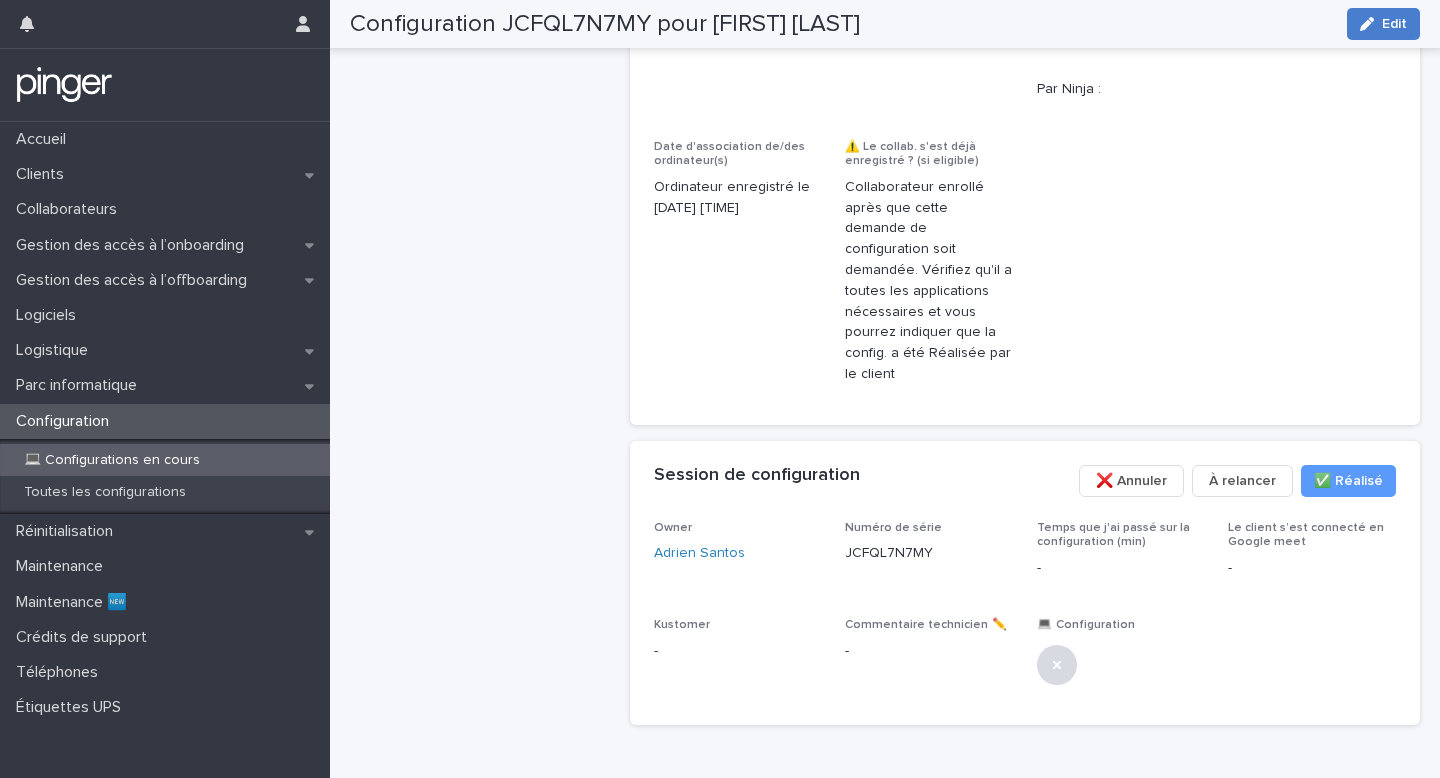 click at bounding box center (1371, 24) 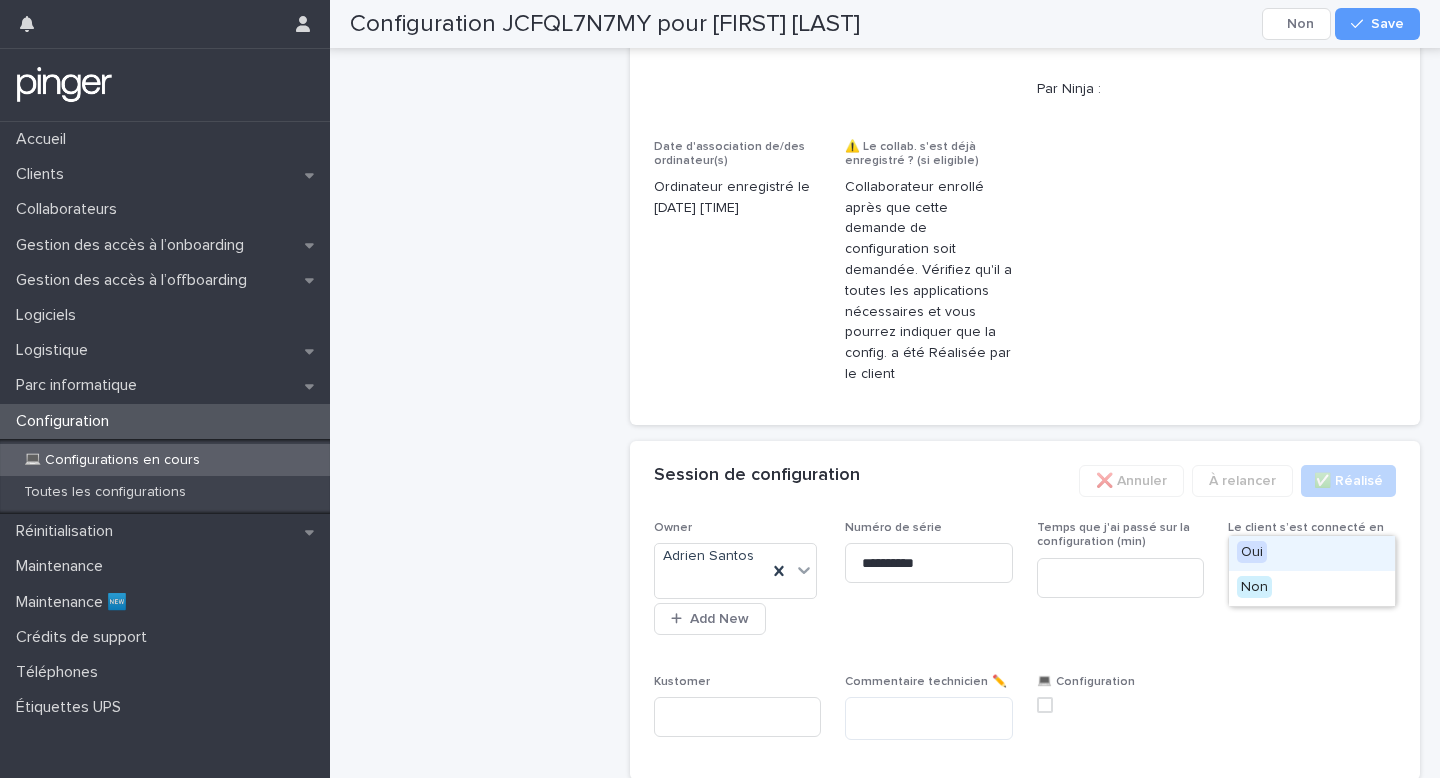 click on "Select..." at bounding box center (1299, 577) 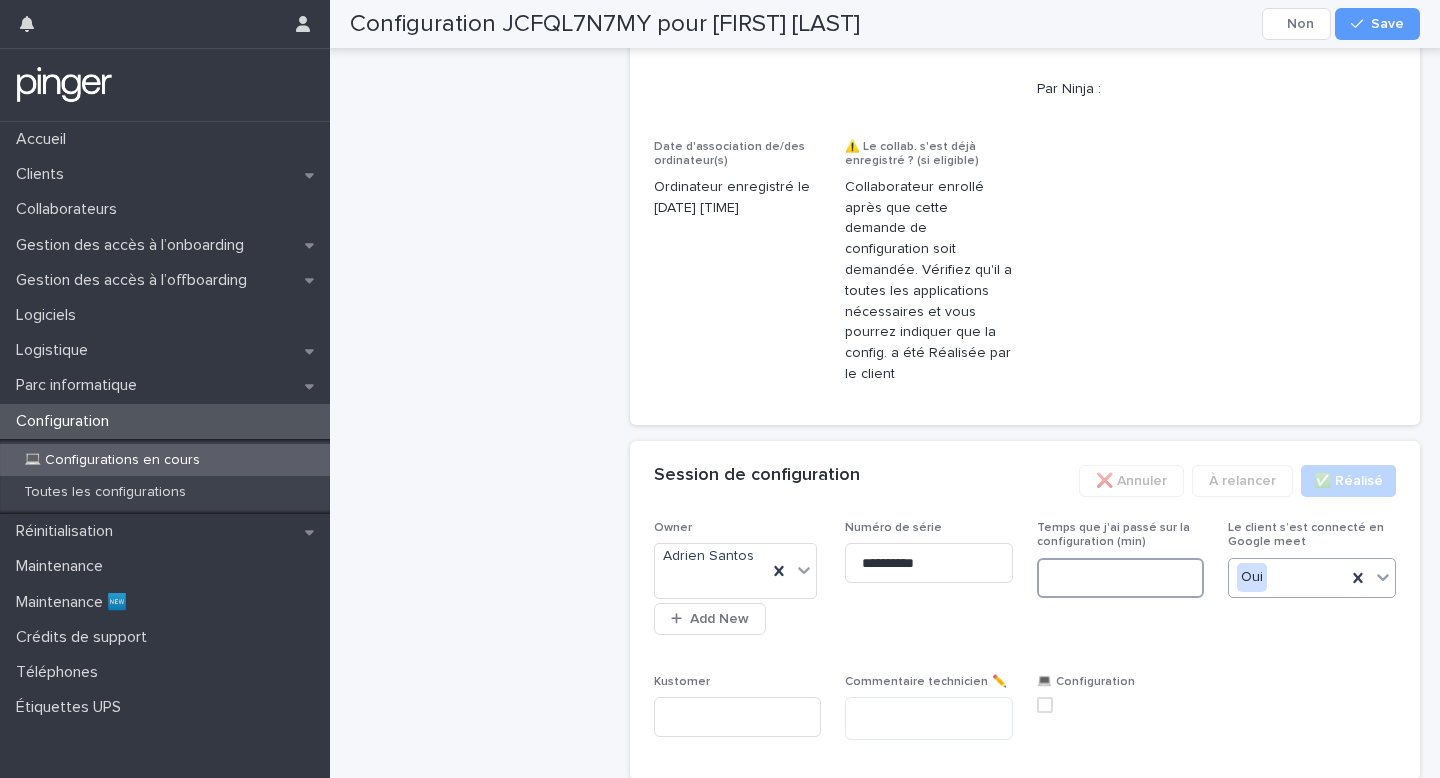 click at bounding box center (1121, 578) 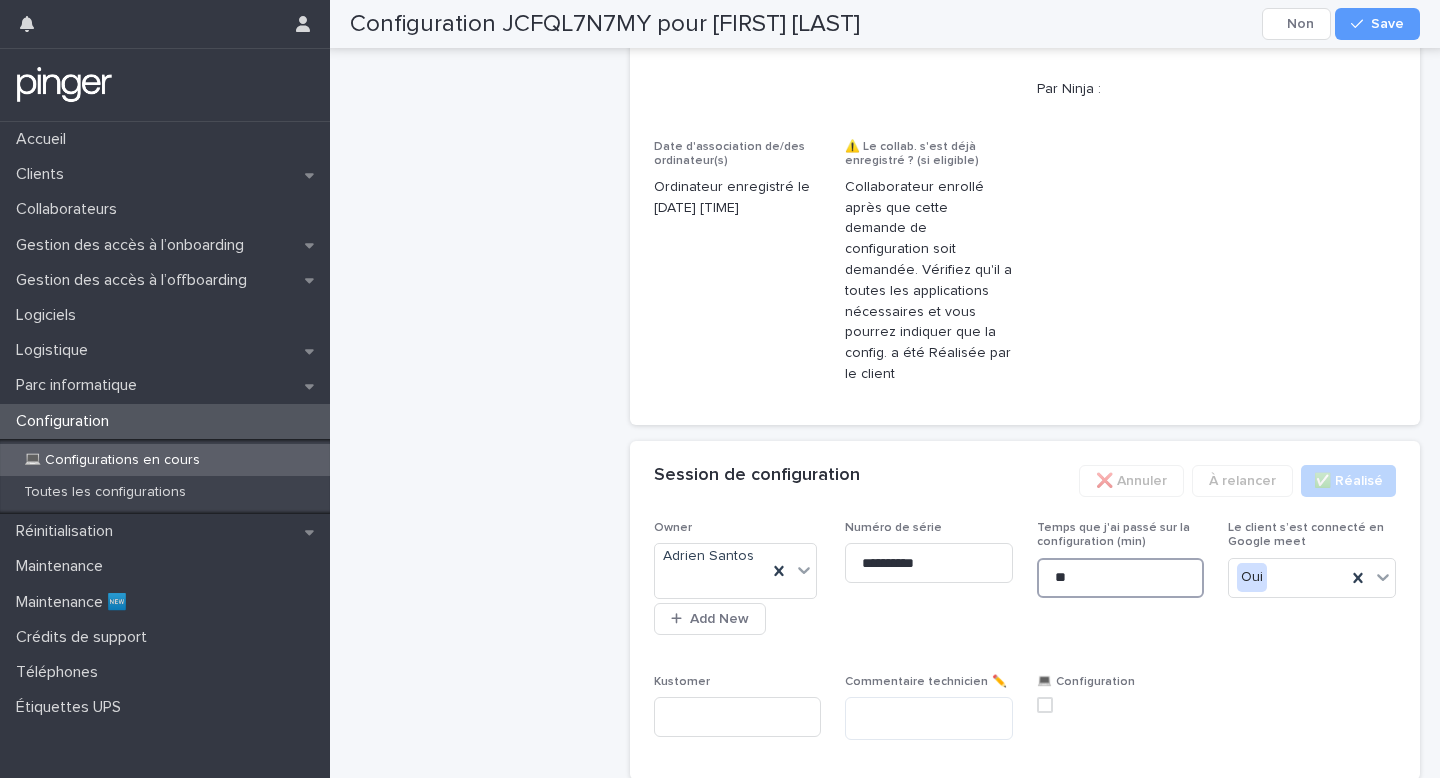 click at bounding box center [1045, 705] 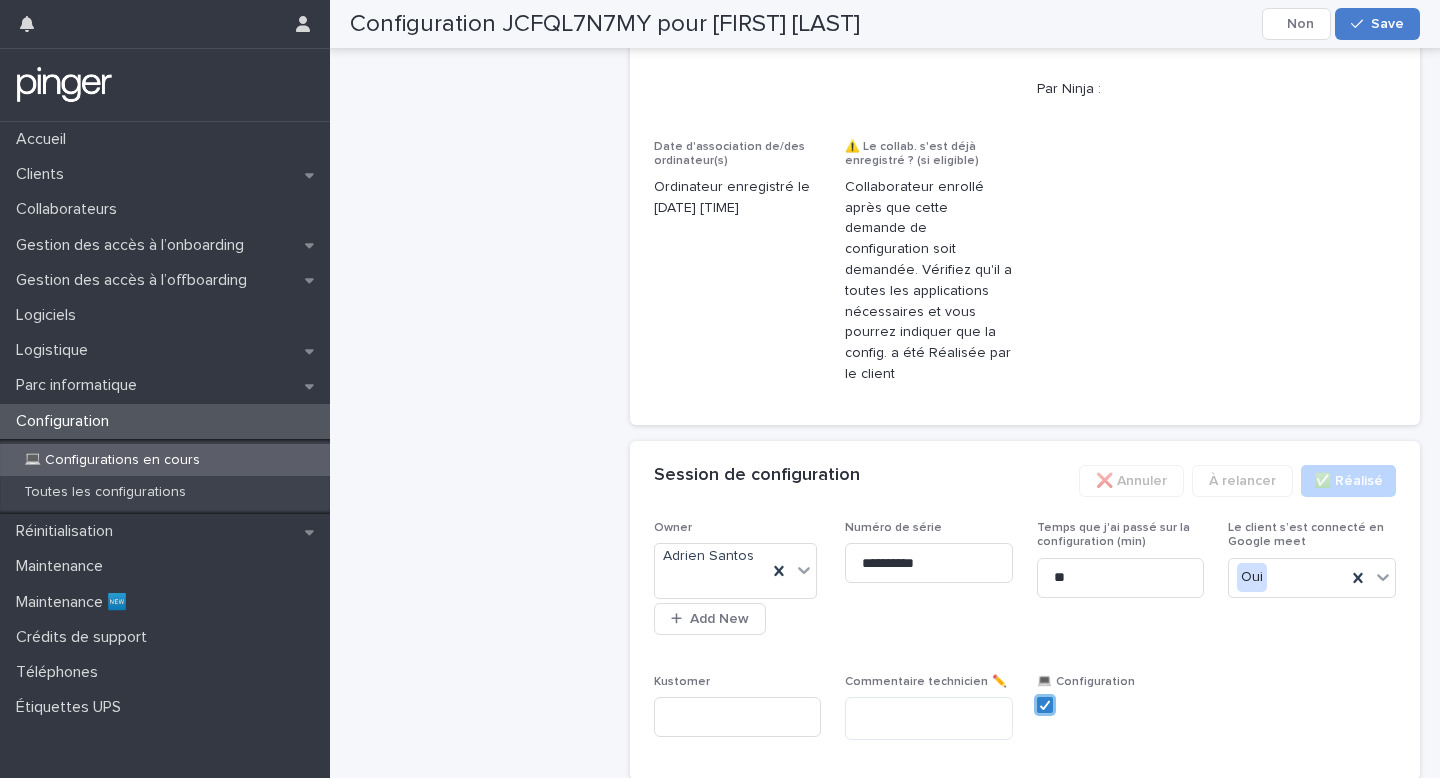click on "Save" at bounding box center [1387, 24] 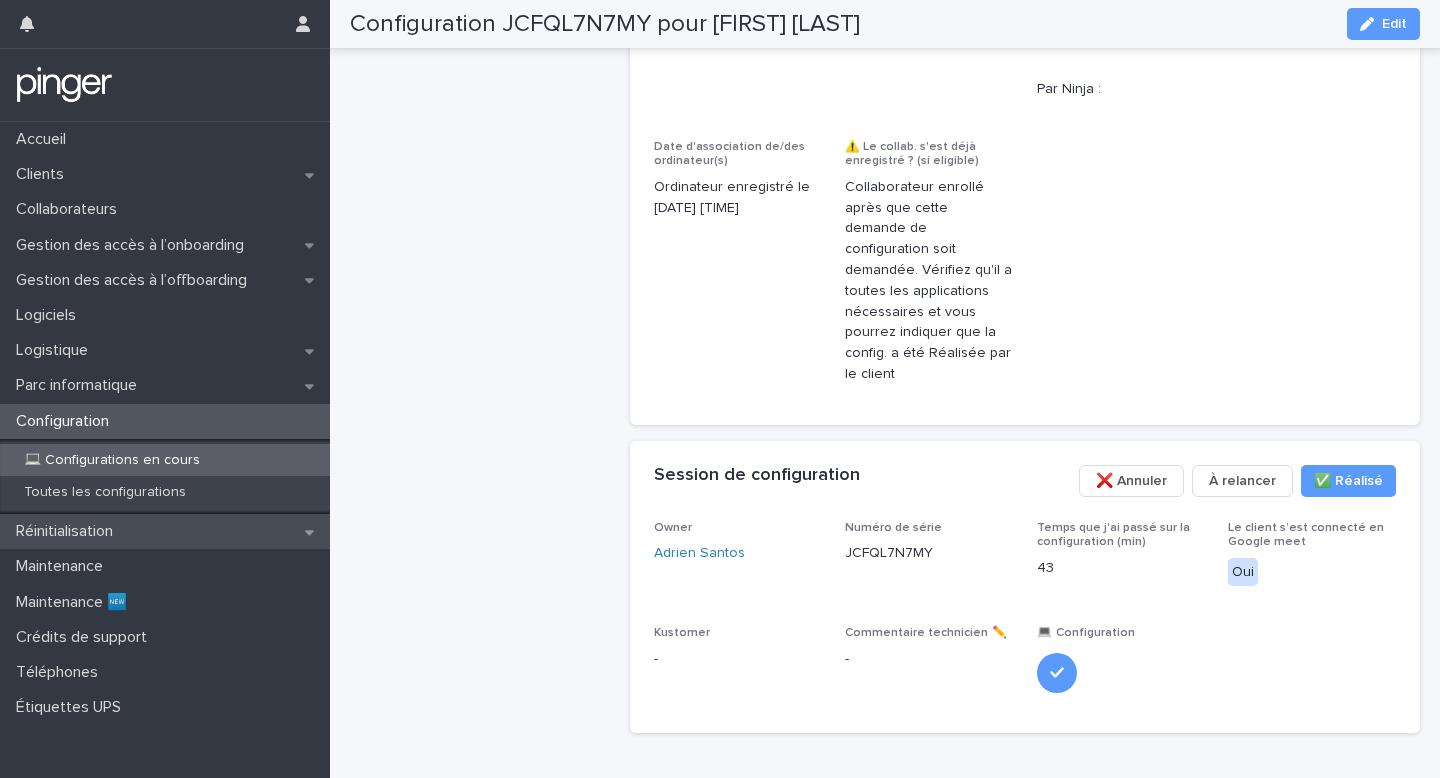 click on "Réinitialisation" at bounding box center [165, 531] 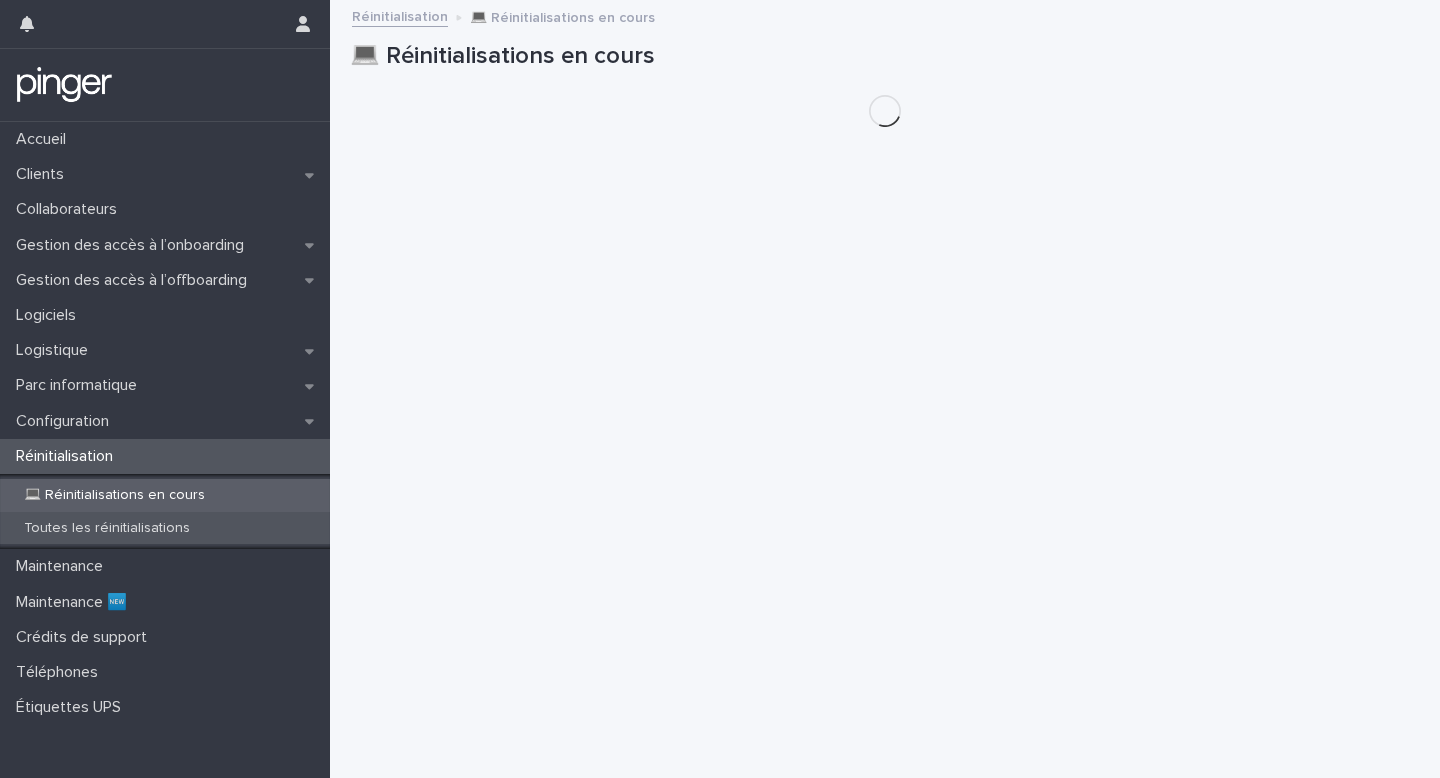 scroll, scrollTop: 0, scrollLeft: 0, axis: both 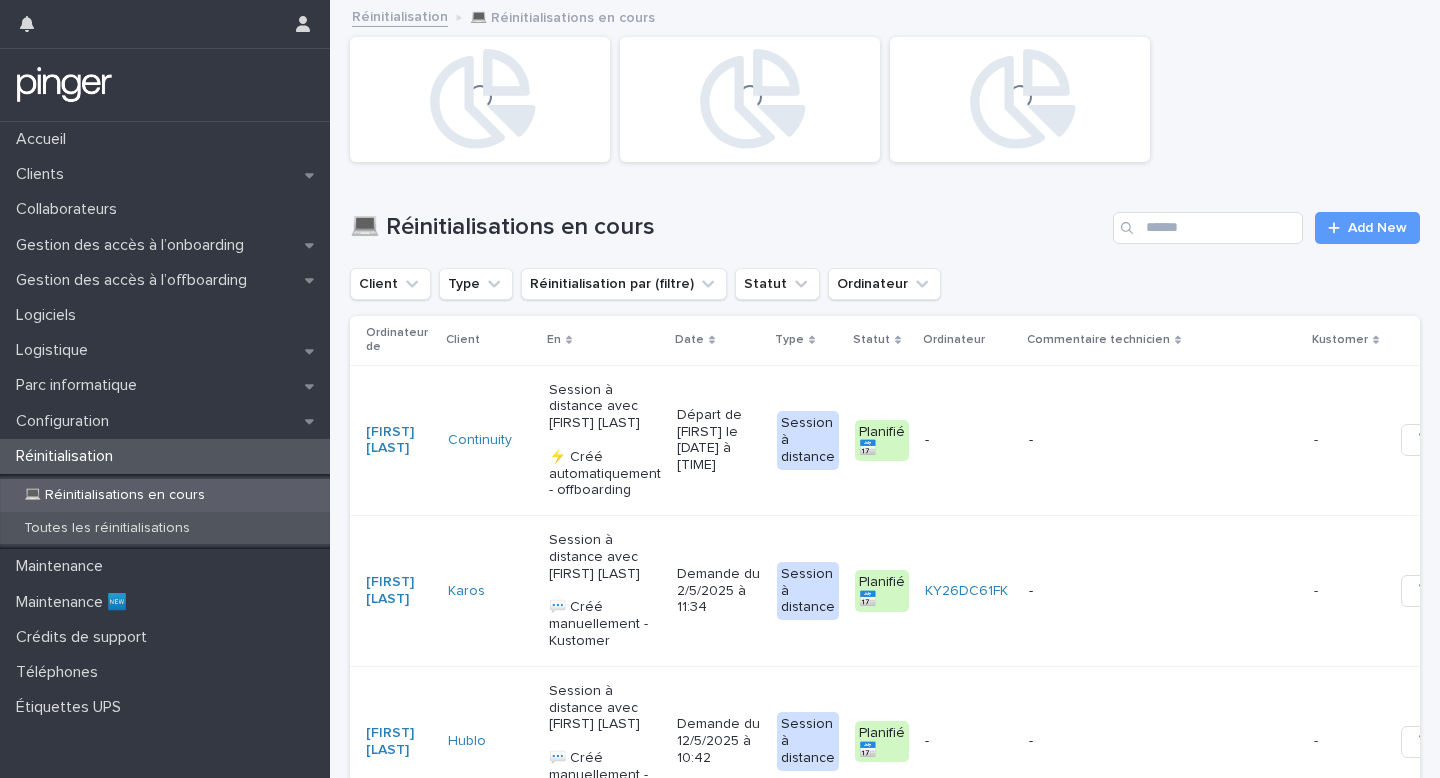 click on "Toutes les réinitialisations" at bounding box center (107, 528) 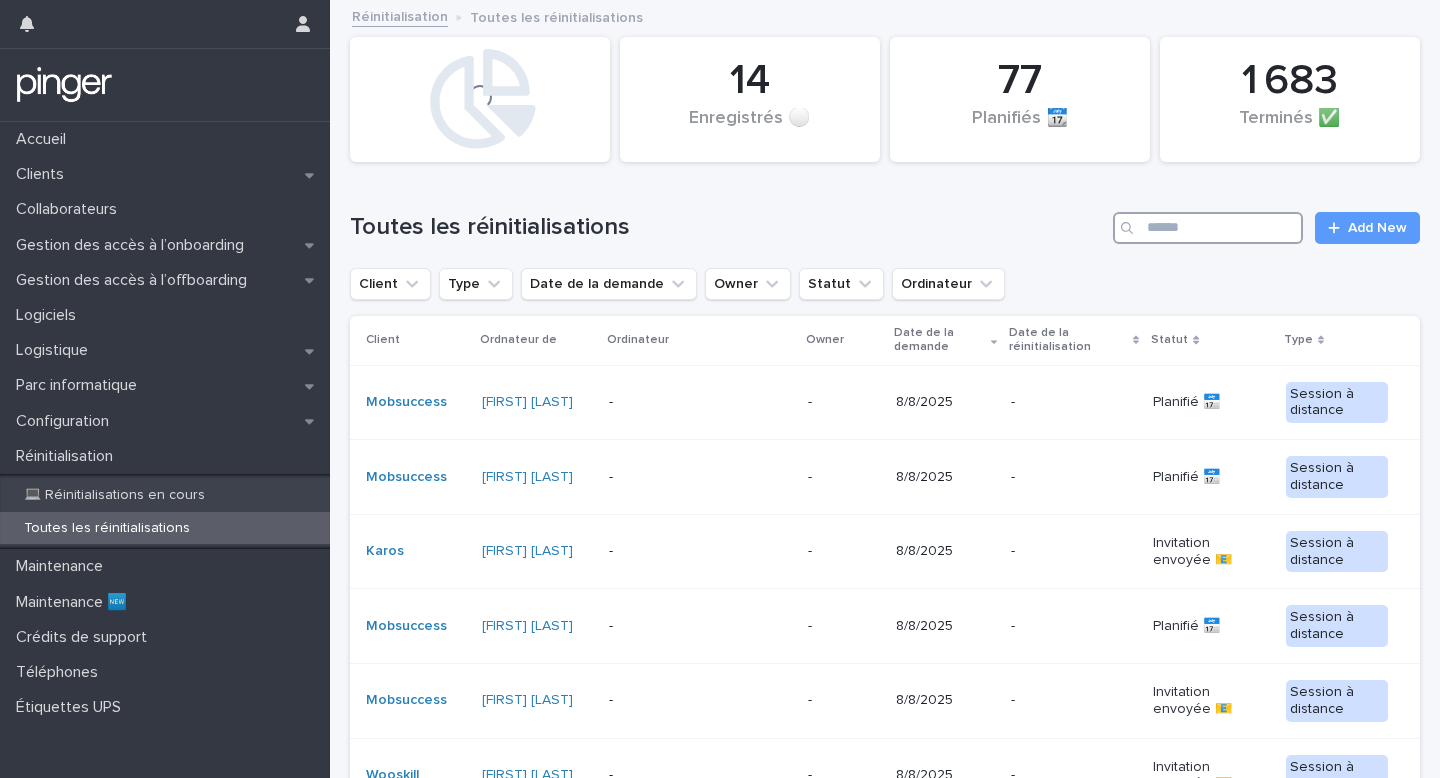 click at bounding box center [1208, 228] 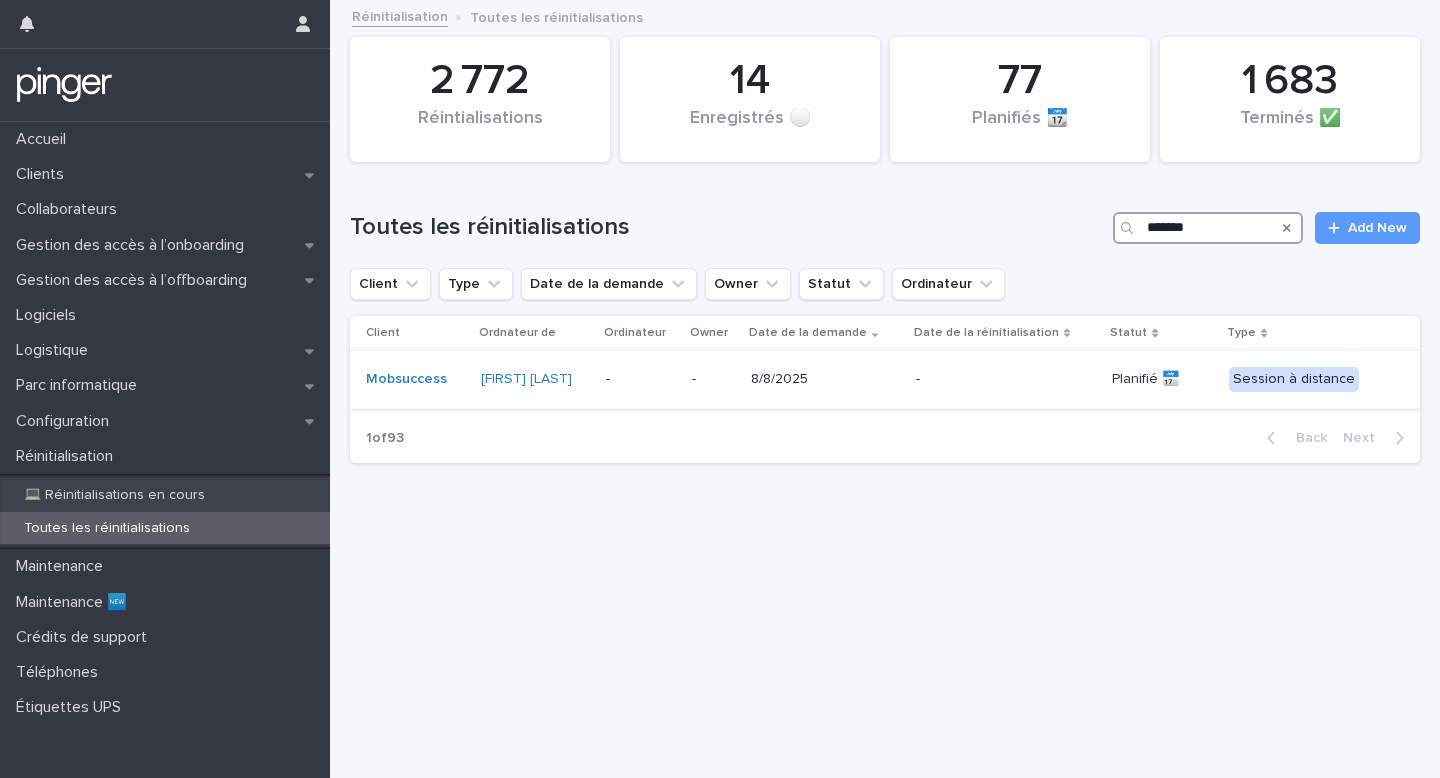 type on "*******" 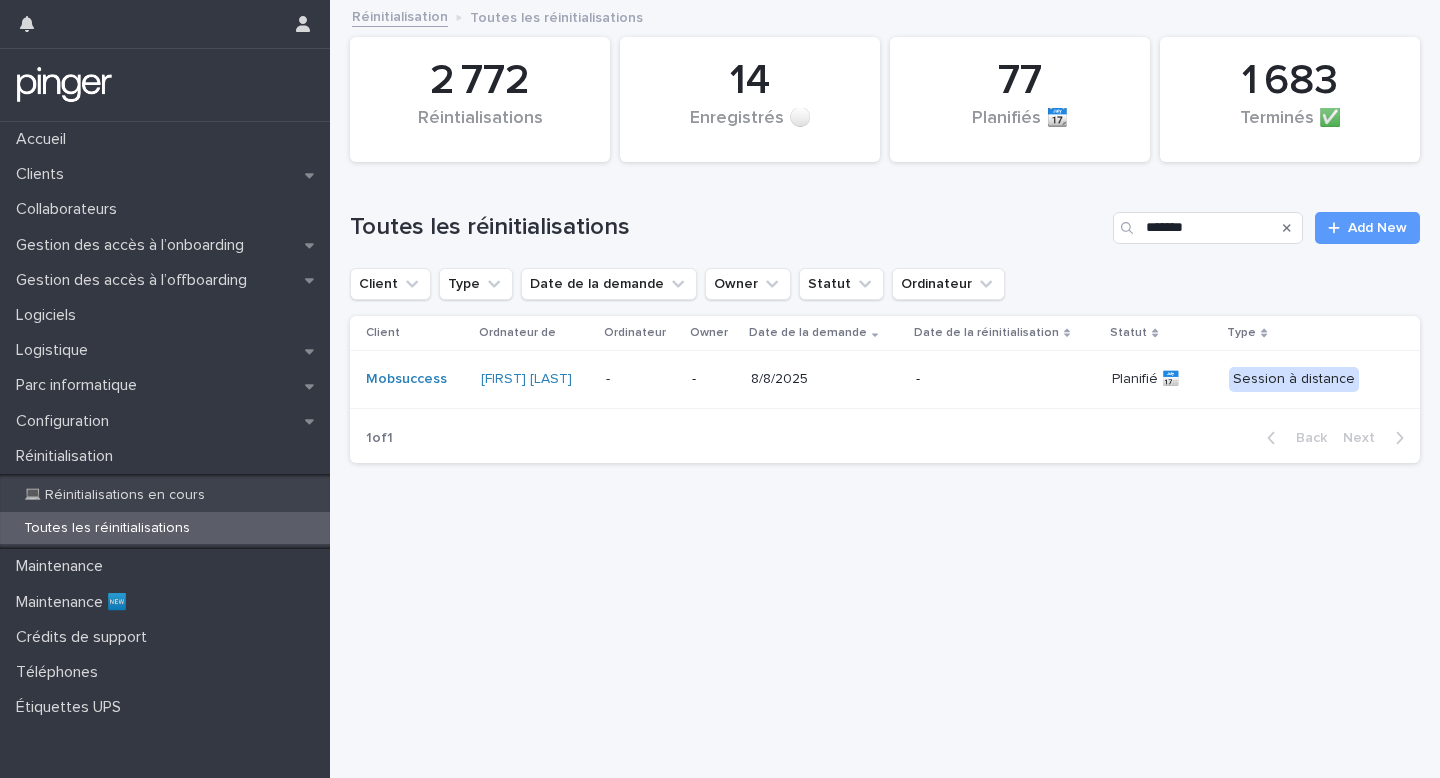 click on "[FIRST] [LAST]" at bounding box center (535, 380) 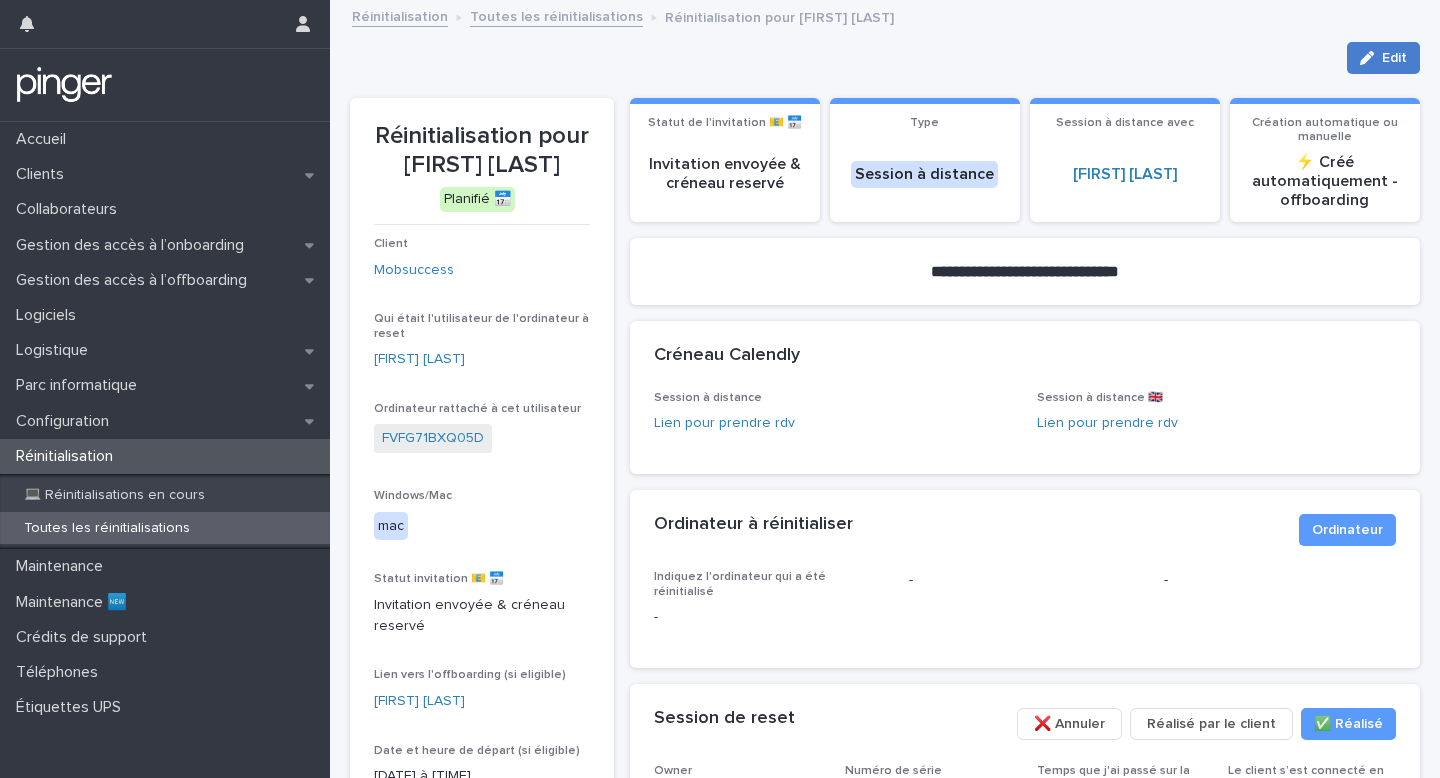 click at bounding box center [1371, 58] 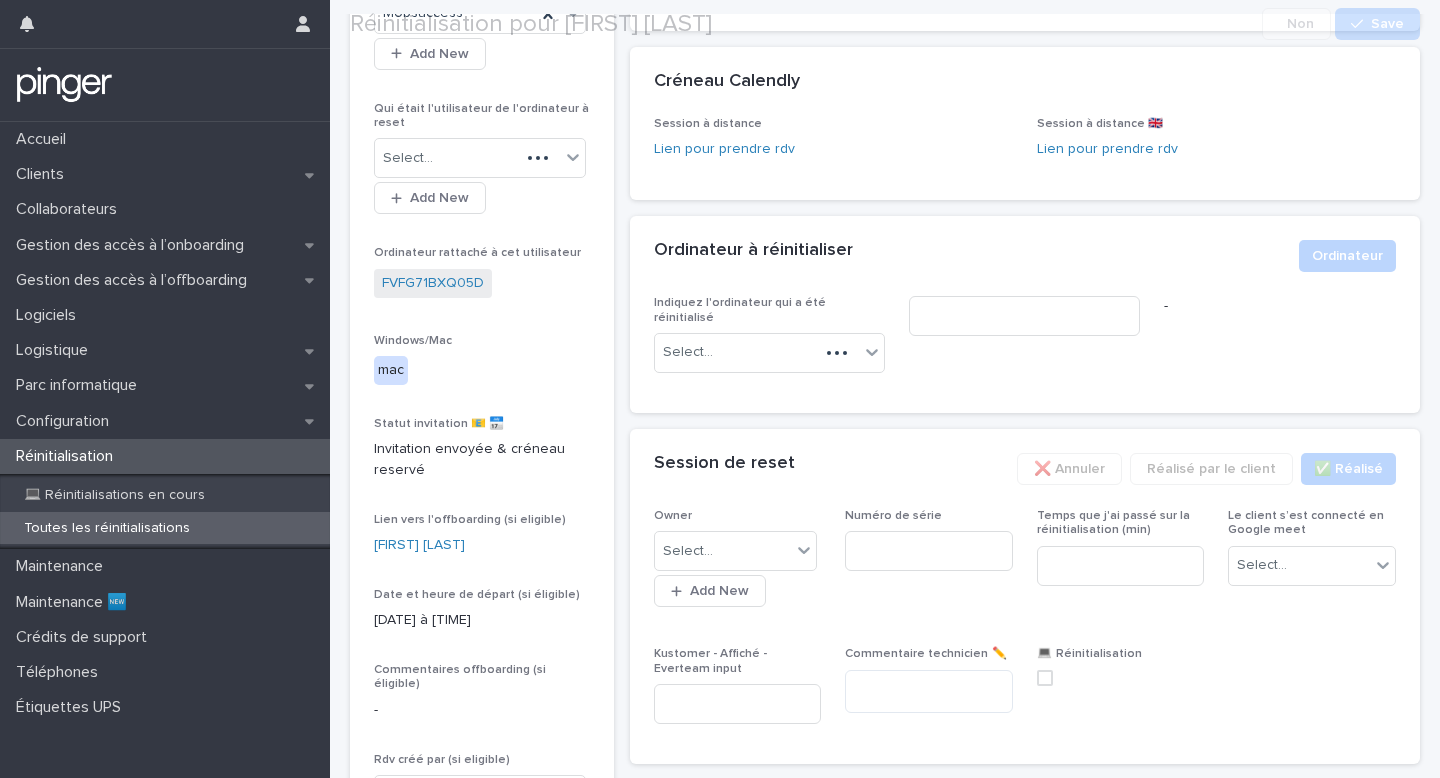 scroll, scrollTop: 479, scrollLeft: 0, axis: vertical 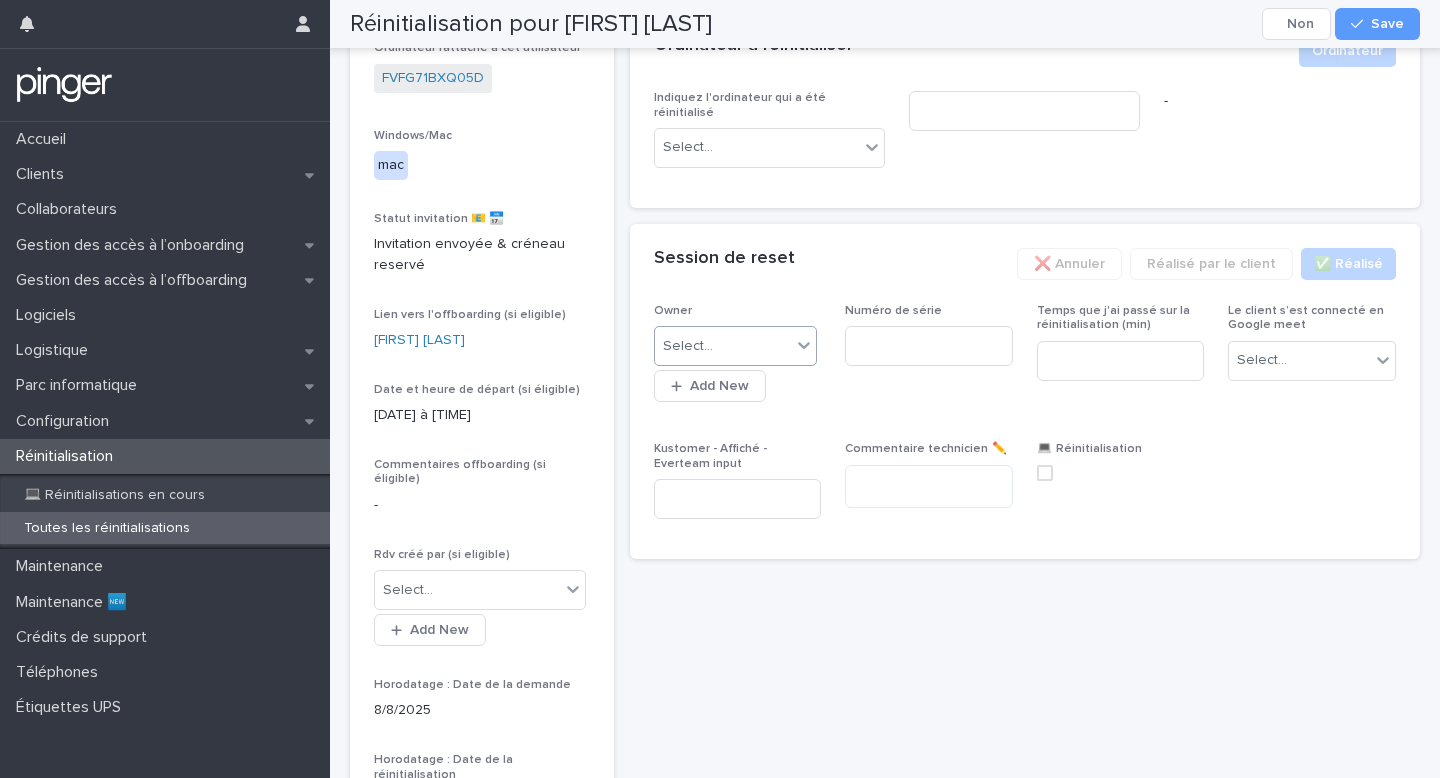 click on "Select..." at bounding box center [723, 346] 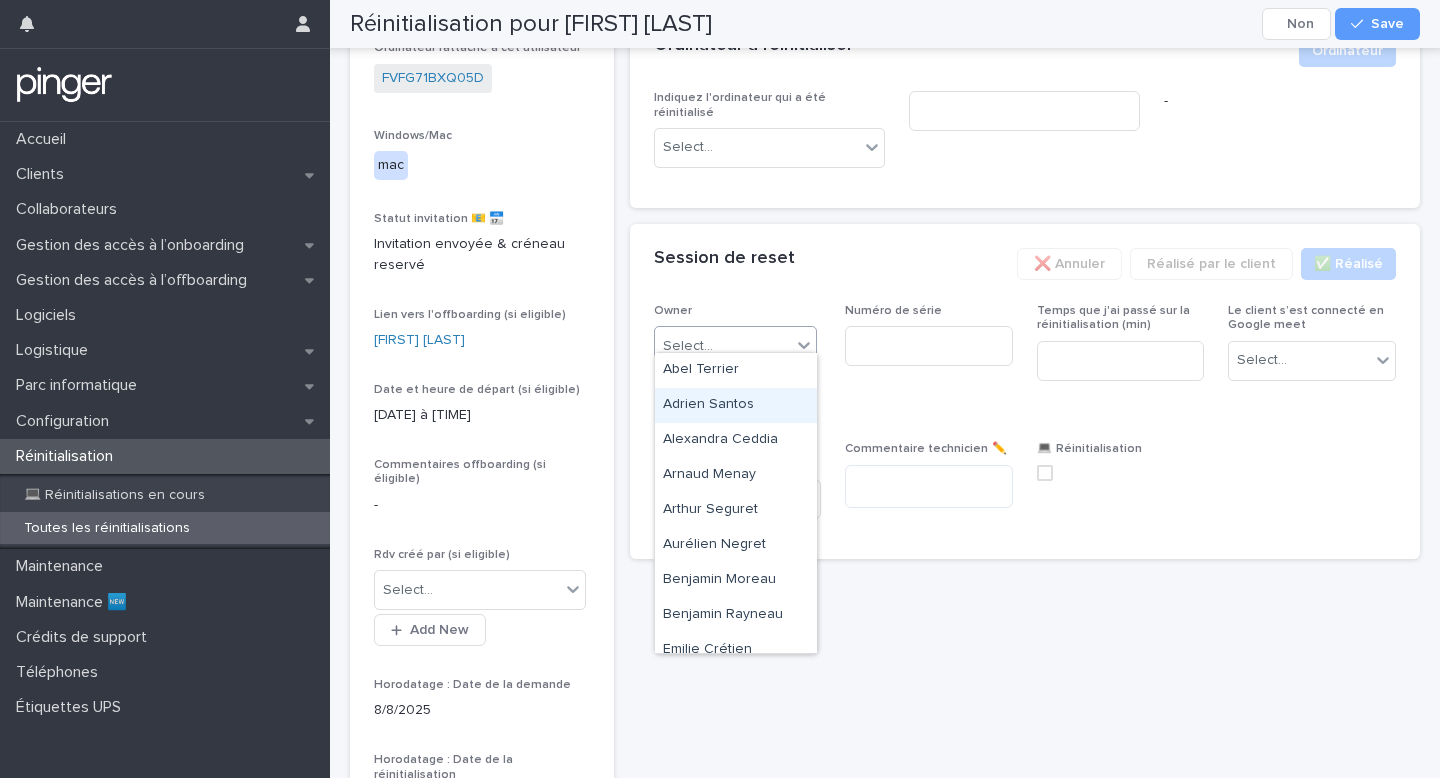 click on "Adrien Santos" at bounding box center (736, 405) 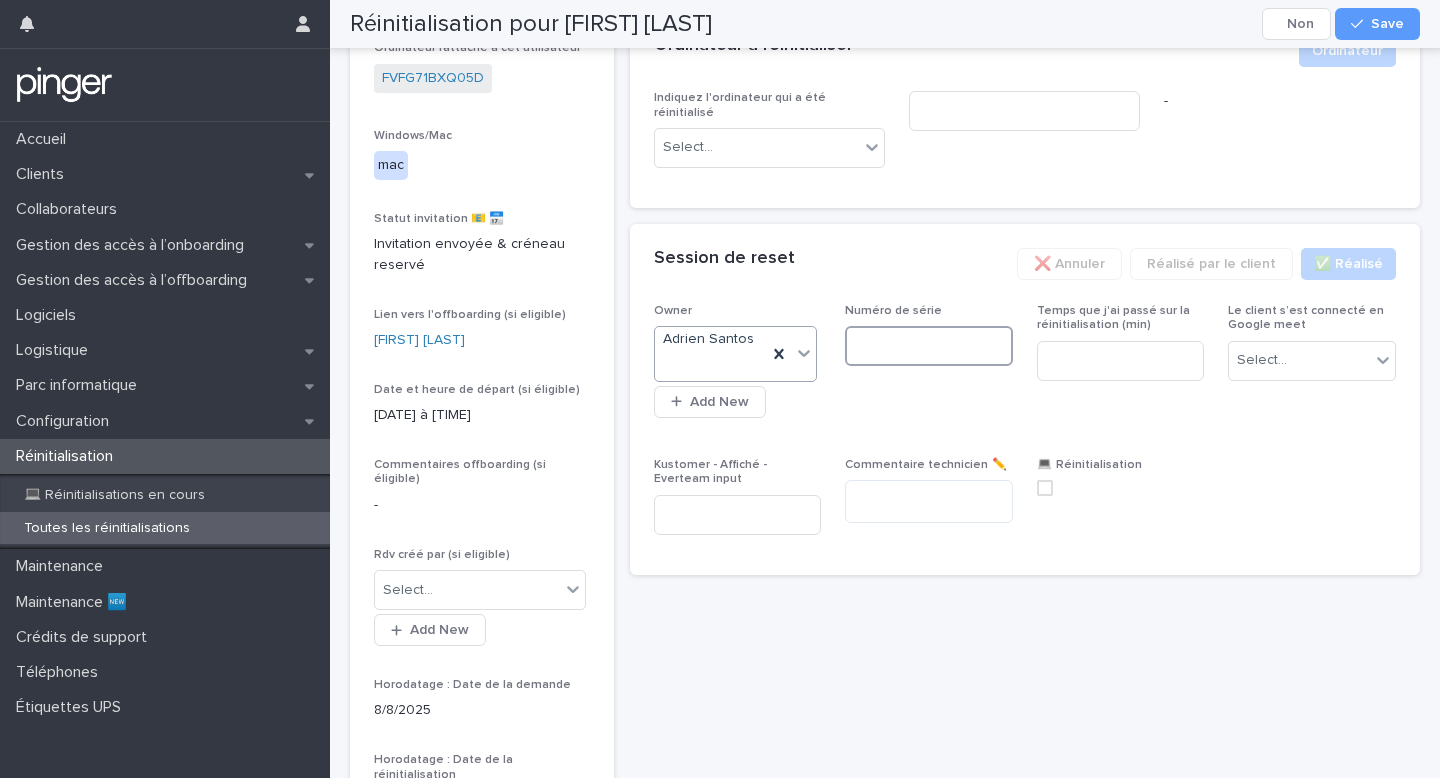 click at bounding box center (929, 346) 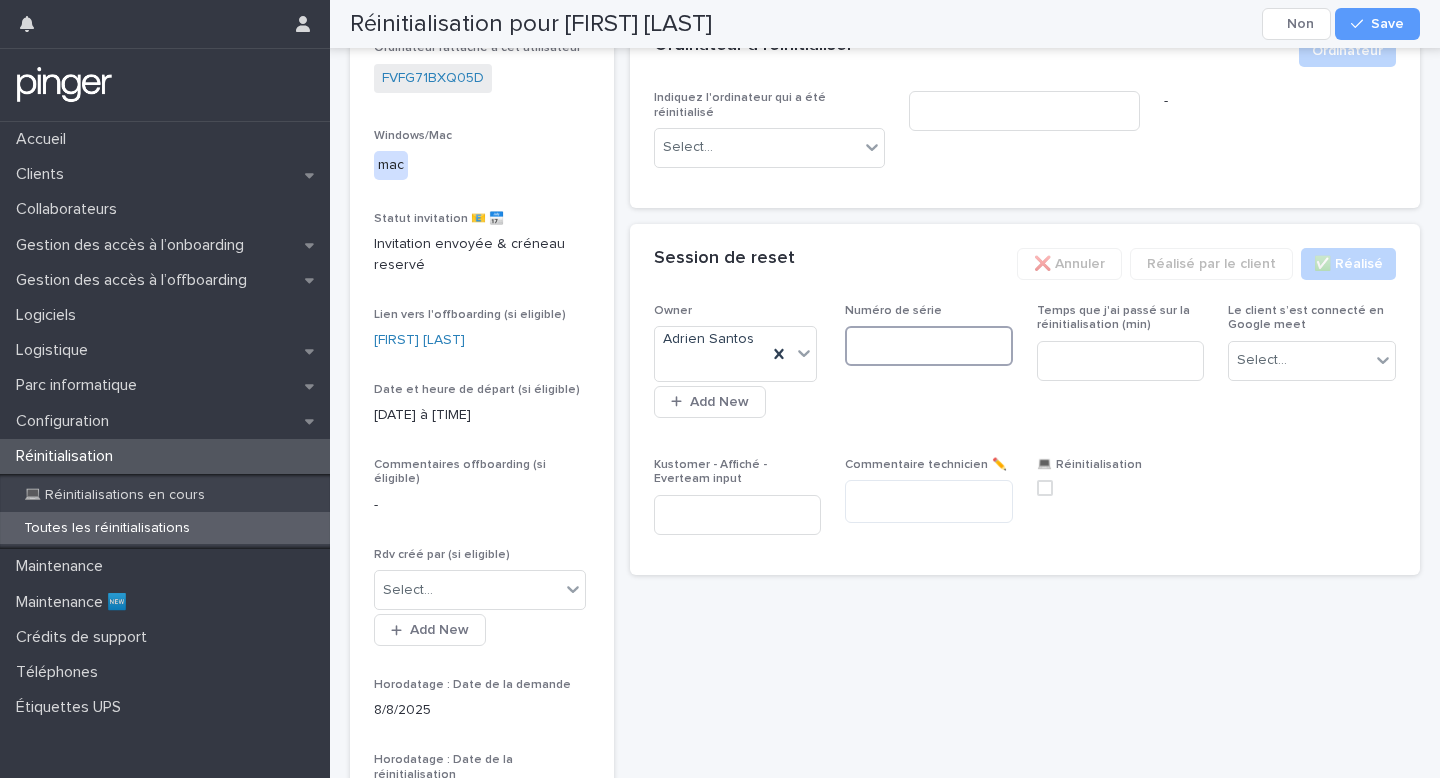 paste on "**********" 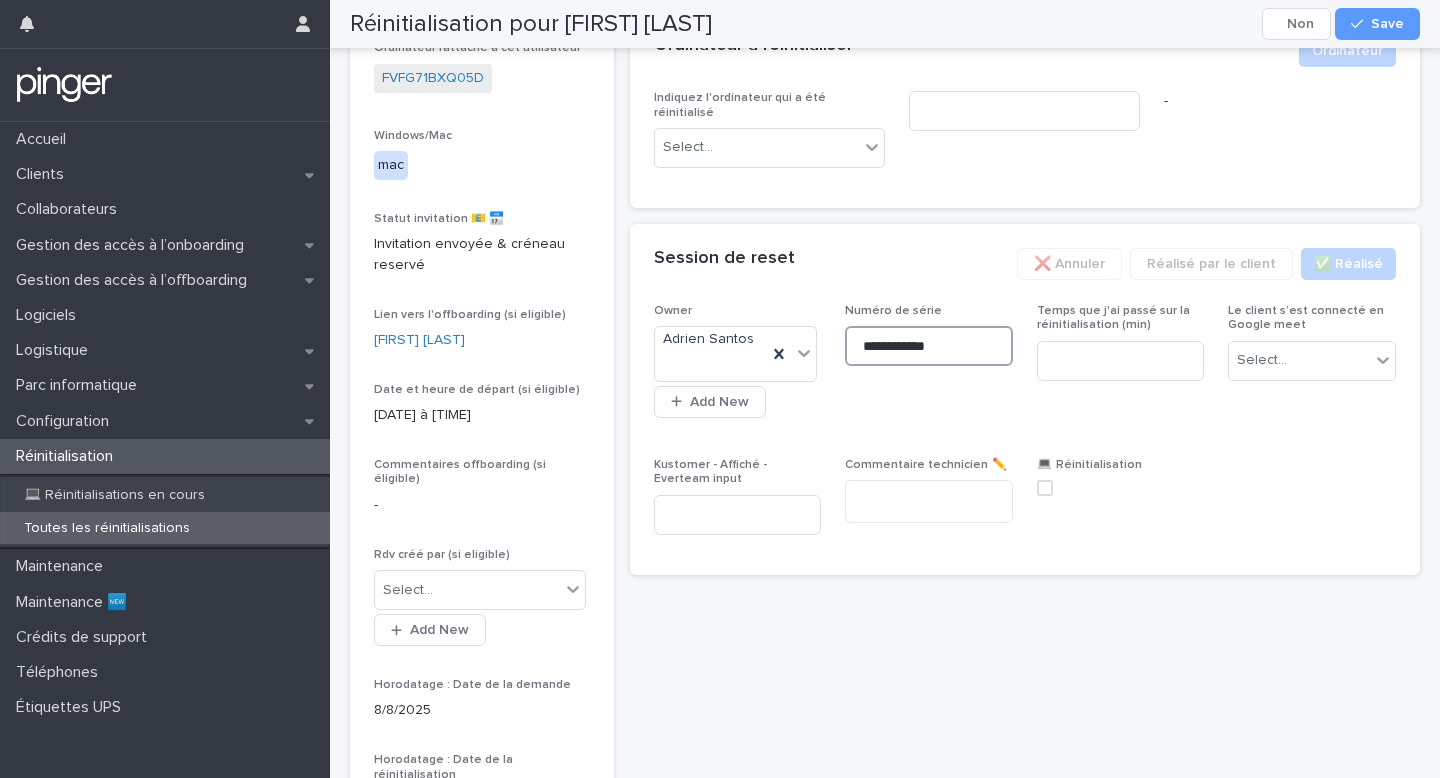 type on "**********" 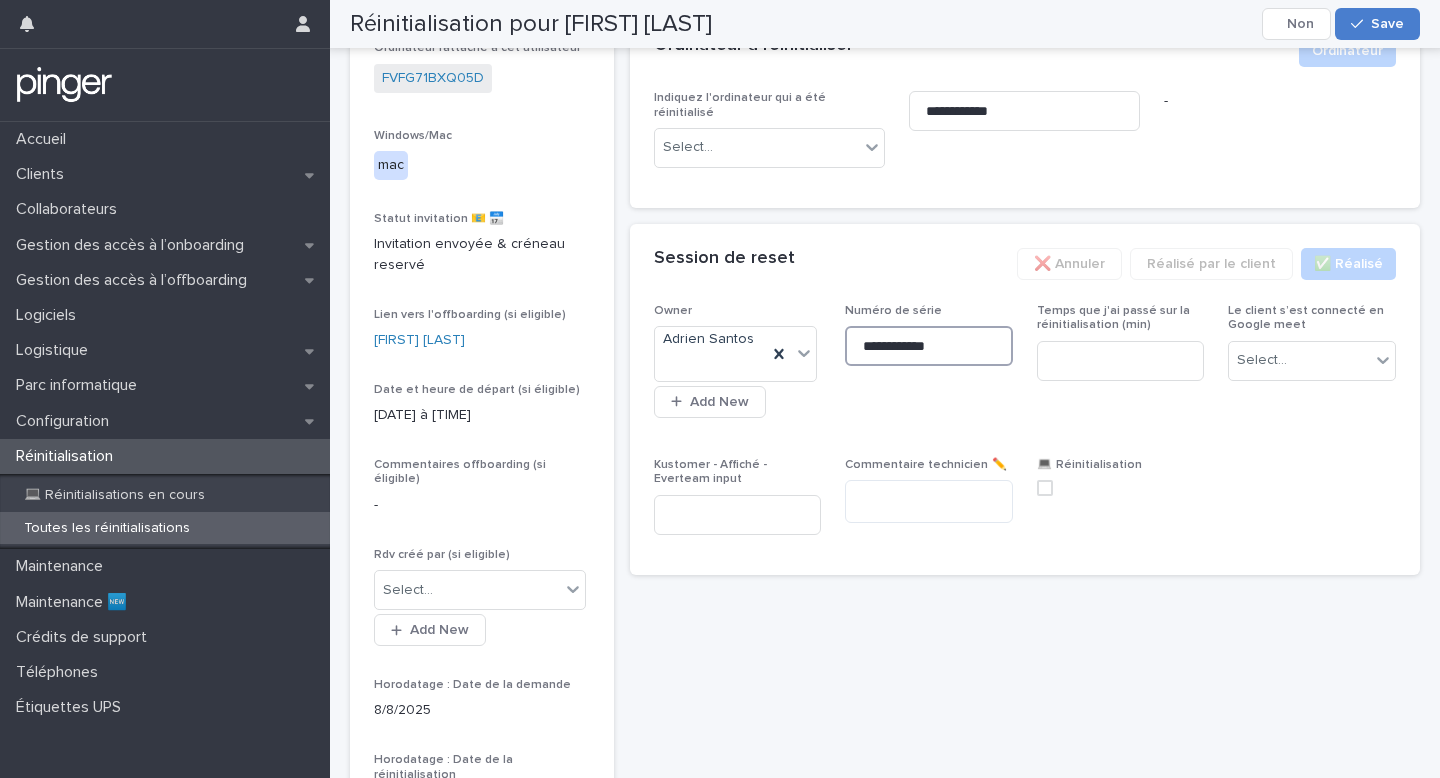 type on "**********" 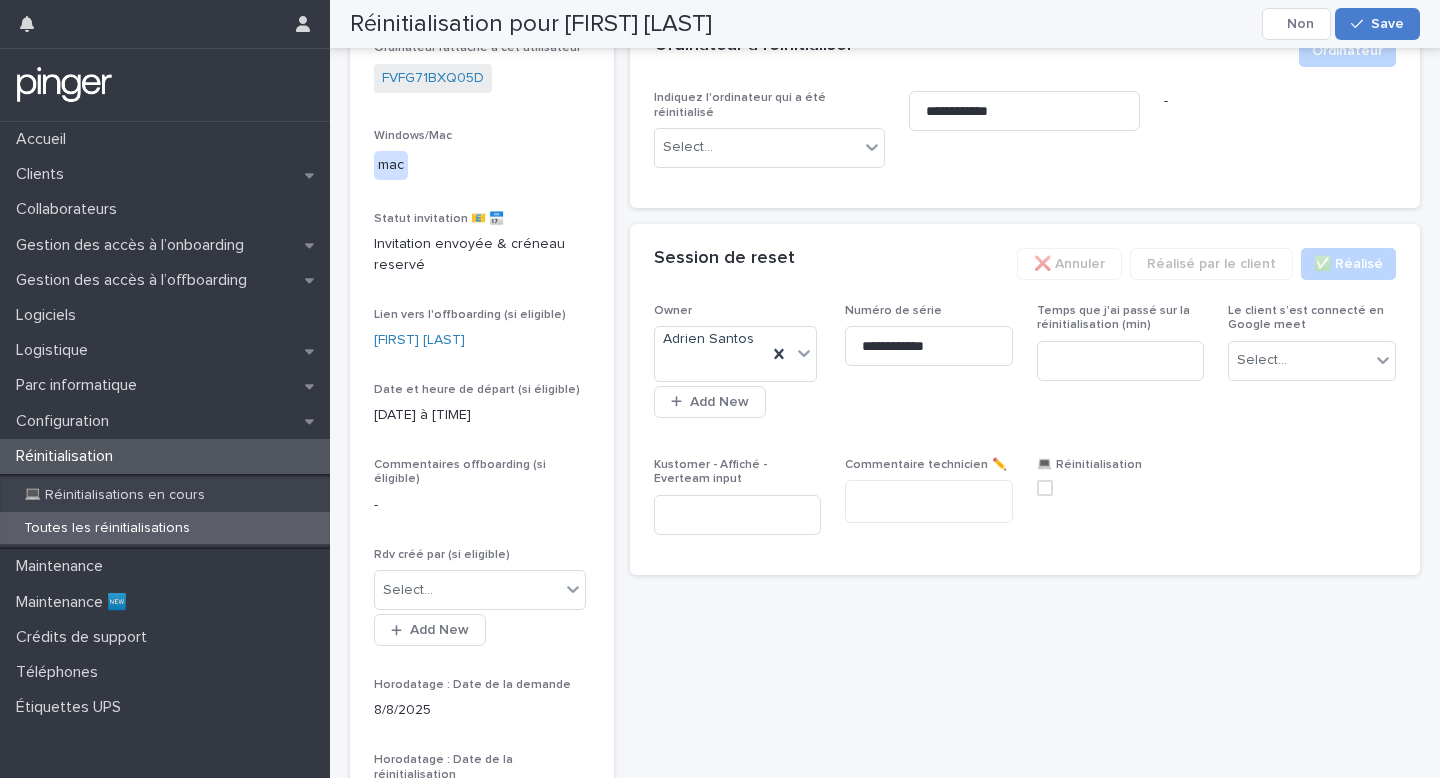 click on "Save" at bounding box center (1387, 24) 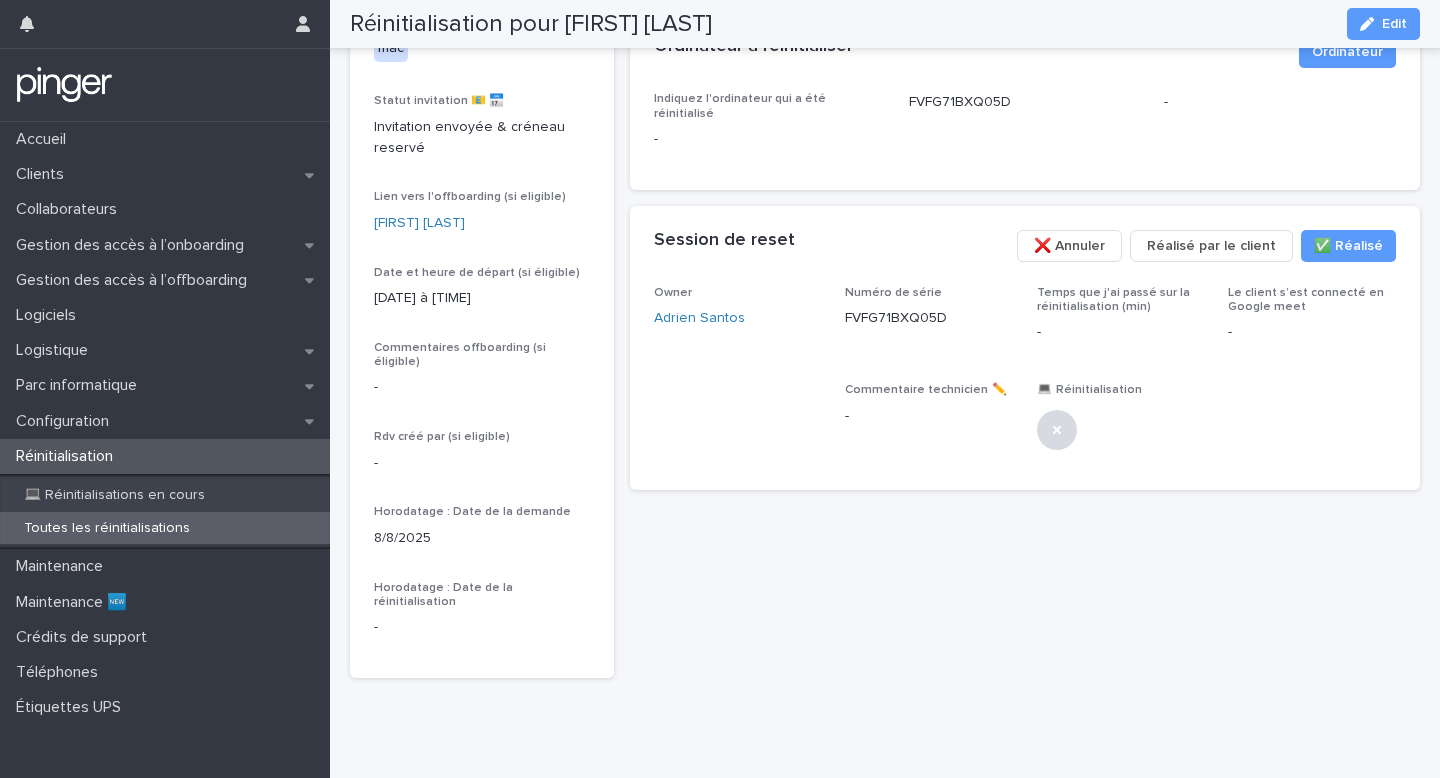 scroll, scrollTop: 392, scrollLeft: 0, axis: vertical 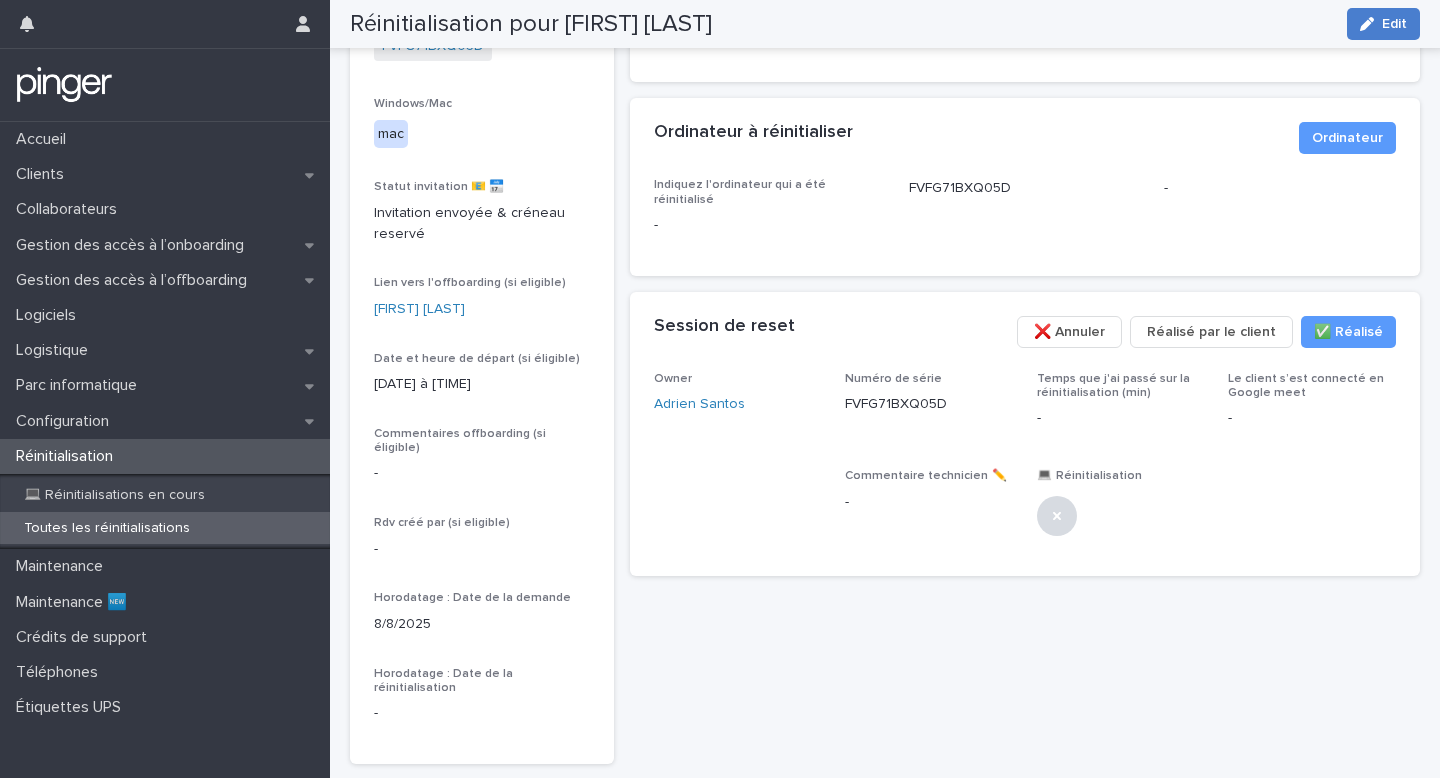 click on "Edit" at bounding box center [1383, 24] 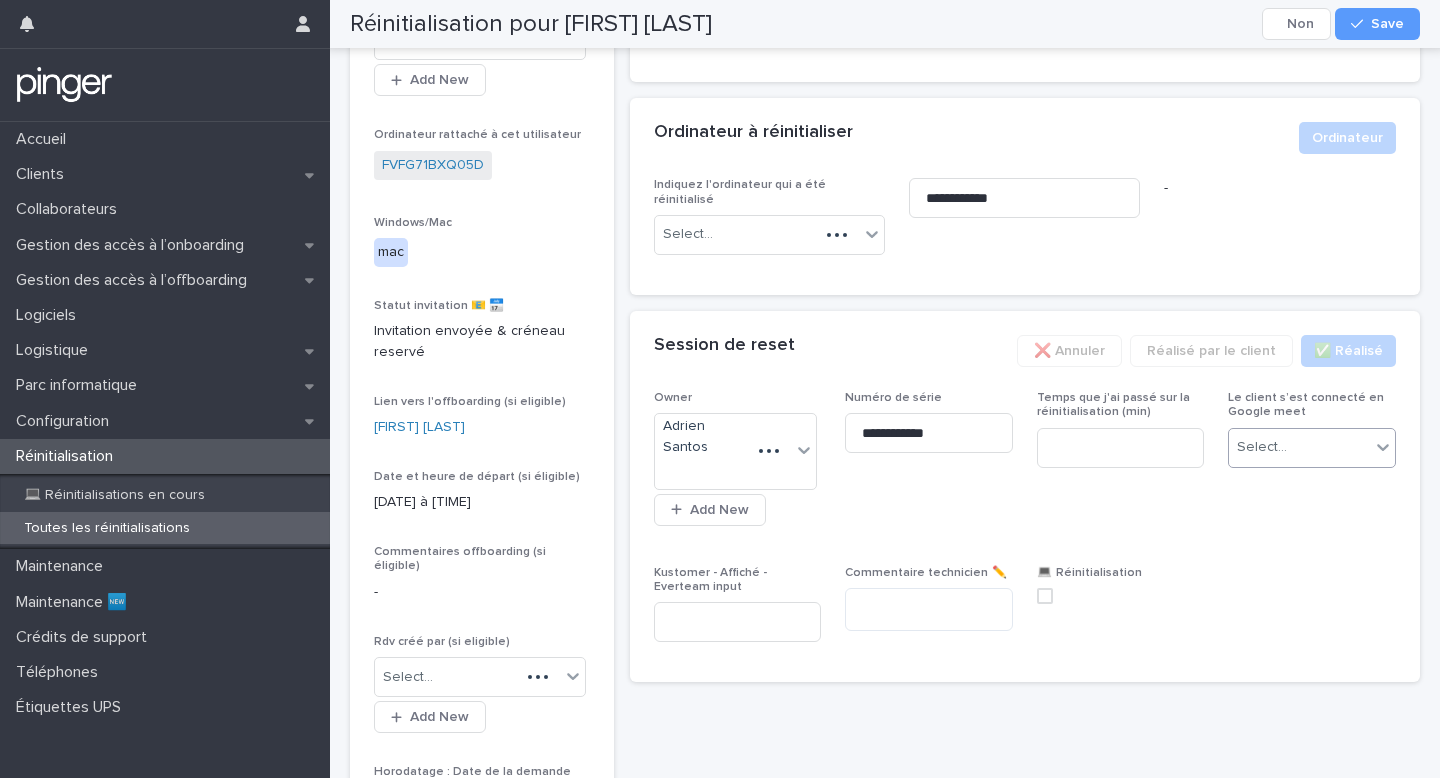 scroll, scrollTop: 479, scrollLeft: 0, axis: vertical 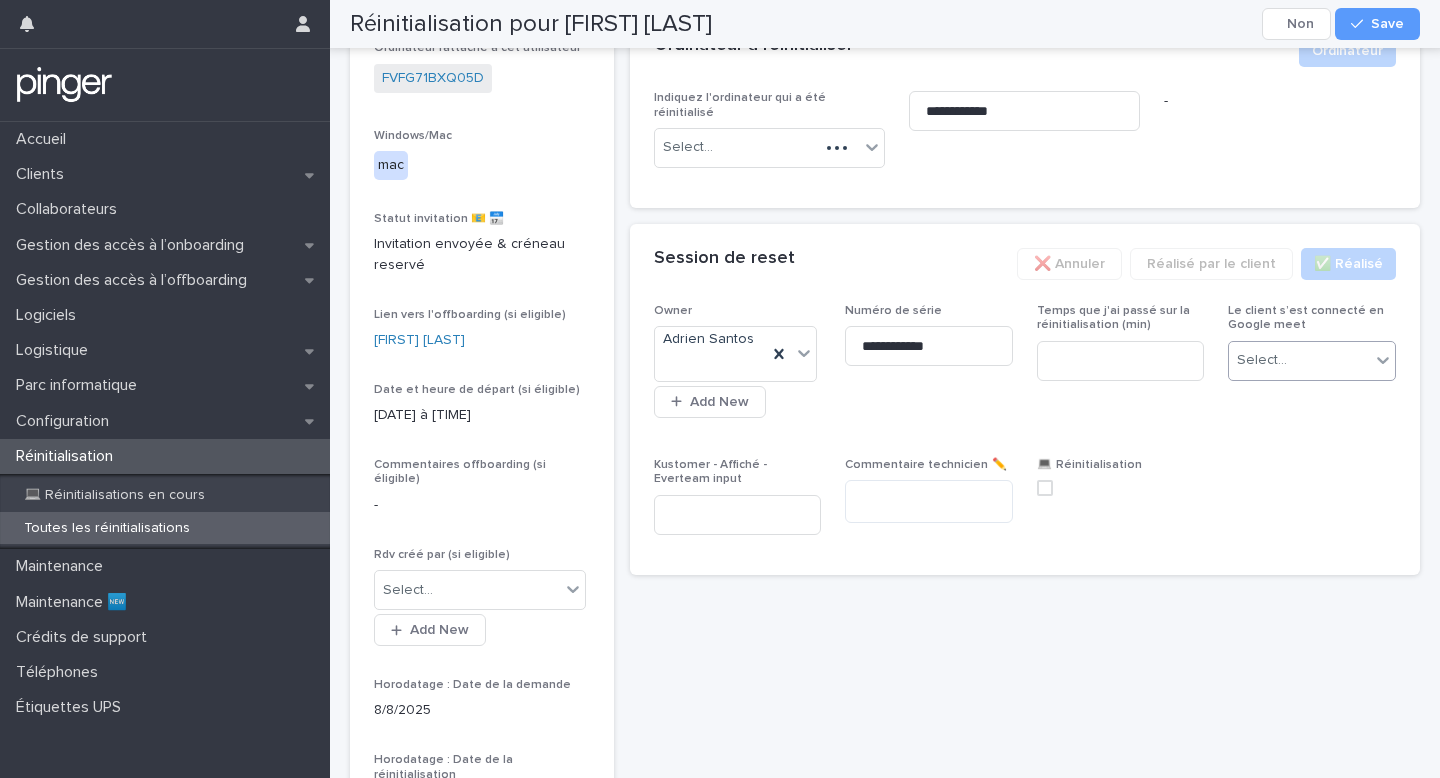 click on "Select..." at bounding box center (1312, 361) 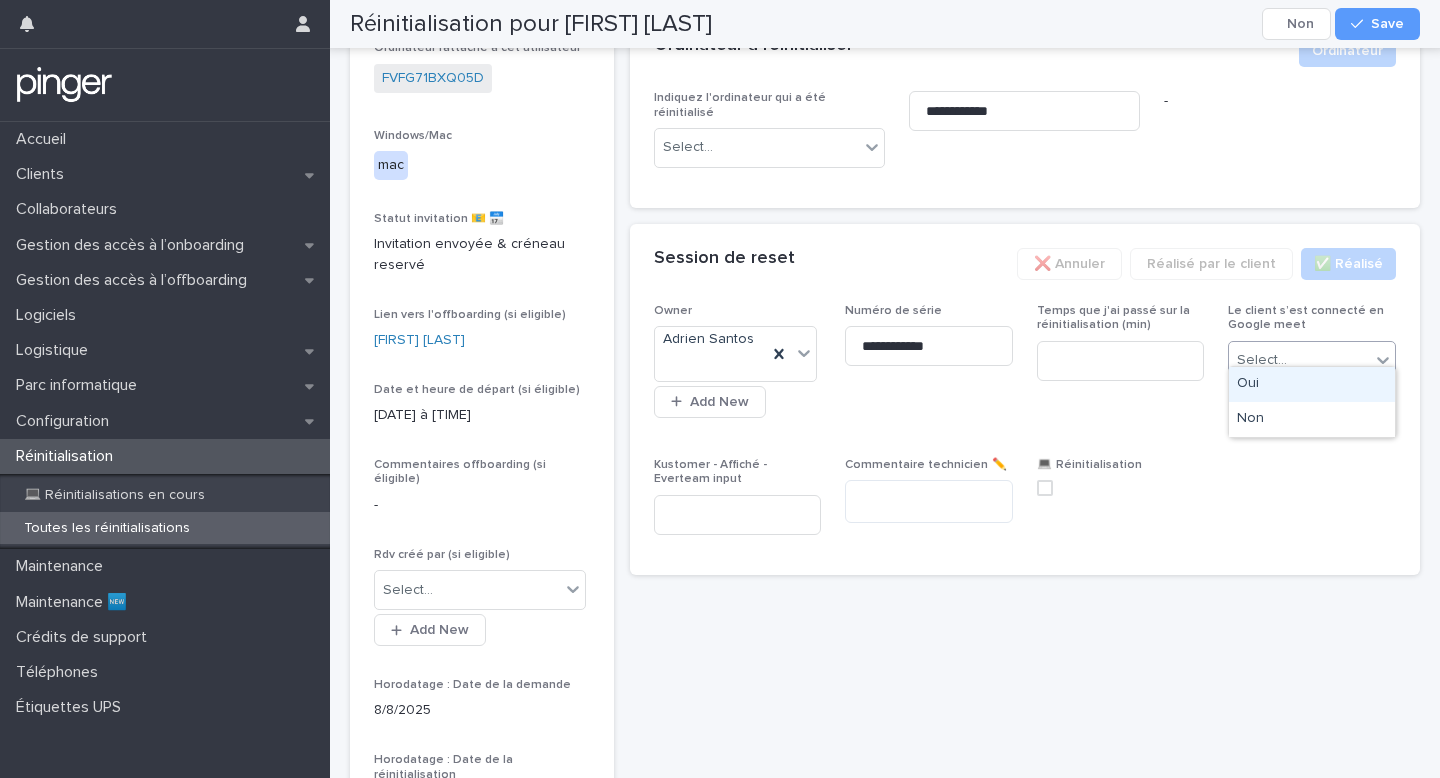 click on "Oui" at bounding box center [1312, 384] 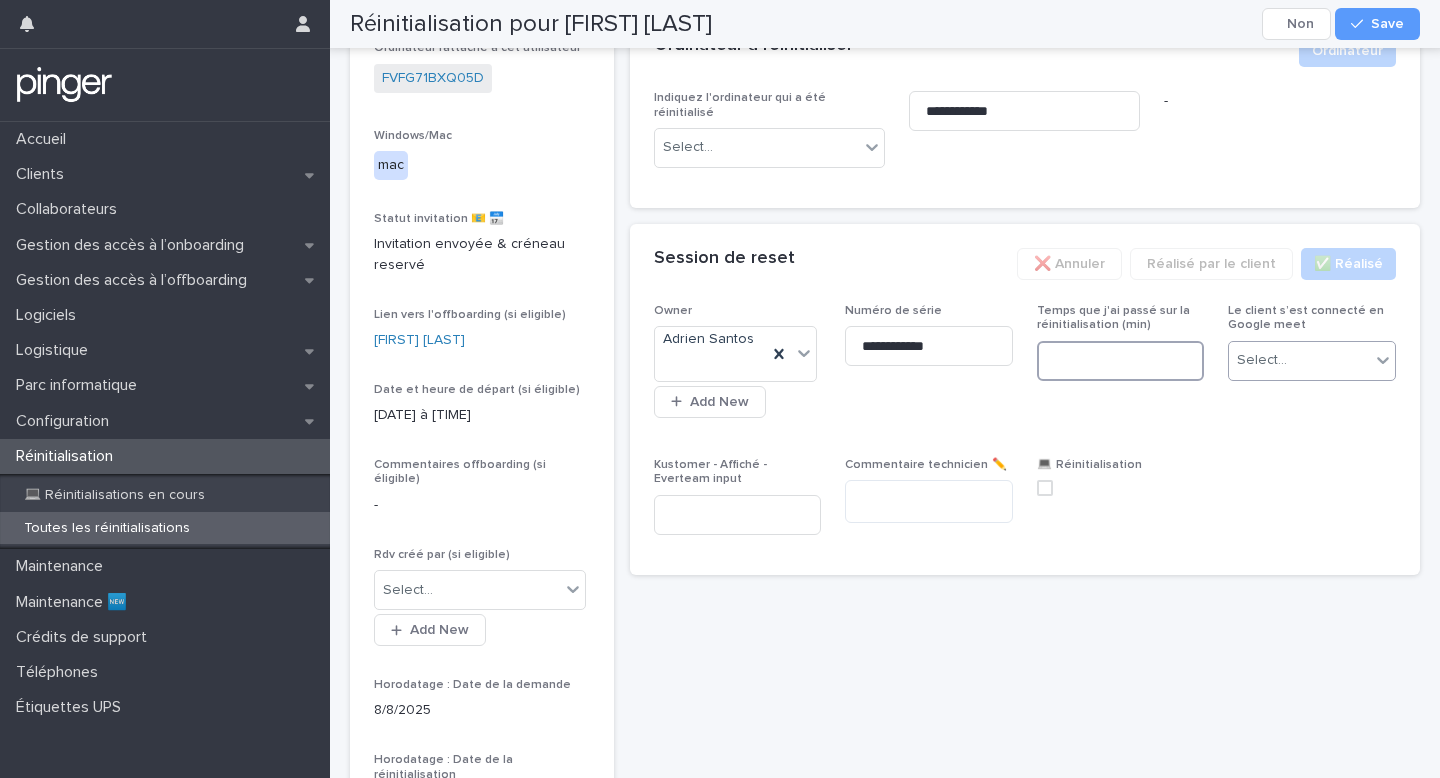 click at bounding box center (1121, 361) 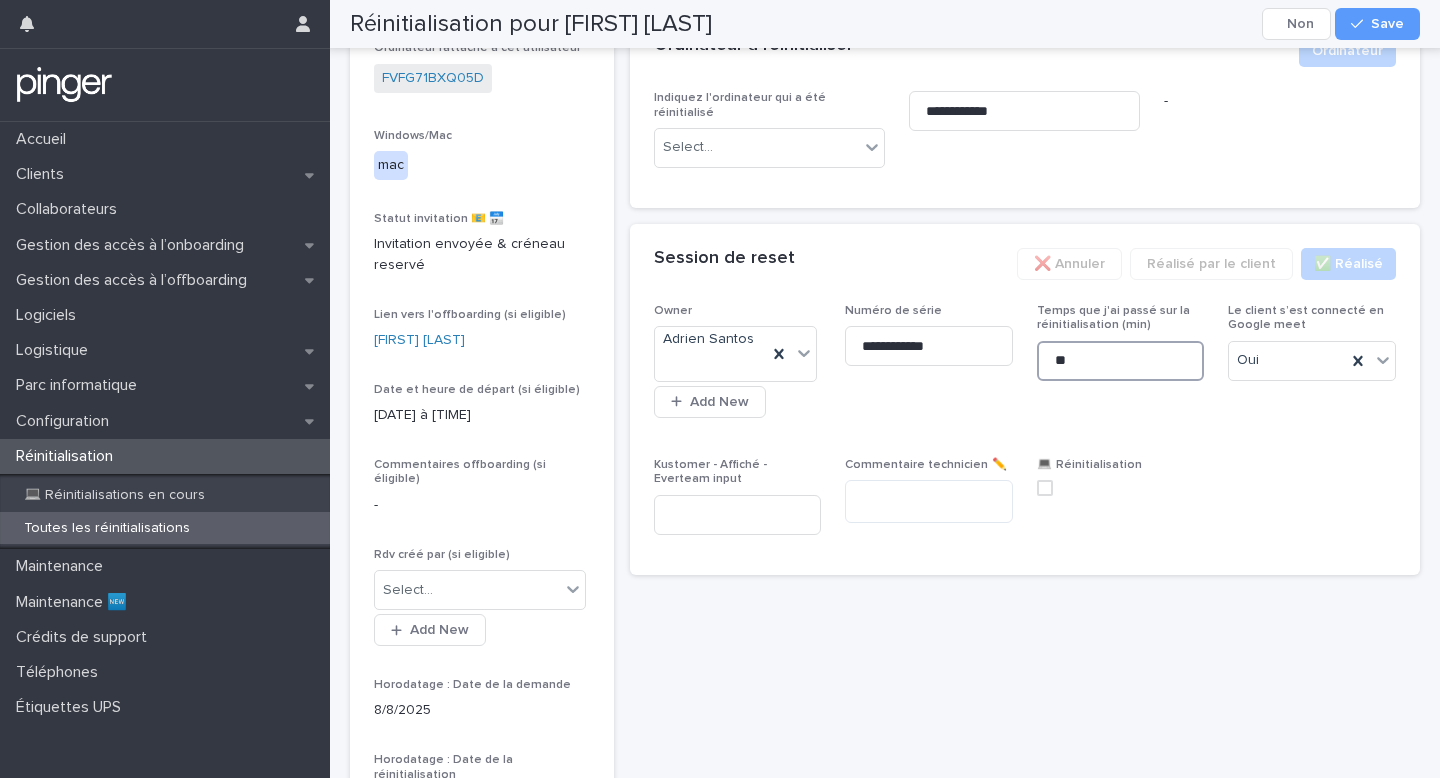 click at bounding box center (1045, 488) 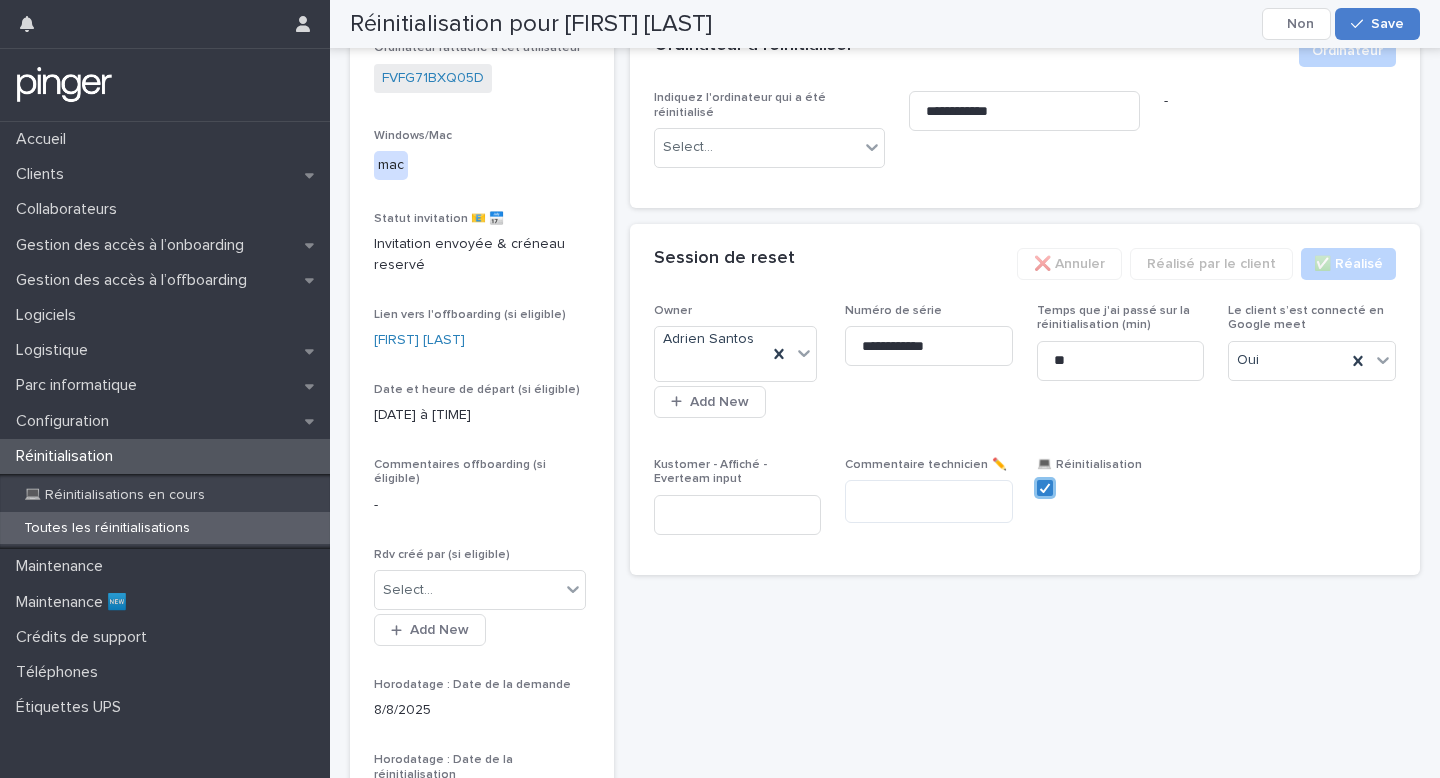 click on "Save" at bounding box center (1377, 24) 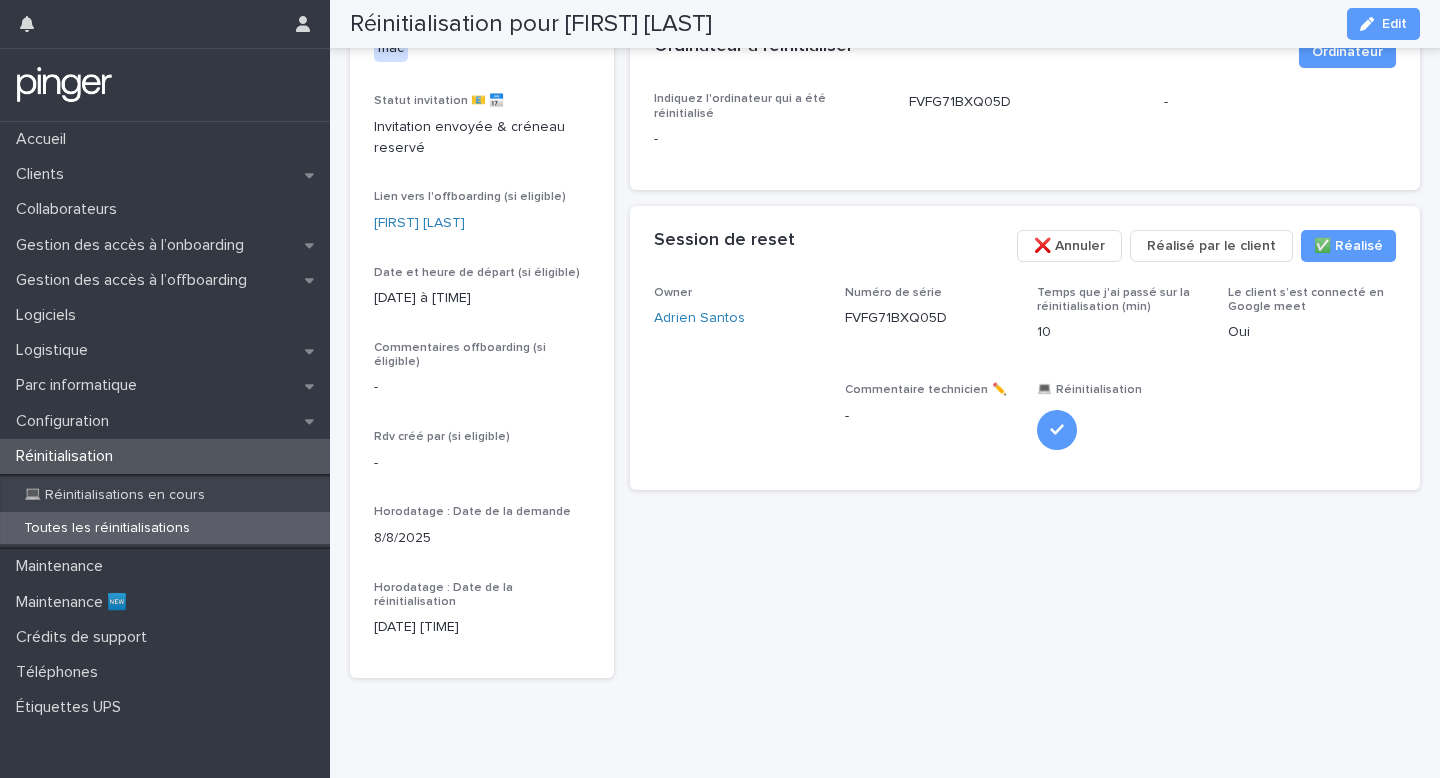 scroll, scrollTop: 392, scrollLeft: 0, axis: vertical 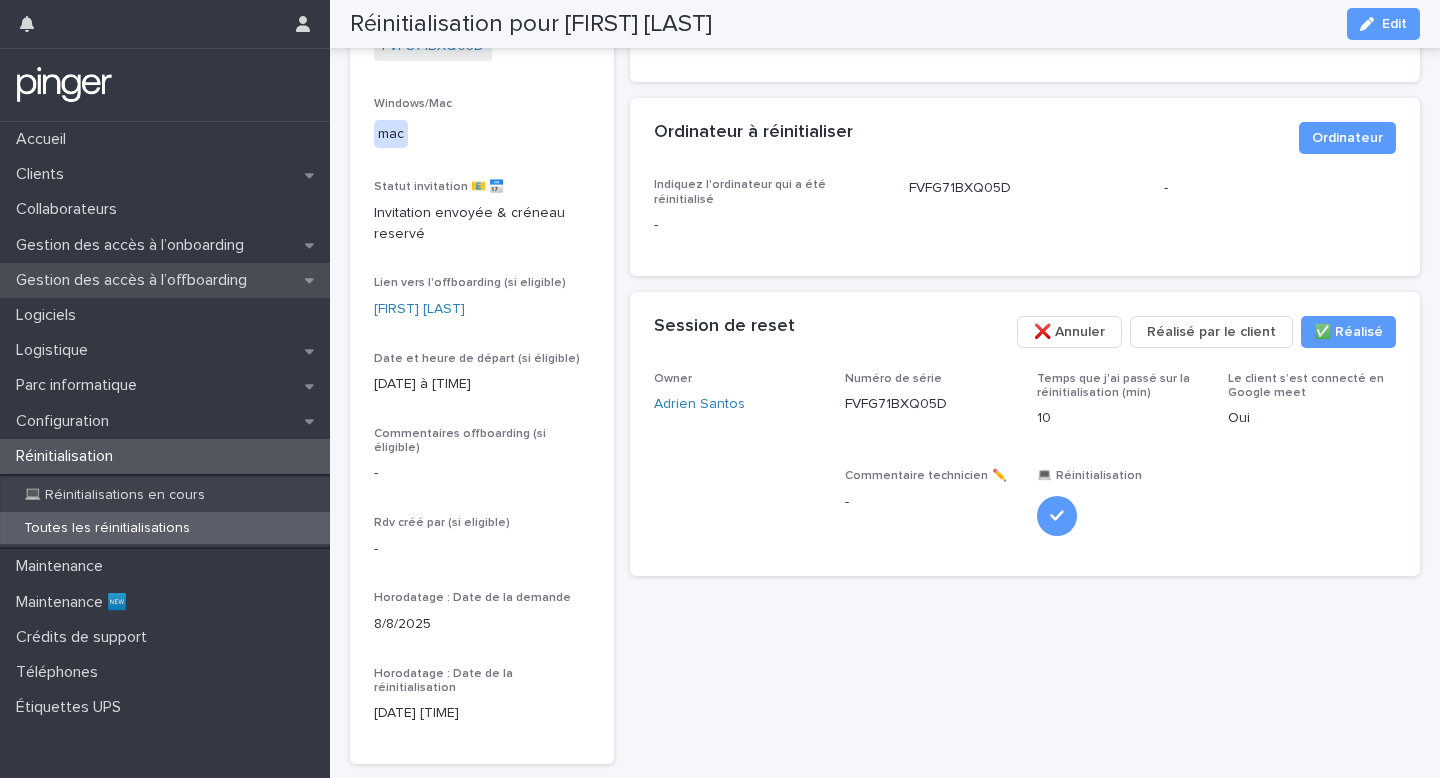 click on "Gestion des accès à l’offboarding" at bounding box center (135, 280) 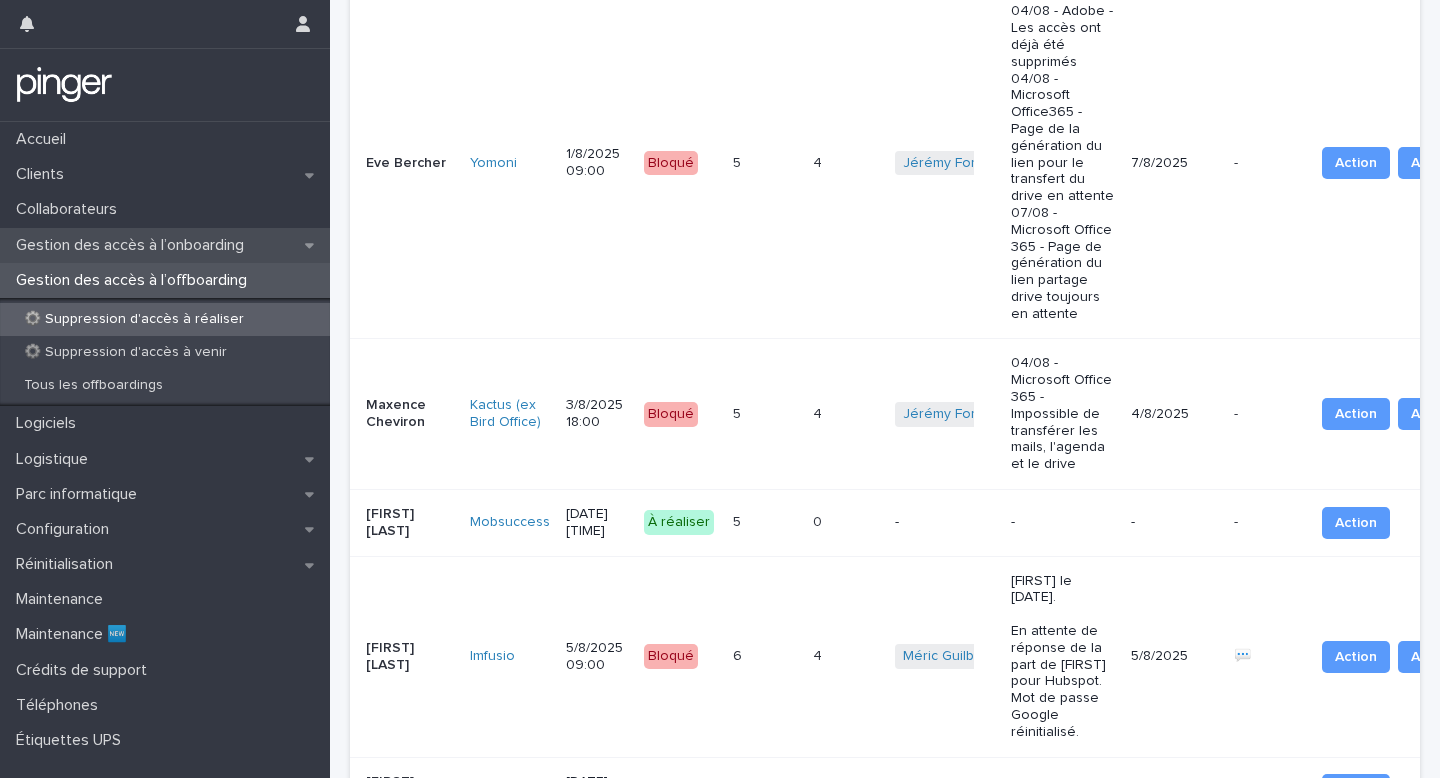 scroll, scrollTop: 1914, scrollLeft: 0, axis: vertical 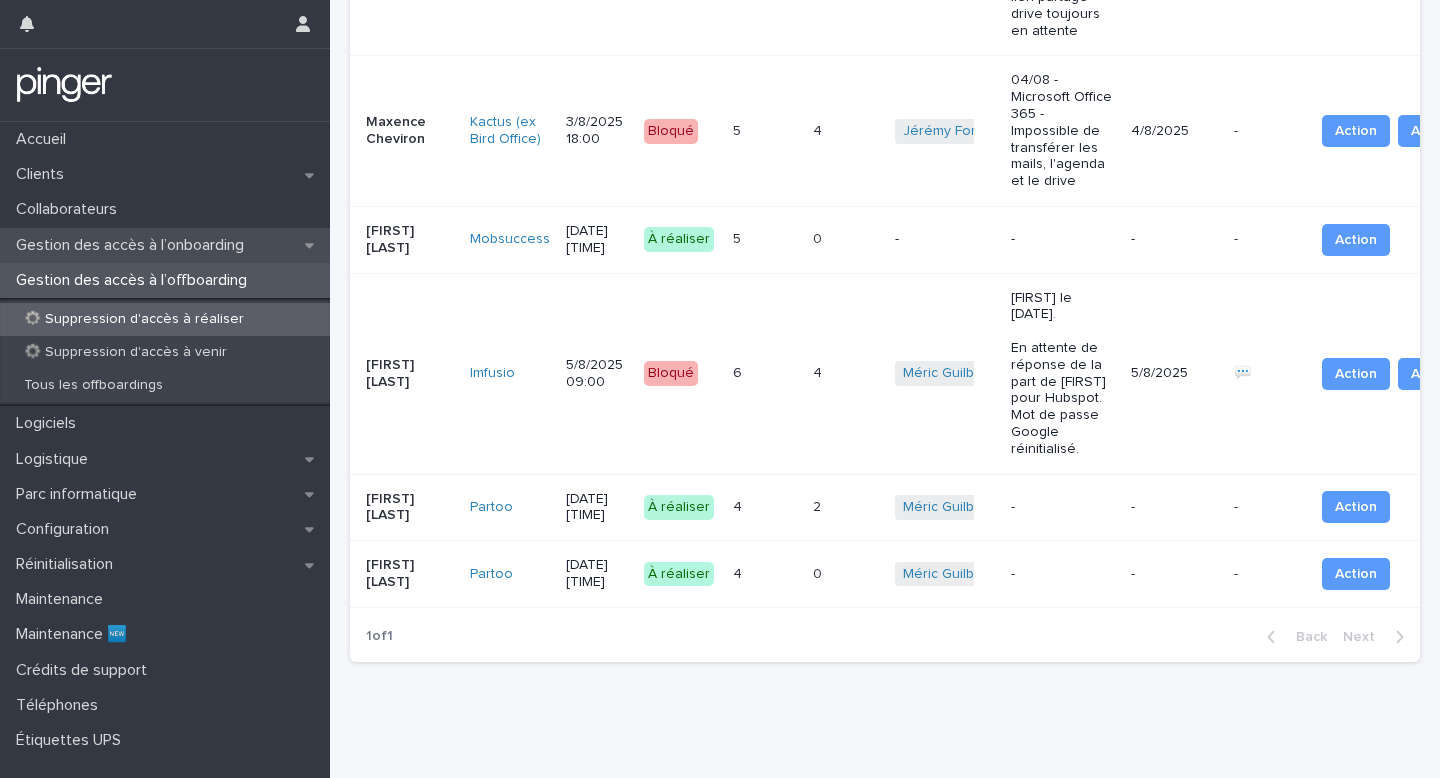 click on "Gestion des accès à l’onboarding" at bounding box center [134, 245] 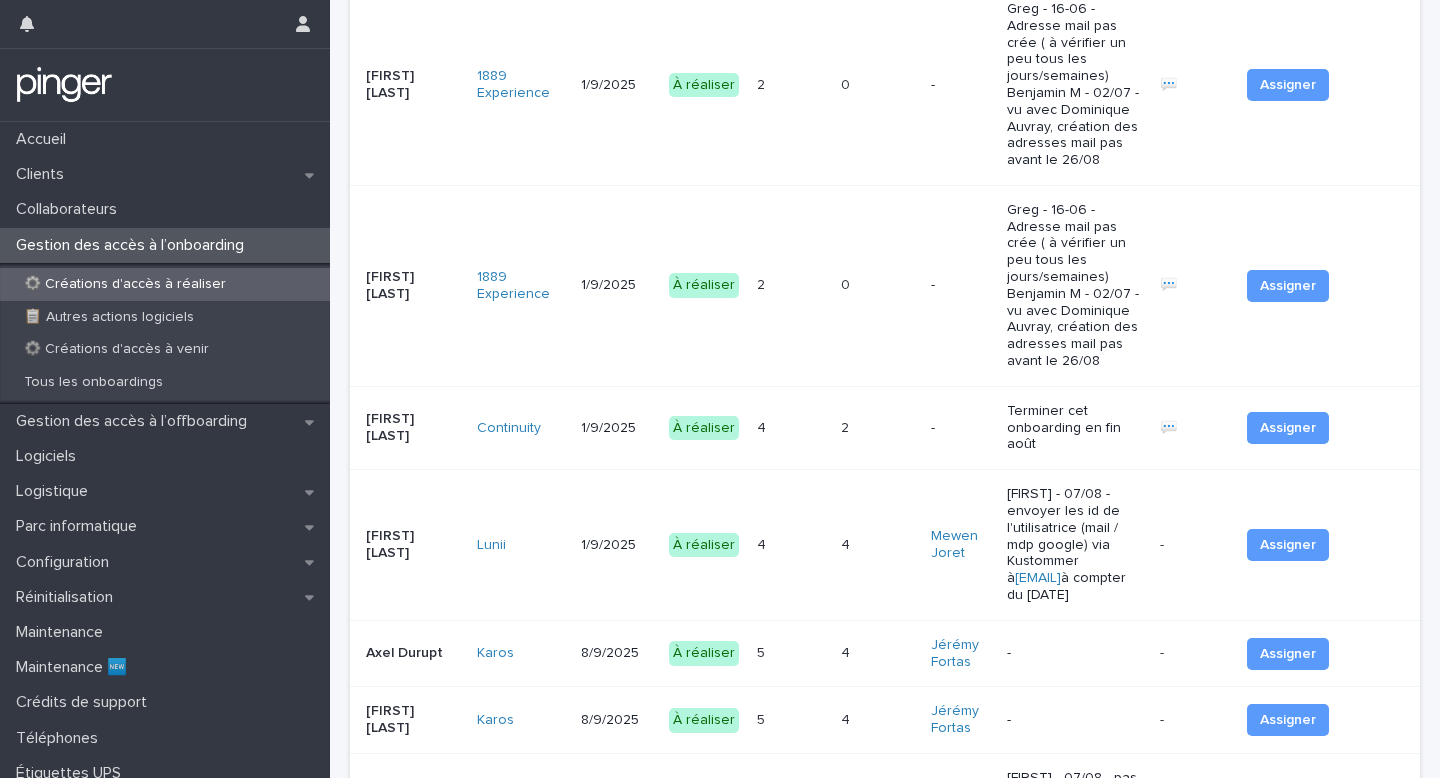 scroll, scrollTop: 0, scrollLeft: 0, axis: both 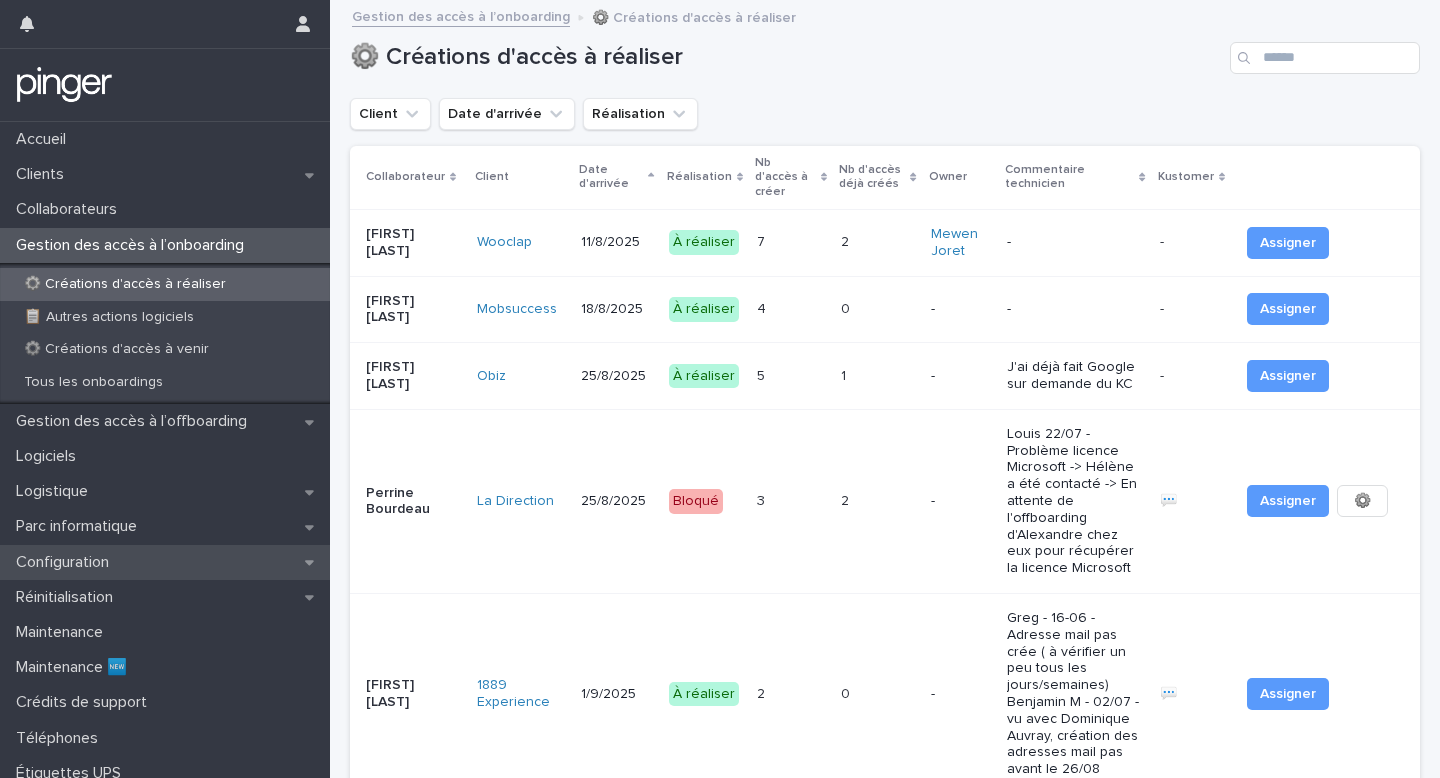 click on "Configuration" at bounding box center [66, 562] 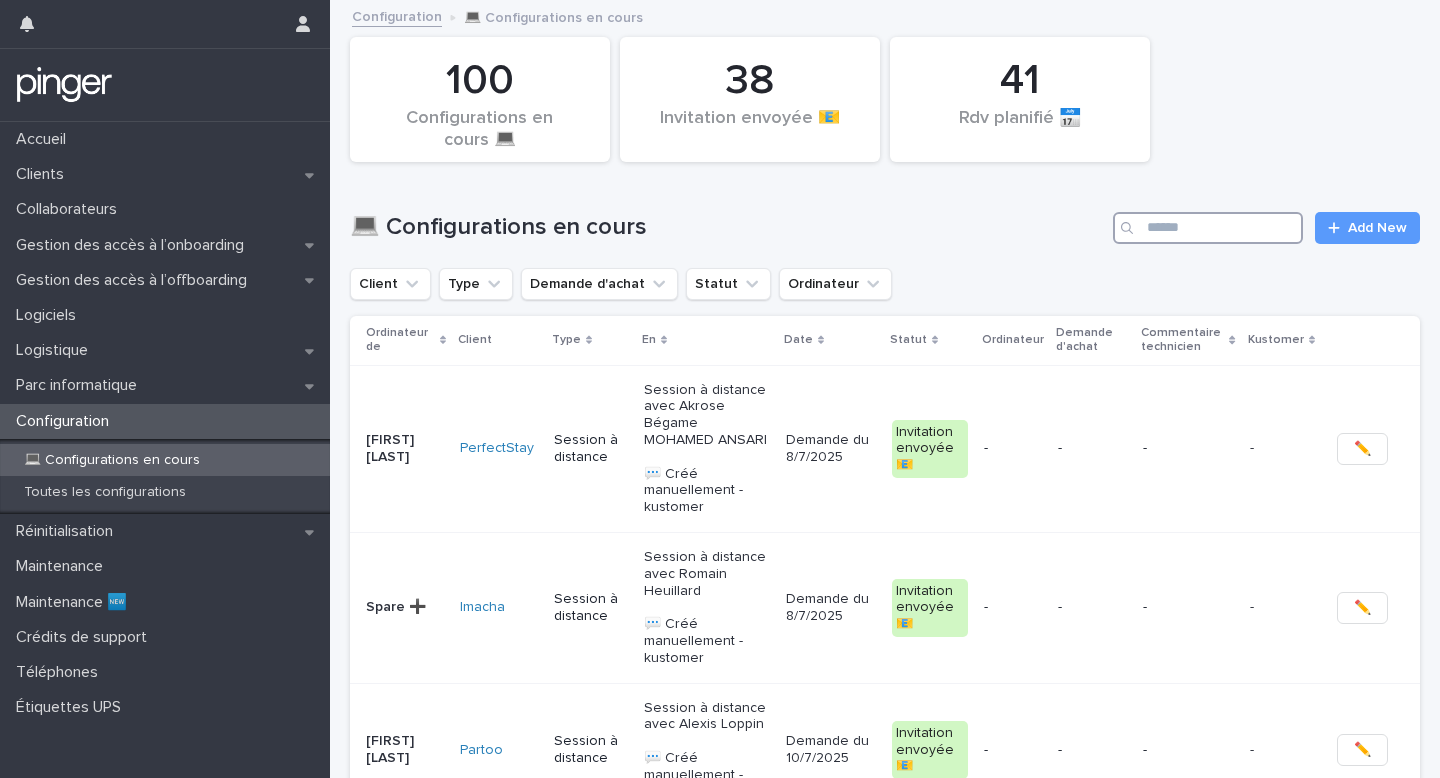 click at bounding box center (1208, 228) 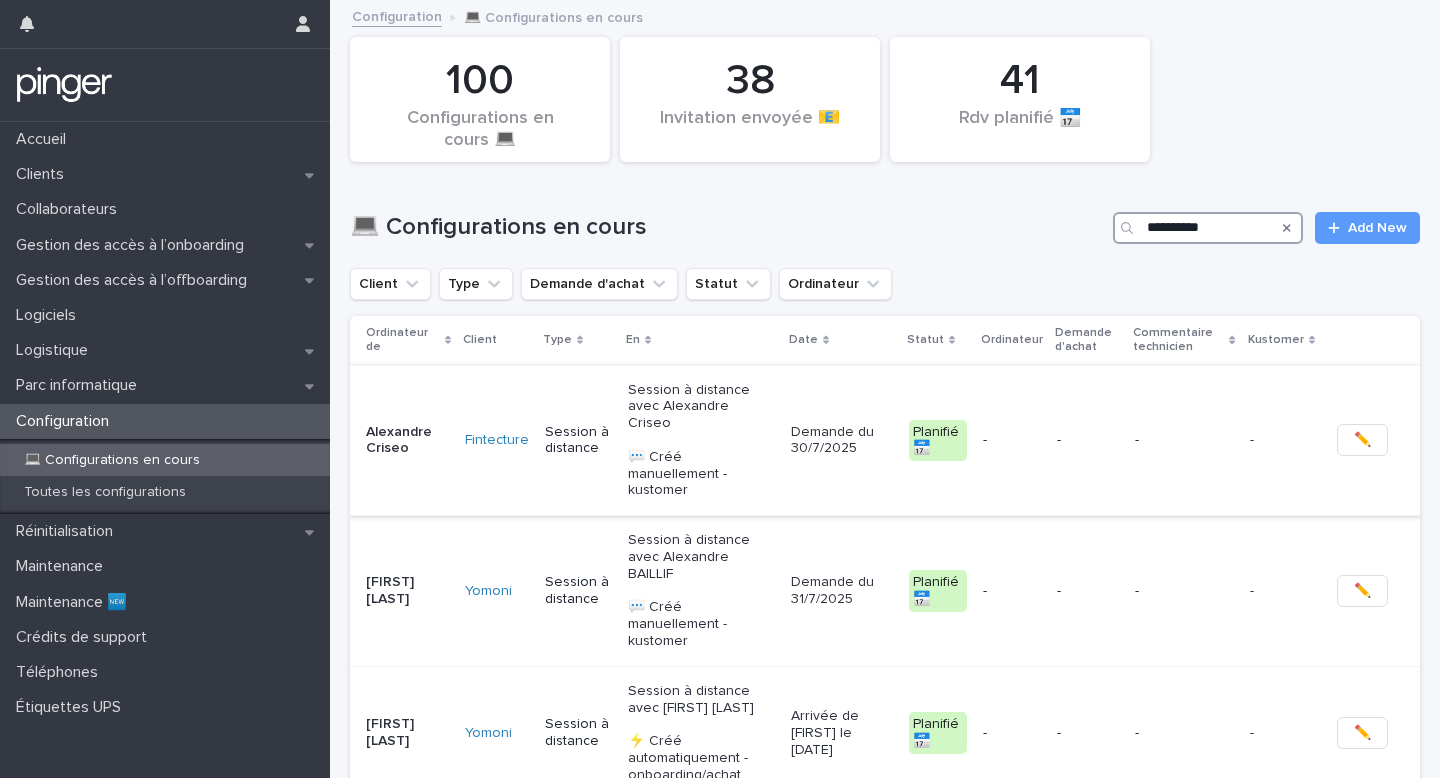 type on "*********" 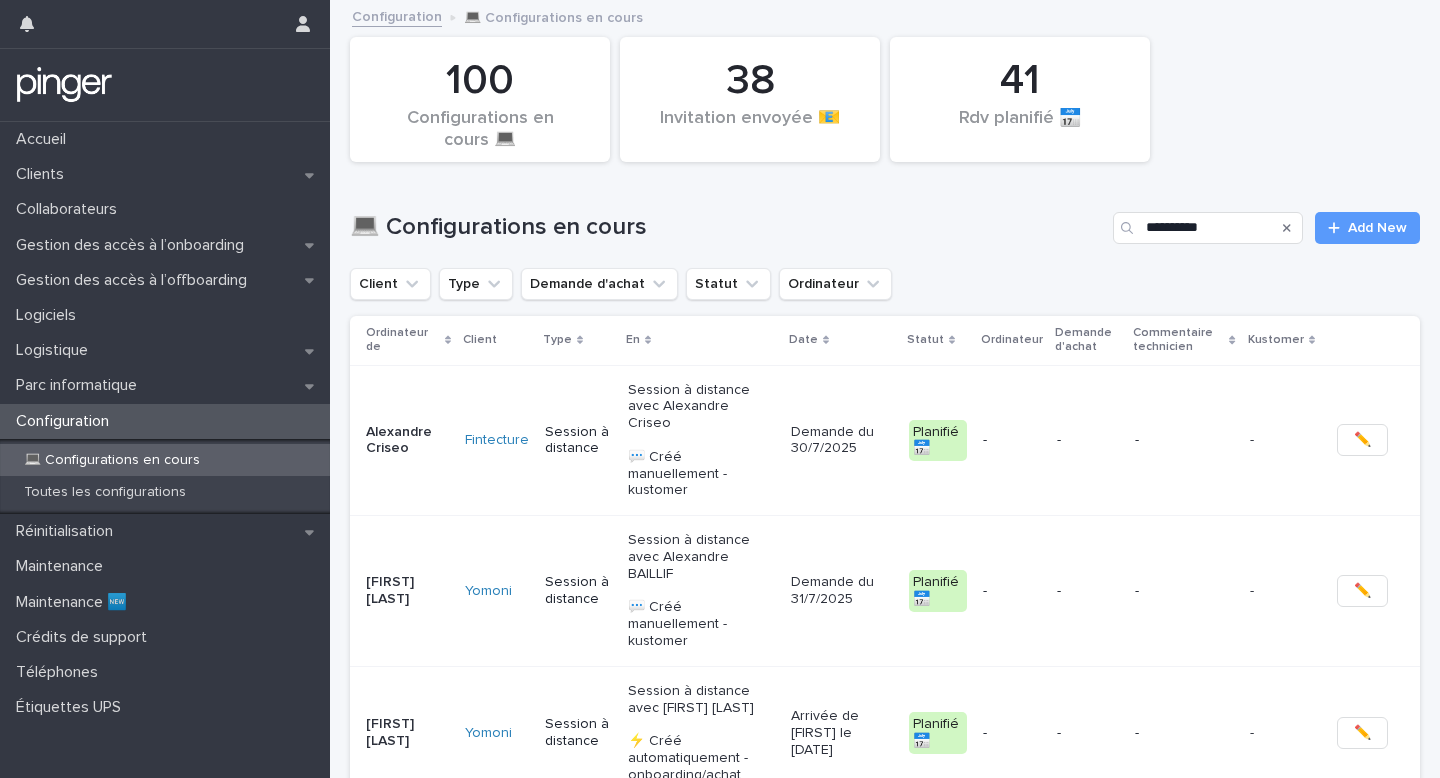 click on "Demande du 30/7/2025" at bounding box center [842, 440] 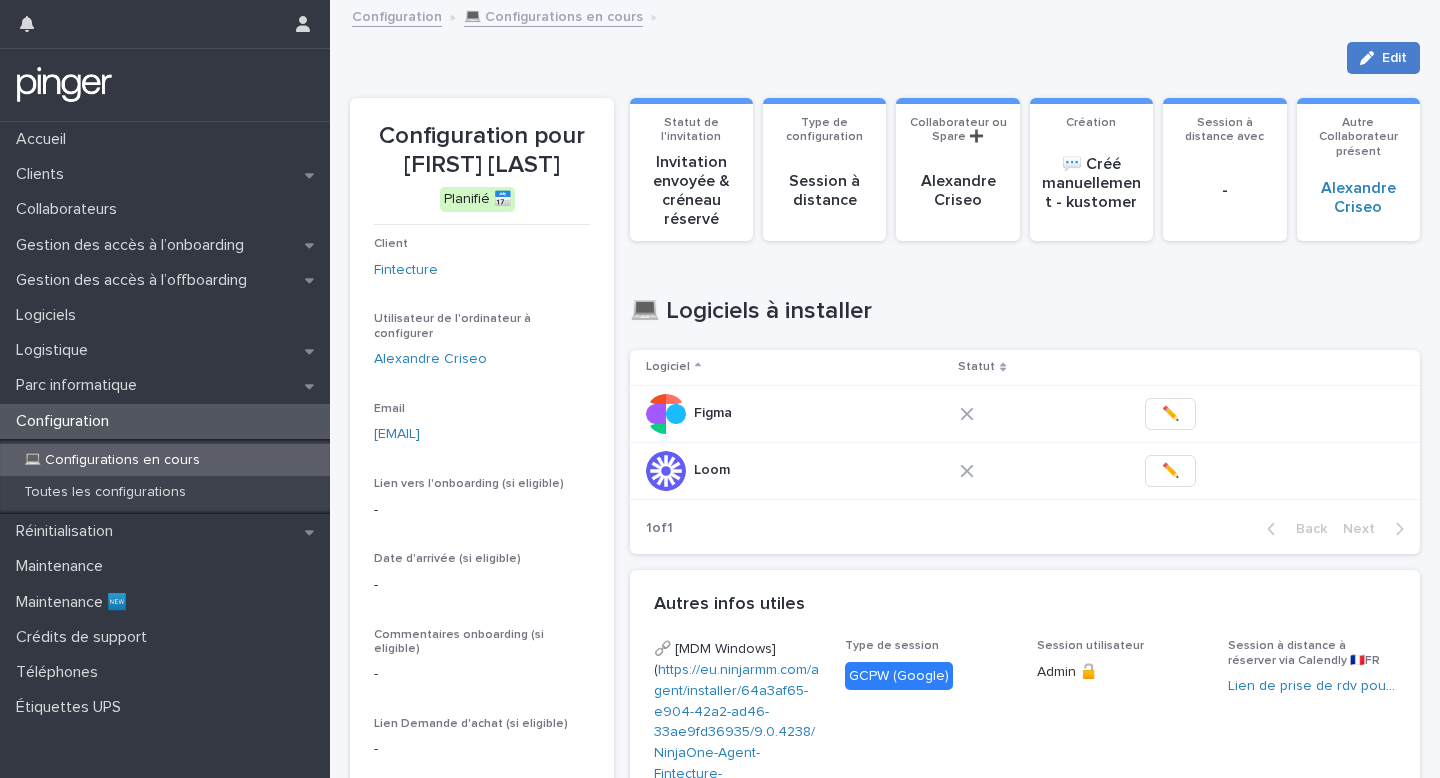 click on "Edit" at bounding box center [1394, 58] 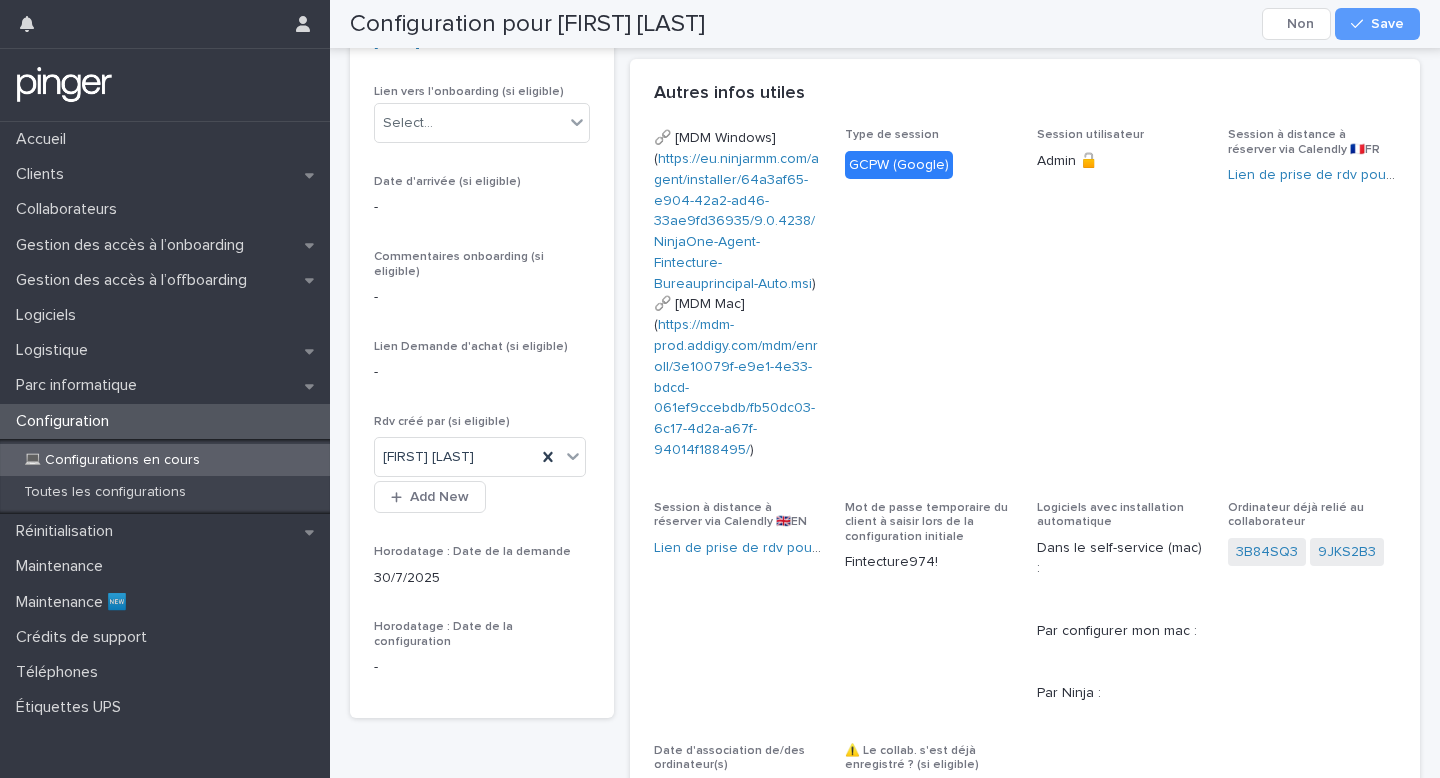 scroll, scrollTop: 1072, scrollLeft: 0, axis: vertical 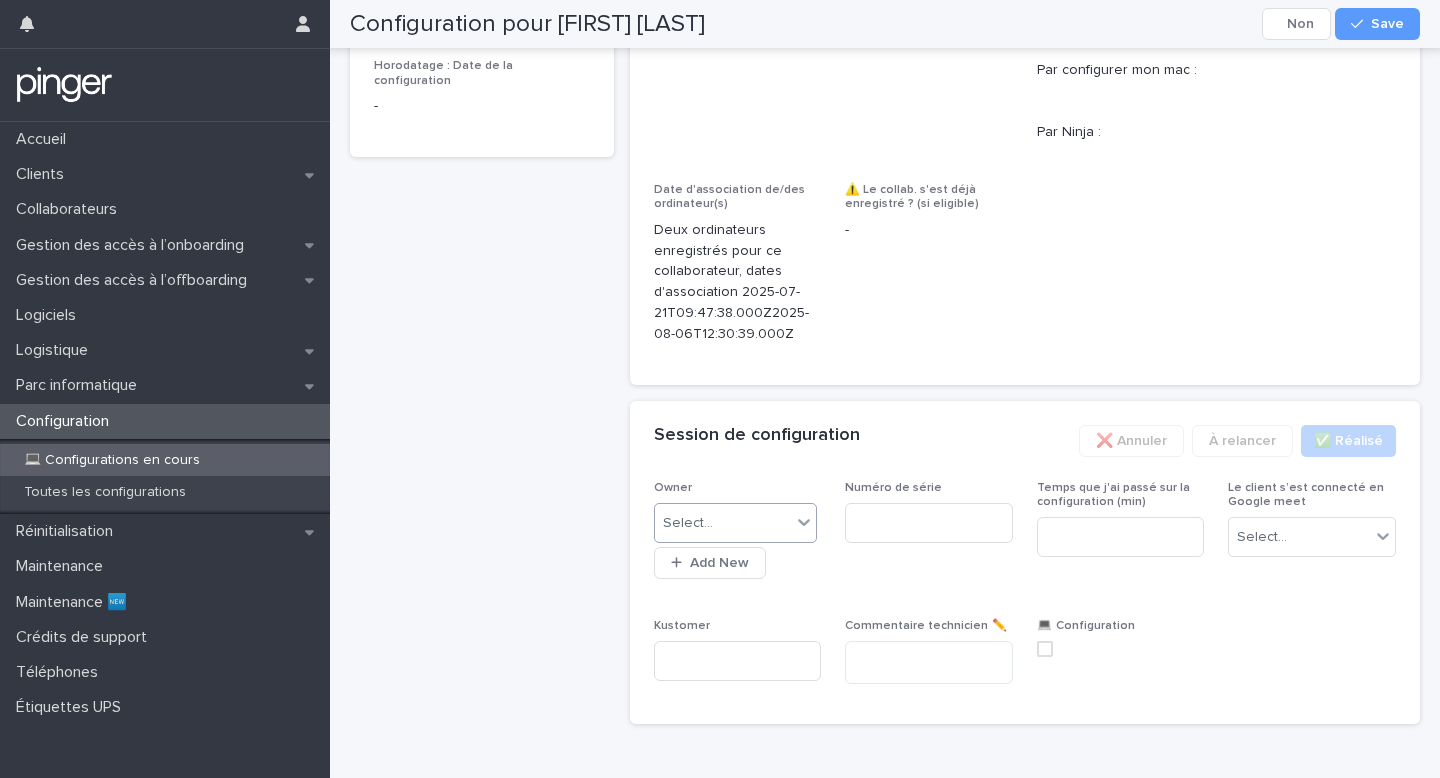click on "Select..." at bounding box center (723, 523) 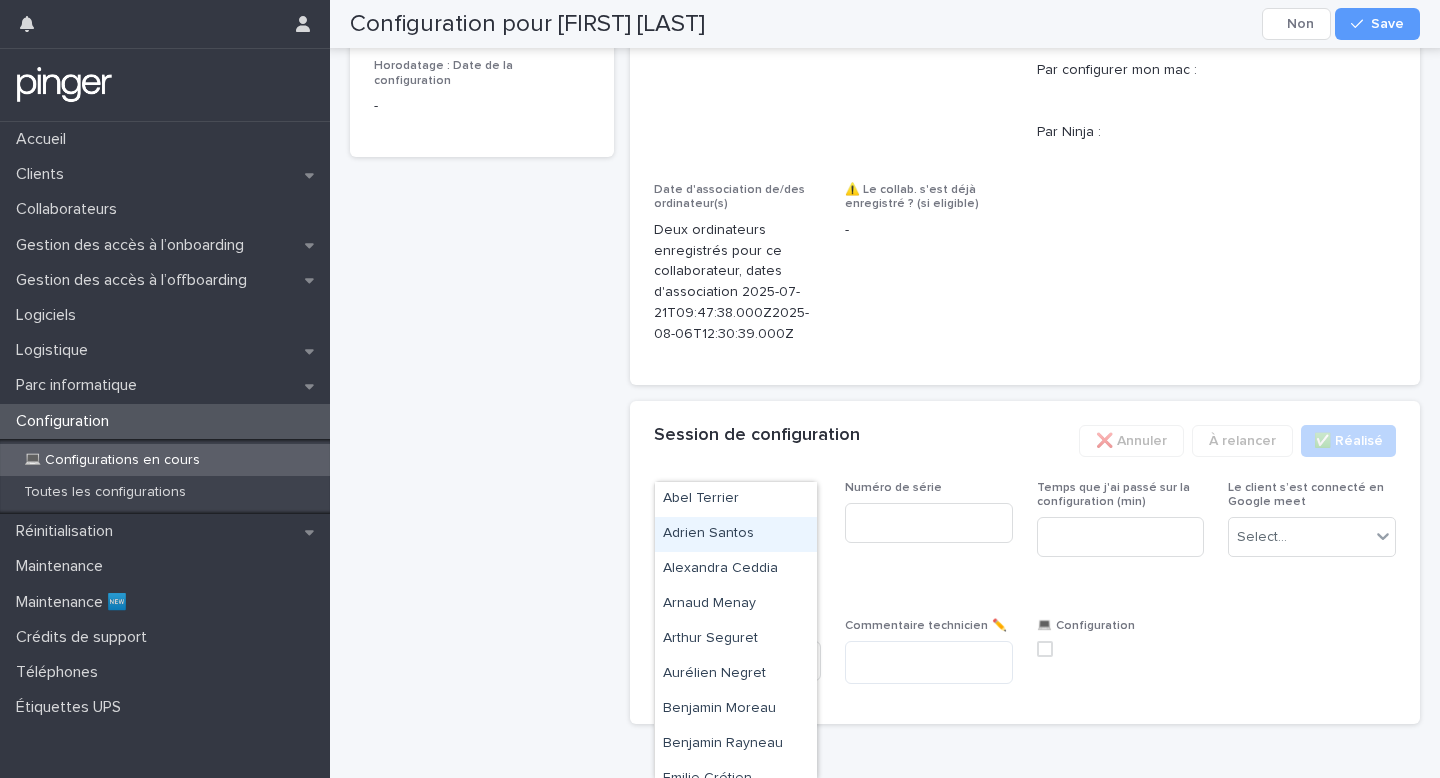 click on "Adrien Santos" at bounding box center (736, 534) 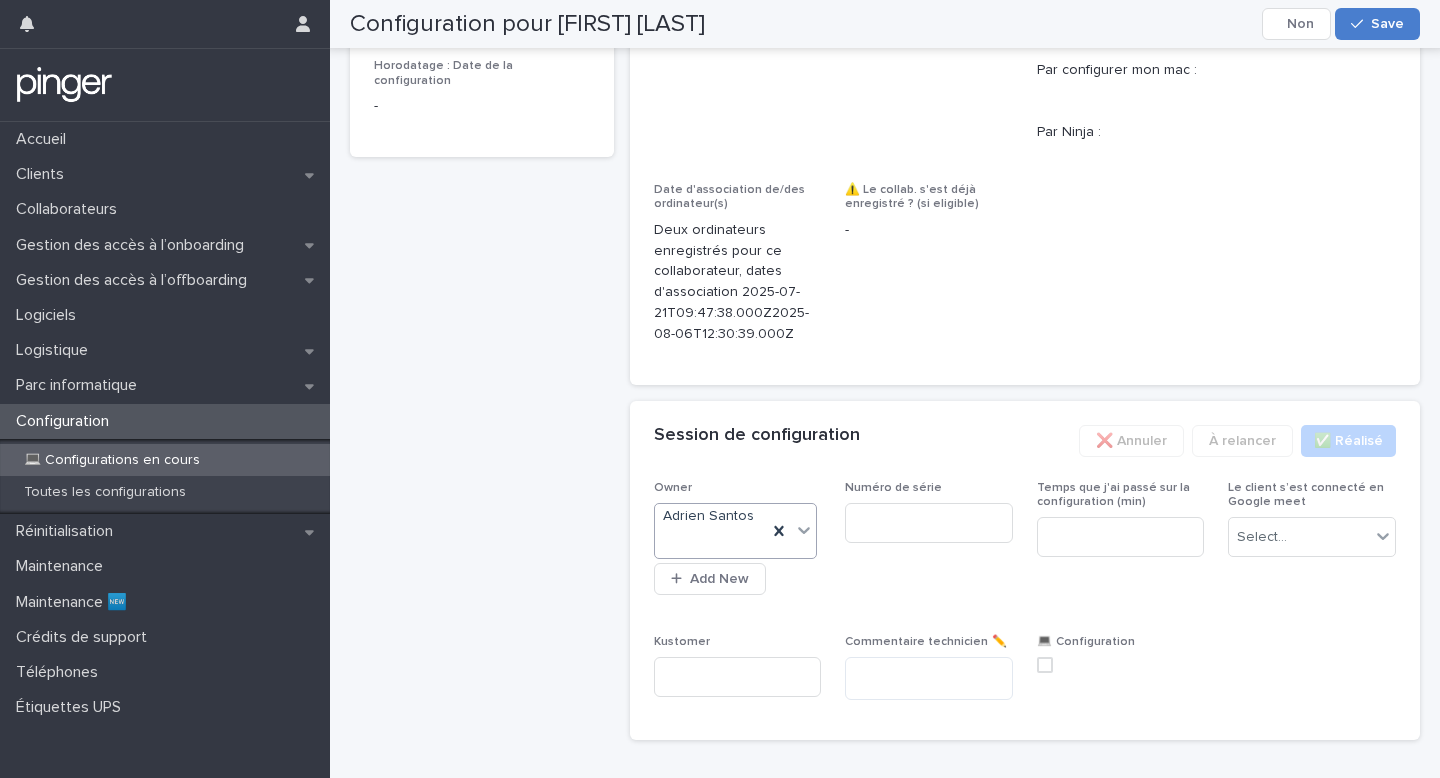 click on "Save" at bounding box center (1377, 24) 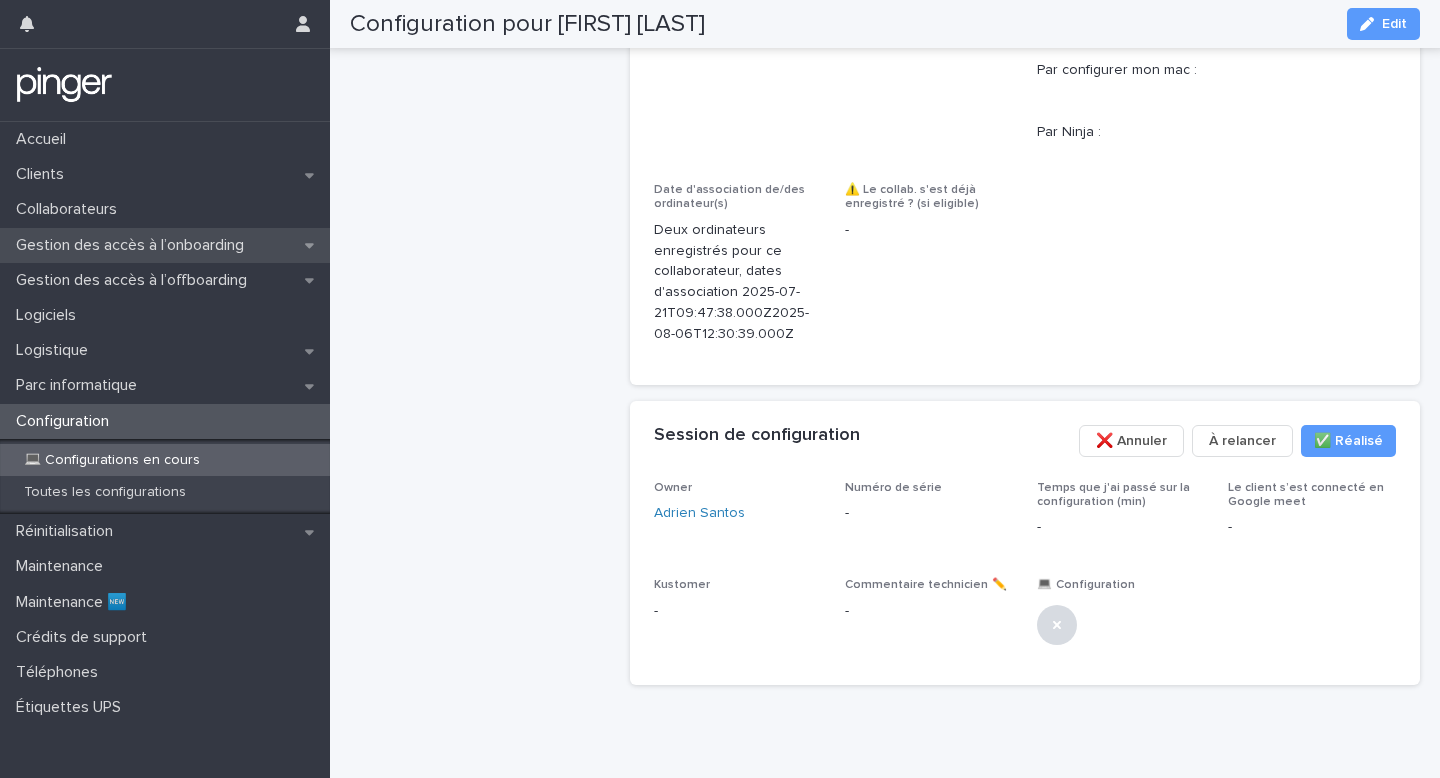 scroll, scrollTop: 1032, scrollLeft: 0, axis: vertical 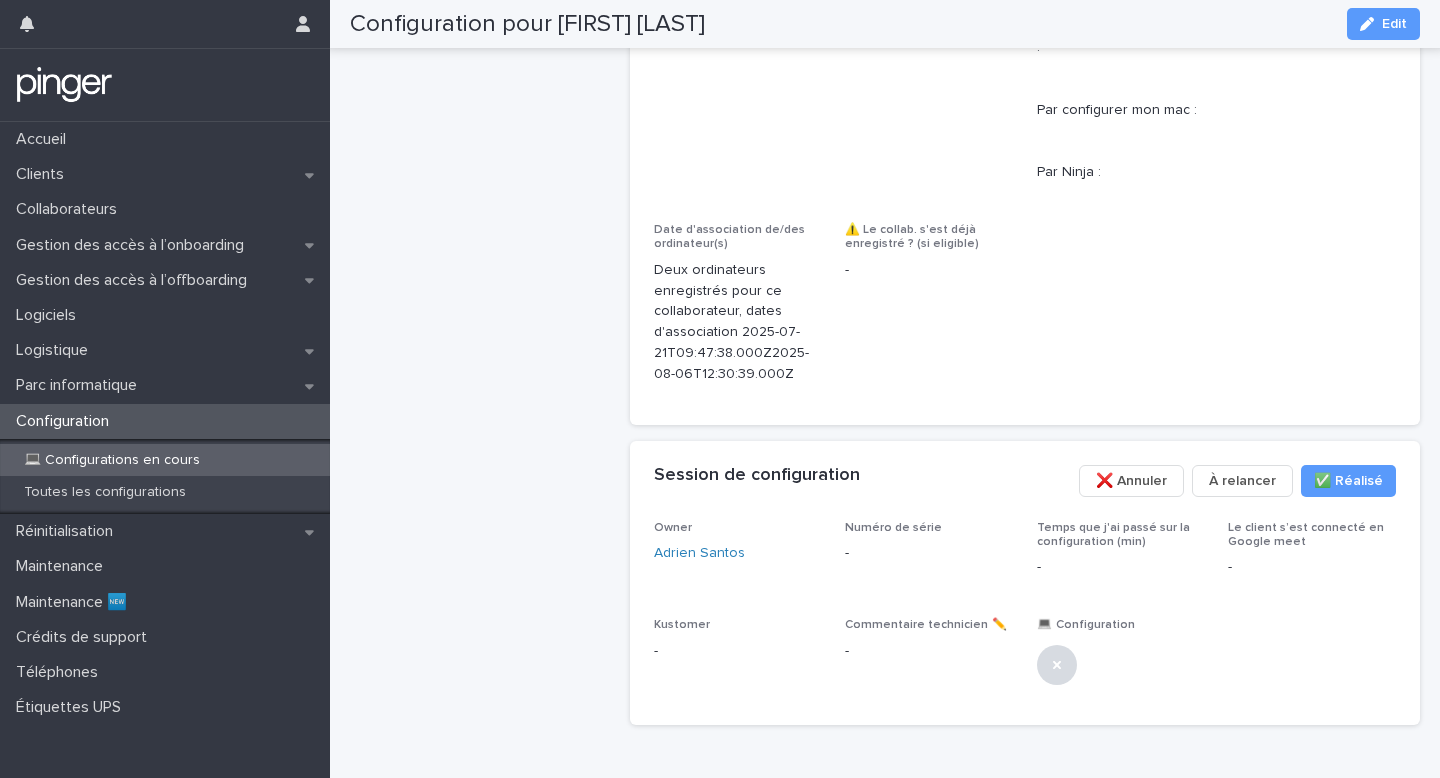 click on "Configuration pour [FIRST] [LAST] Planifié 📅 Client Fintecture Utilisateur de l'ordinateur à configurer [FIRST] [LAST] Email [EMAIL] Lien vers l'onboarding (si eligible) - Date d'arrivée (si eligible) - Commentaires onboarding (si eligible) - Lien Demande d'achat (si eligible) - Rdv créé par (si eligible) [FIRST] [LAST] Horodatage : Date de la demande [DATE] Horodatage : Date de la configuration -" at bounding box center [482, -97] 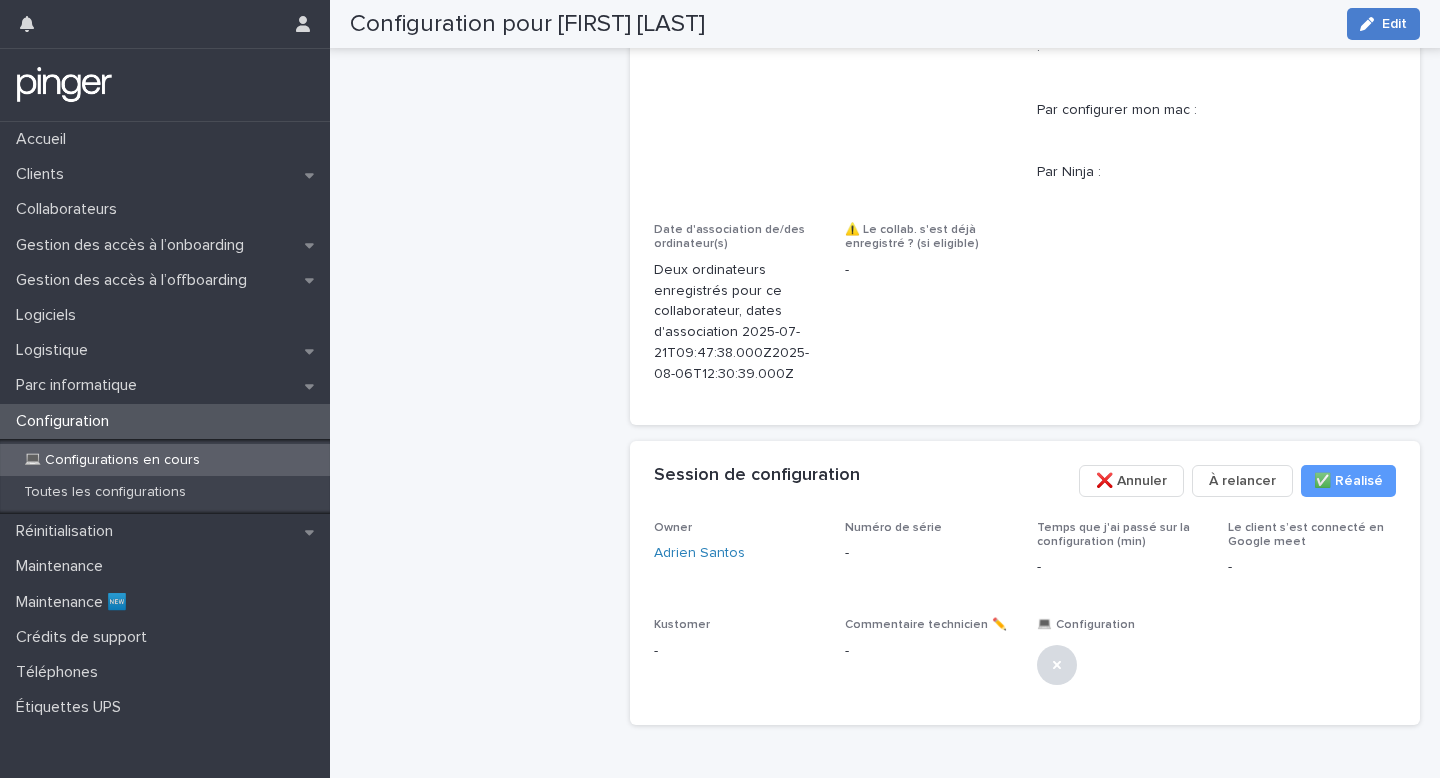 click on "Edit" at bounding box center [1394, 24] 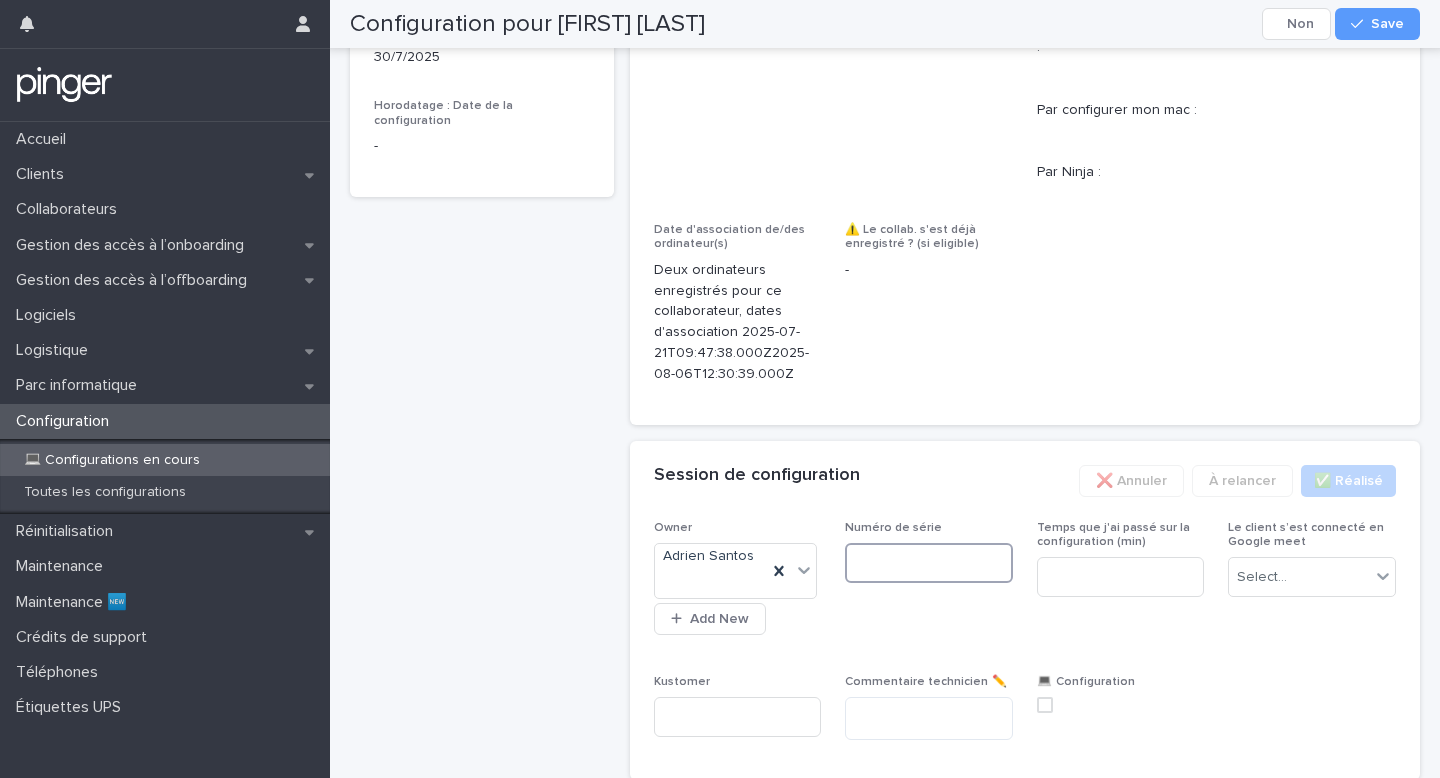 click at bounding box center (929, 563) 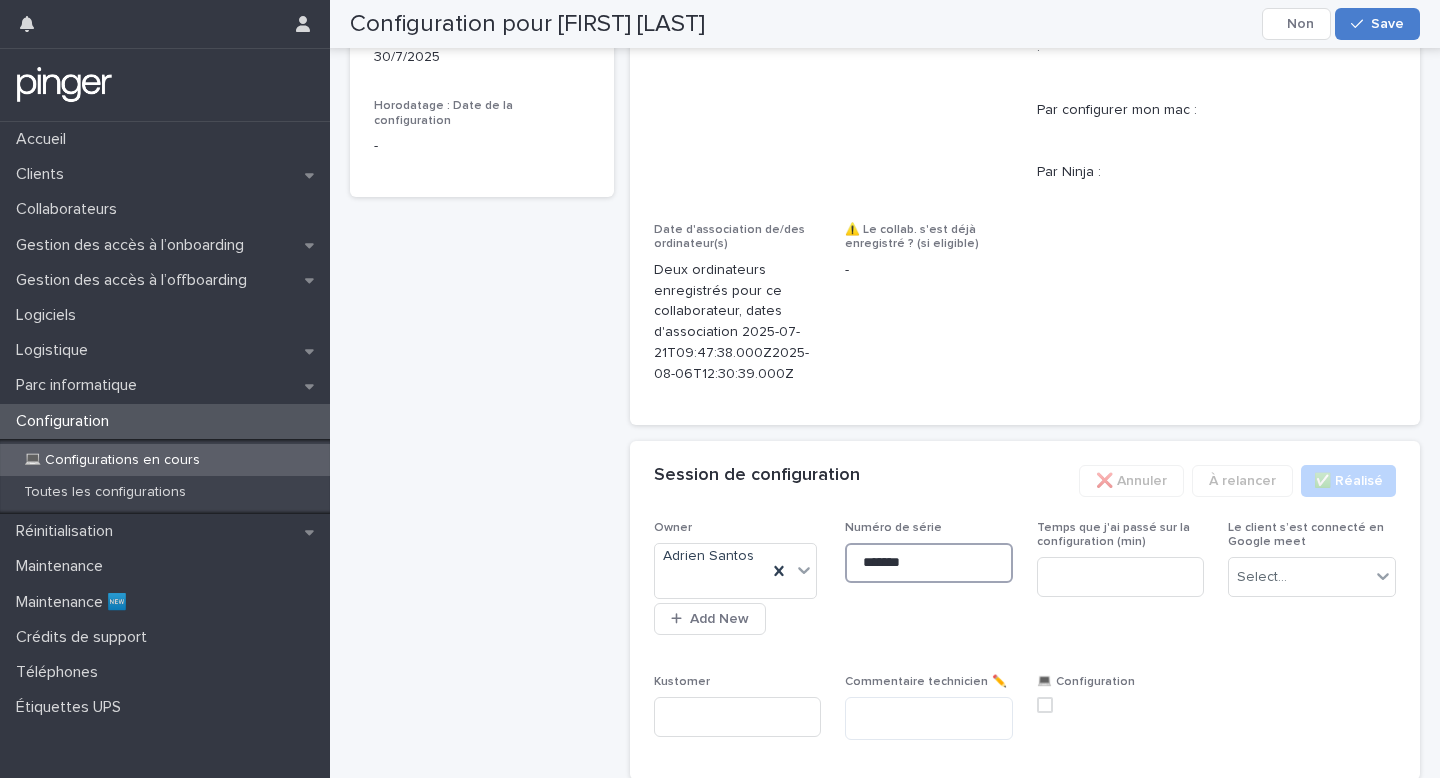 type on "*******" 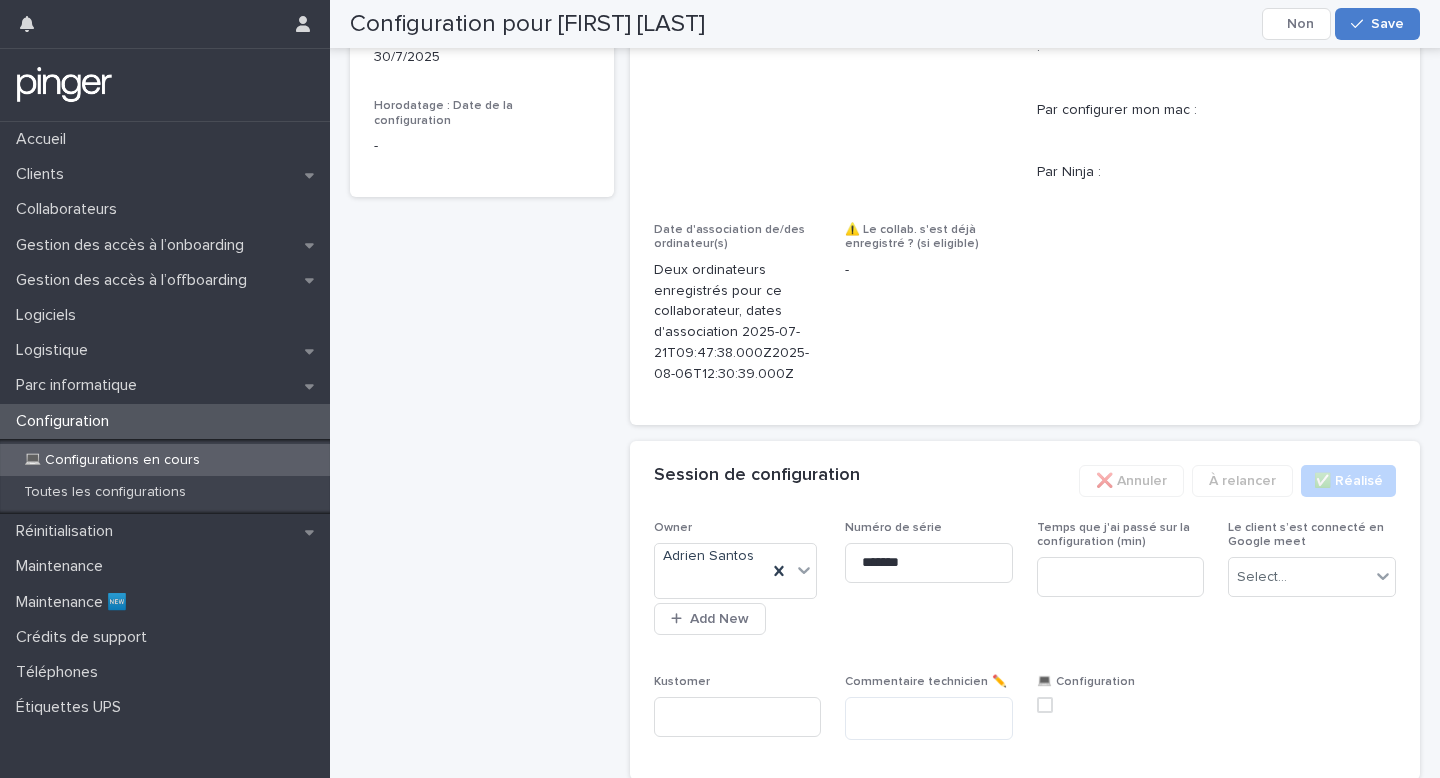 click on "Save" at bounding box center (1387, 24) 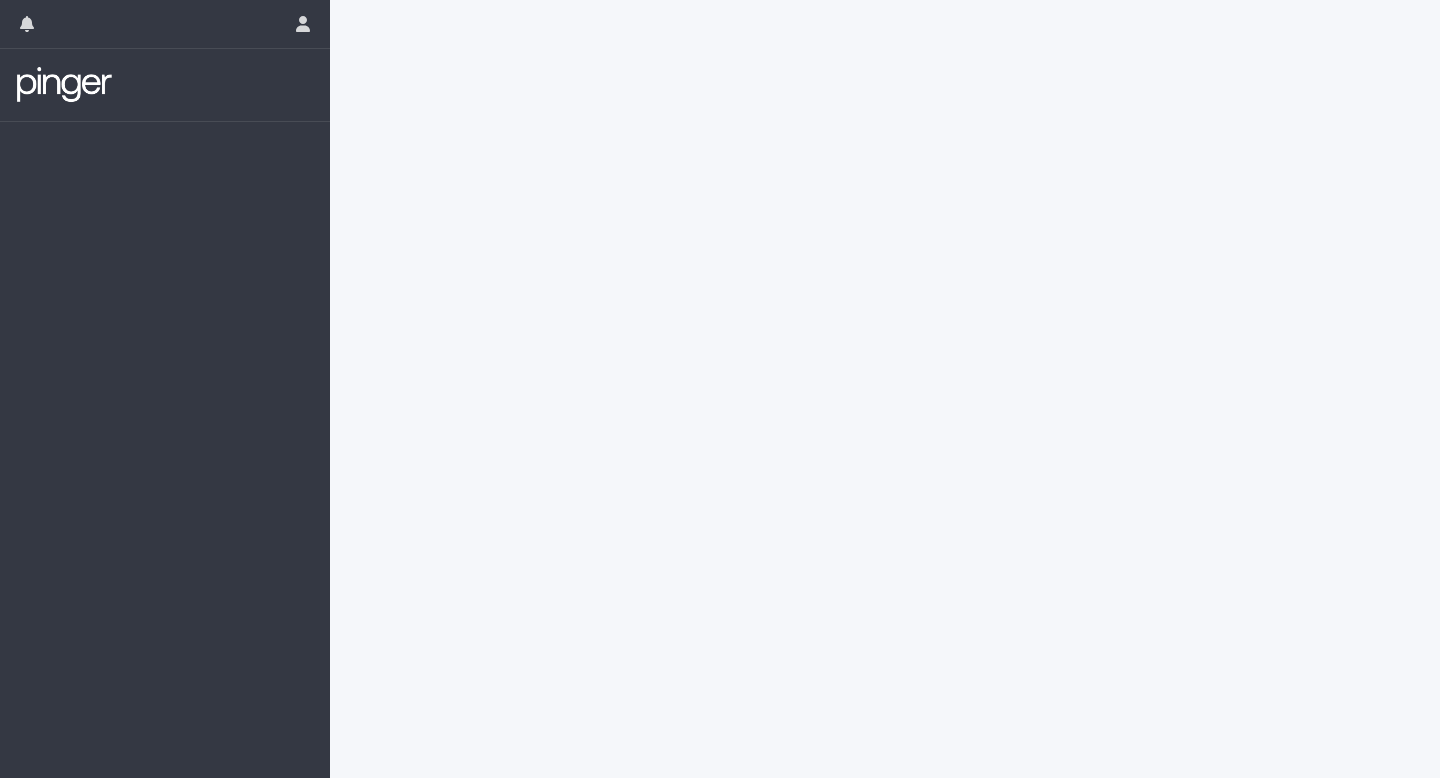 scroll, scrollTop: 0, scrollLeft: 0, axis: both 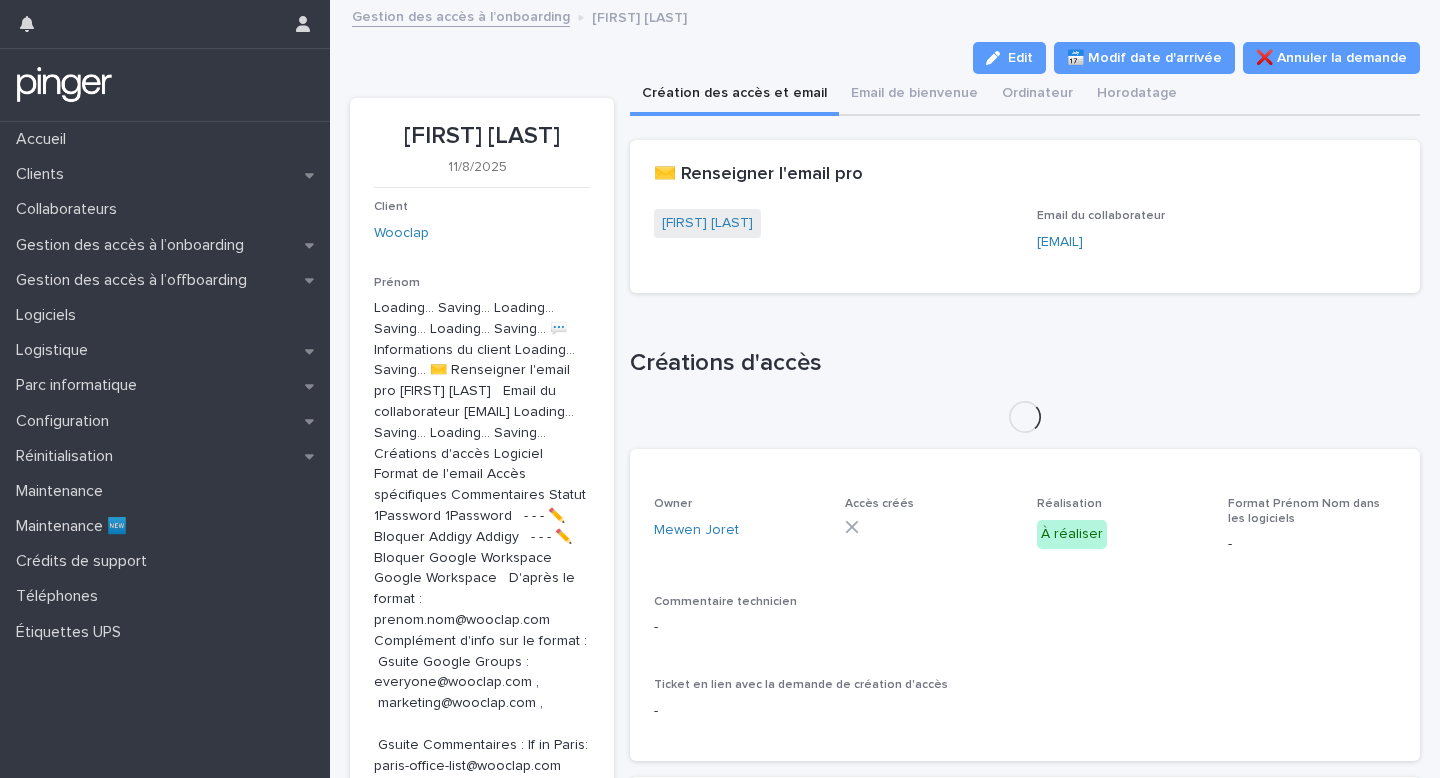 click on "[FIRST] [LAST]   Email du collaborateur [EMAIL]" at bounding box center (1025, 250) 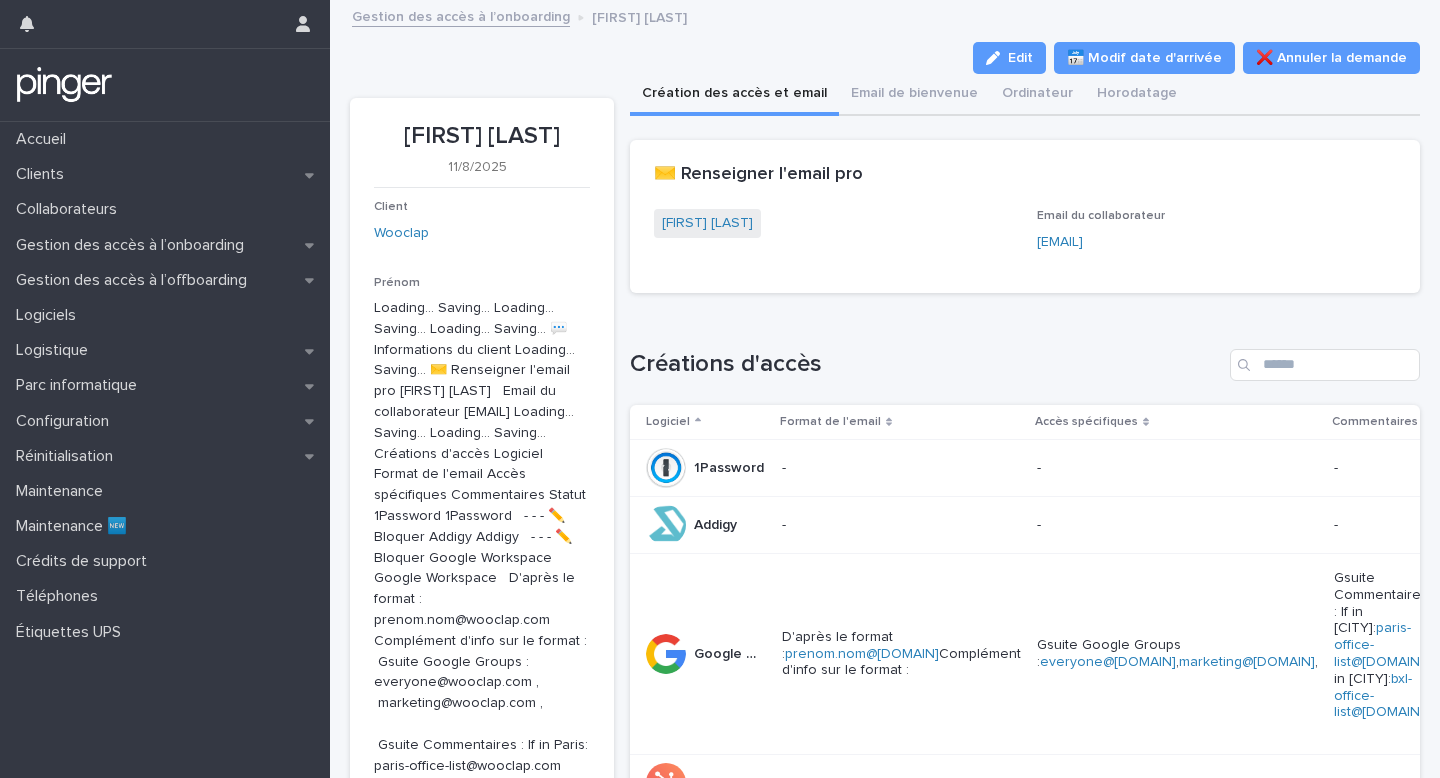 click on "✉️ Renseigner l'email pro" at bounding box center (1021, 175) 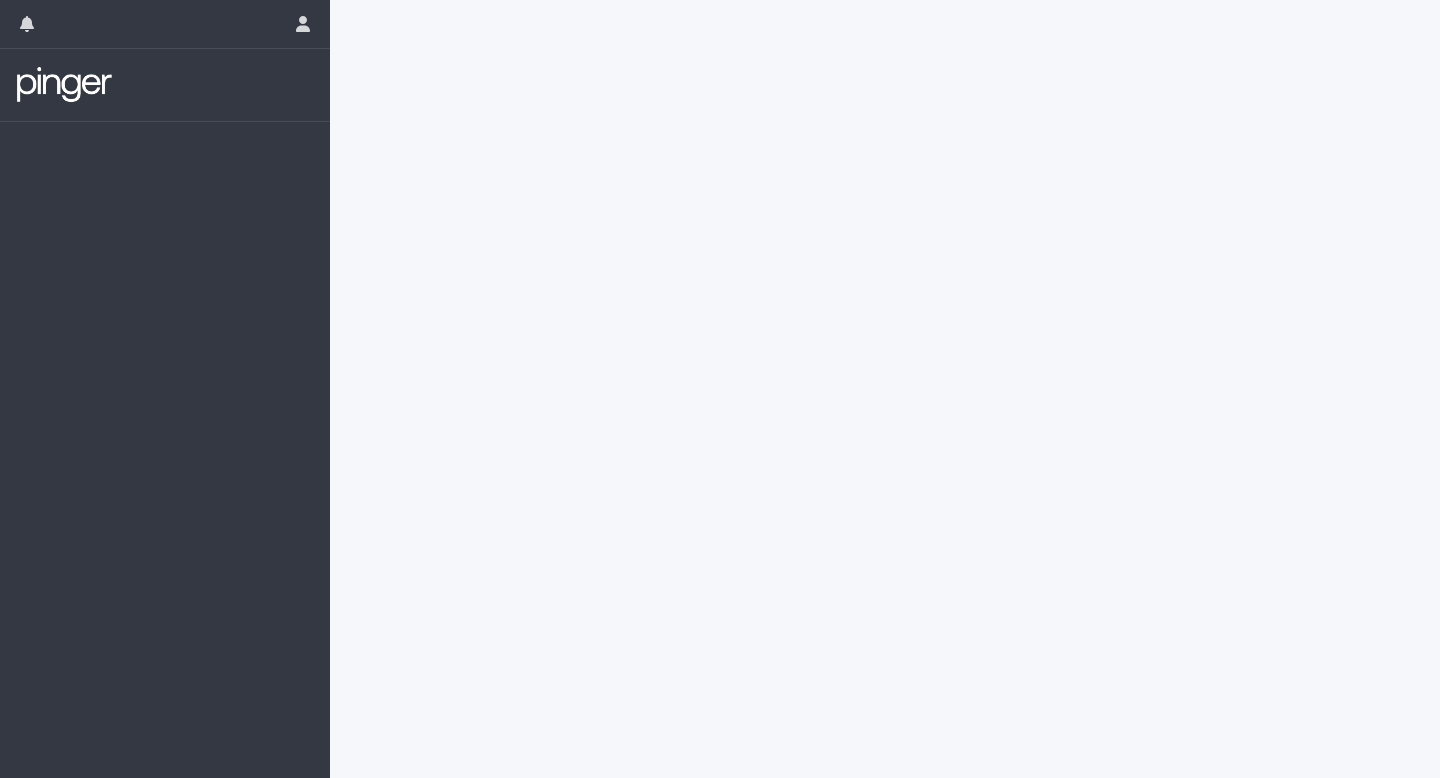 scroll, scrollTop: 0, scrollLeft: 0, axis: both 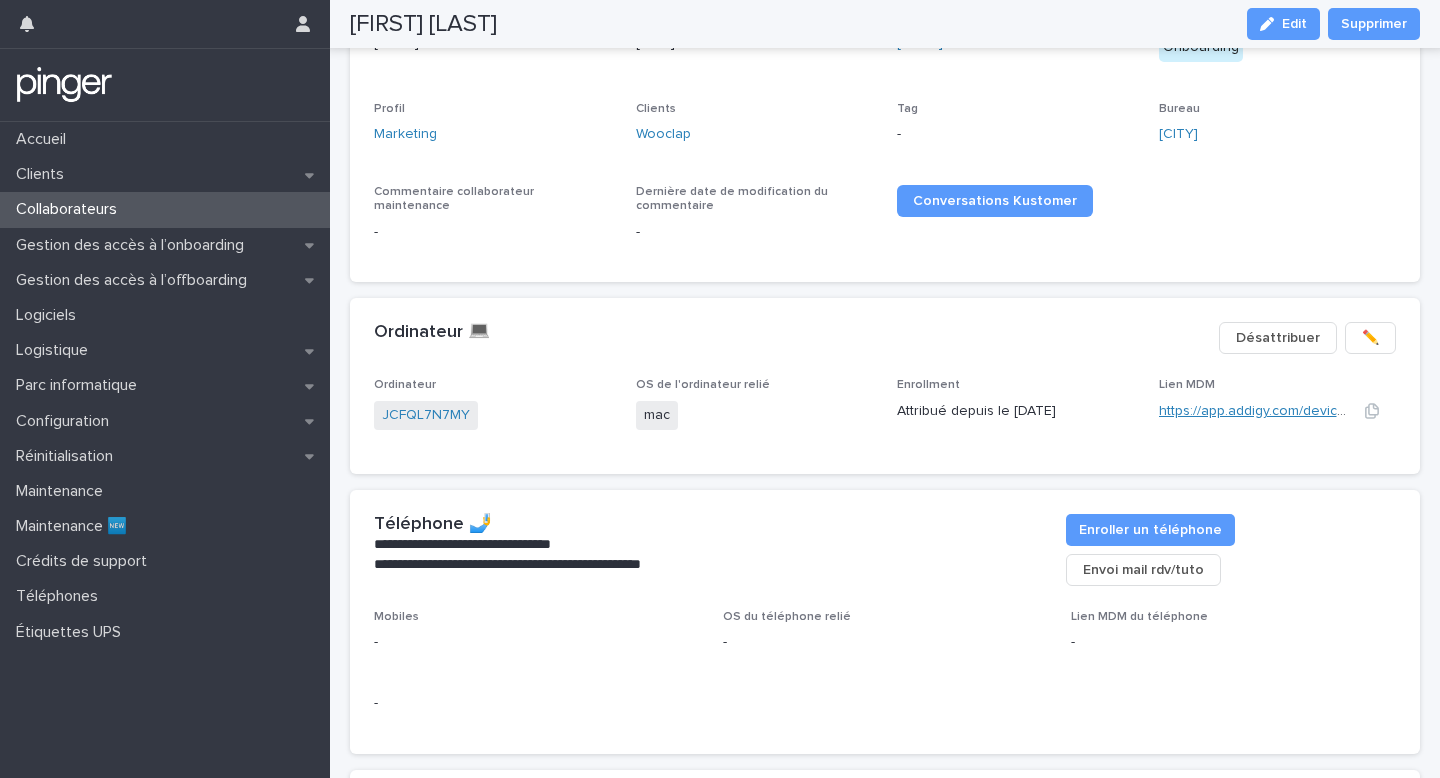 click on "https://app.addigy.com/devices/f77ce54a-fe69-4400-a3ac-54d2a7332f7e" at bounding box center (1392, 411) 